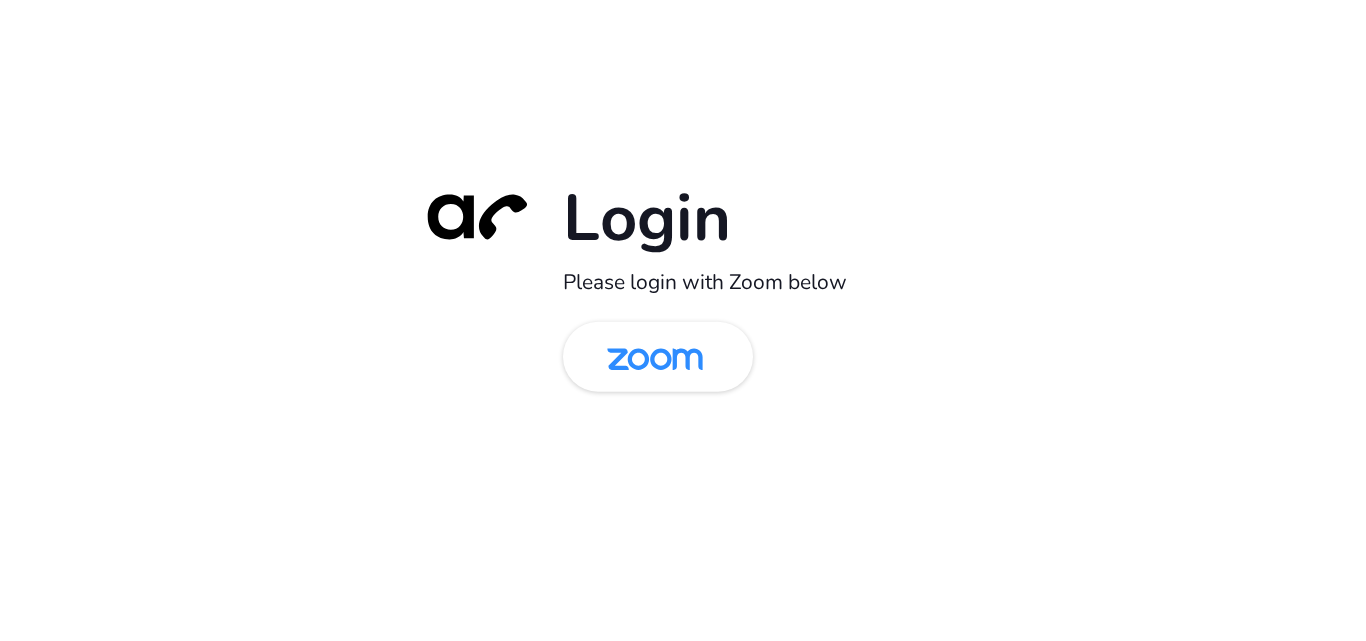 scroll, scrollTop: 0, scrollLeft: 0, axis: both 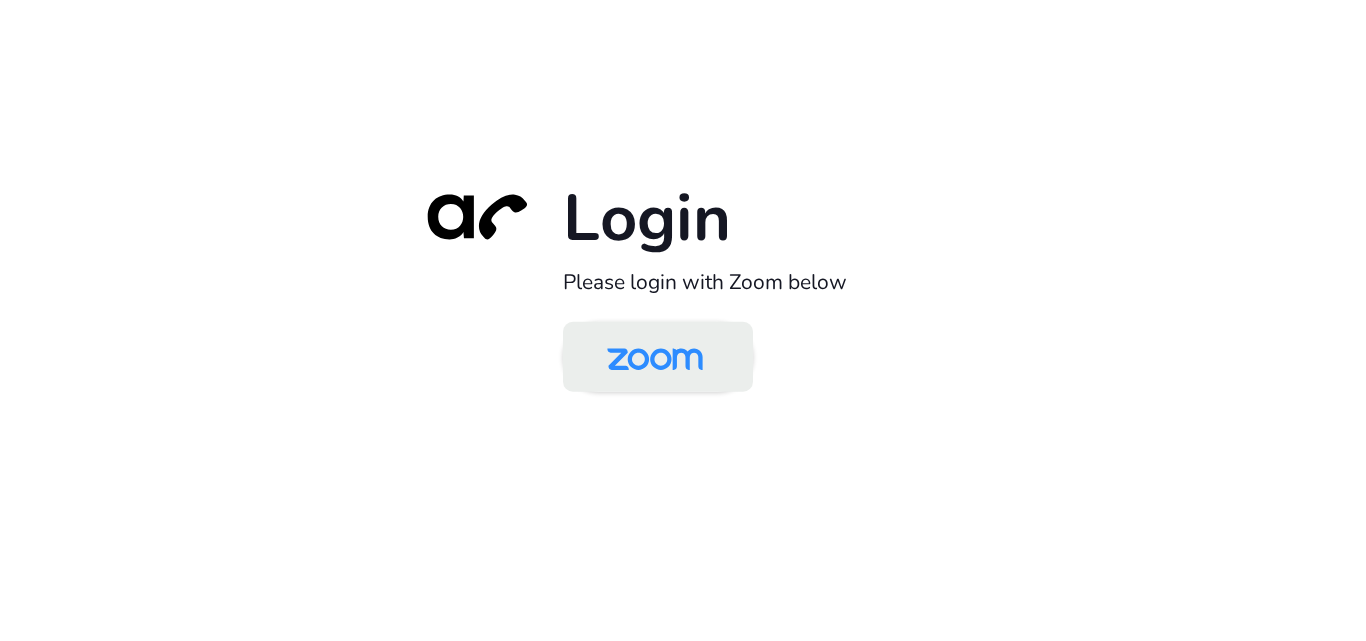 click at bounding box center (655, 358) 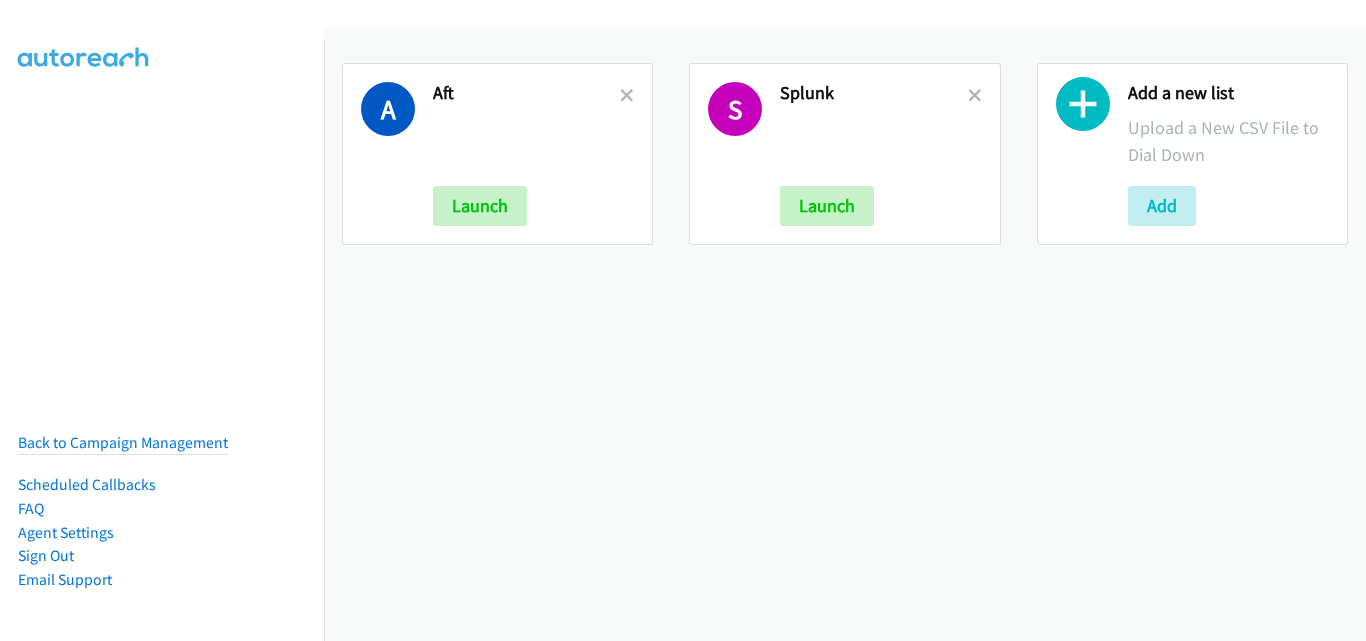 scroll, scrollTop: 0, scrollLeft: 0, axis: both 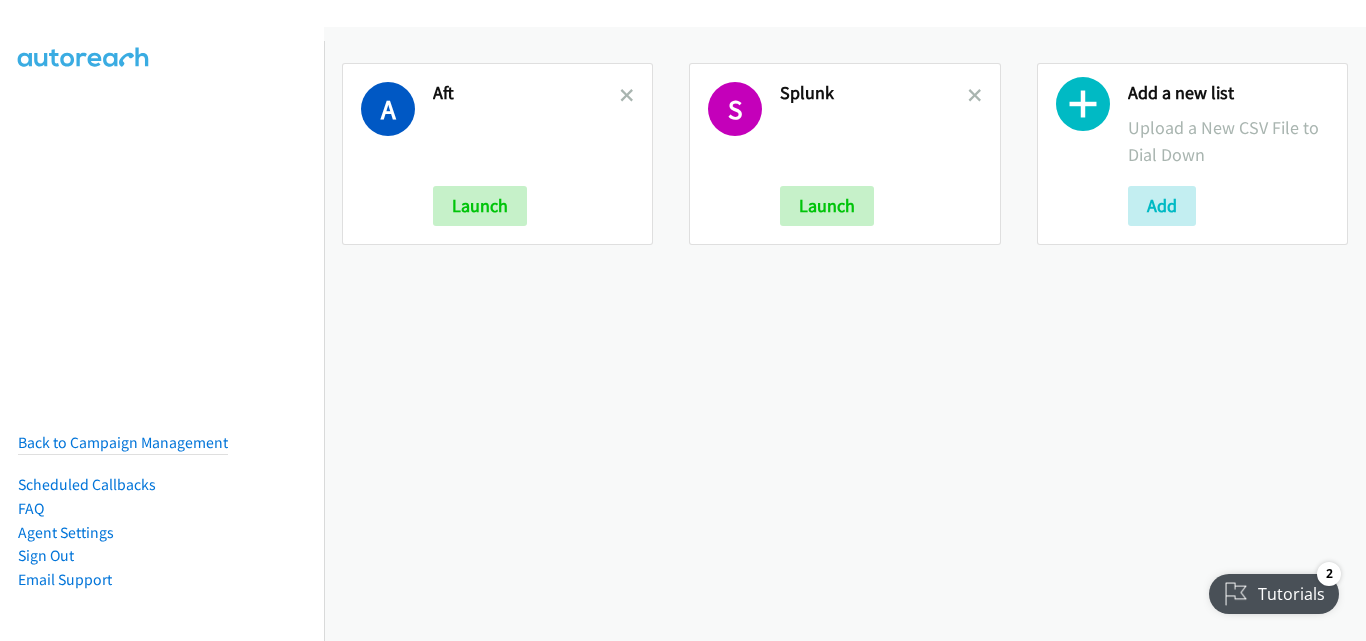 click at bounding box center (975, 95) 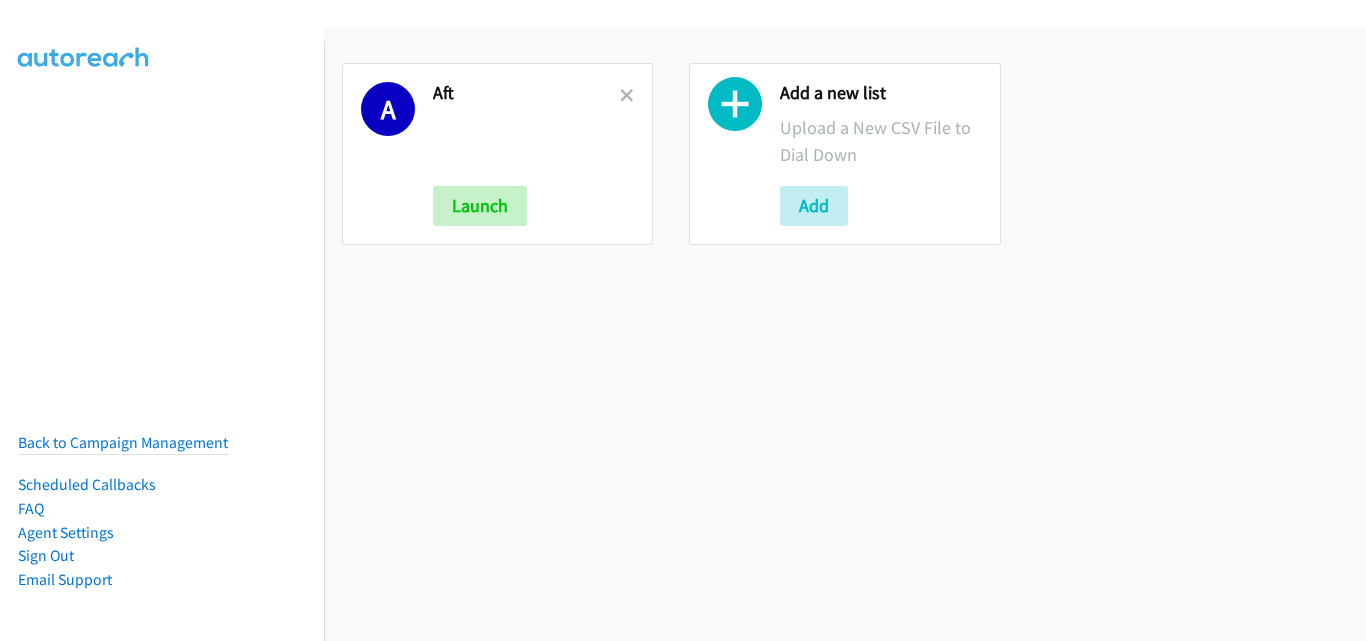 scroll, scrollTop: 0, scrollLeft: 0, axis: both 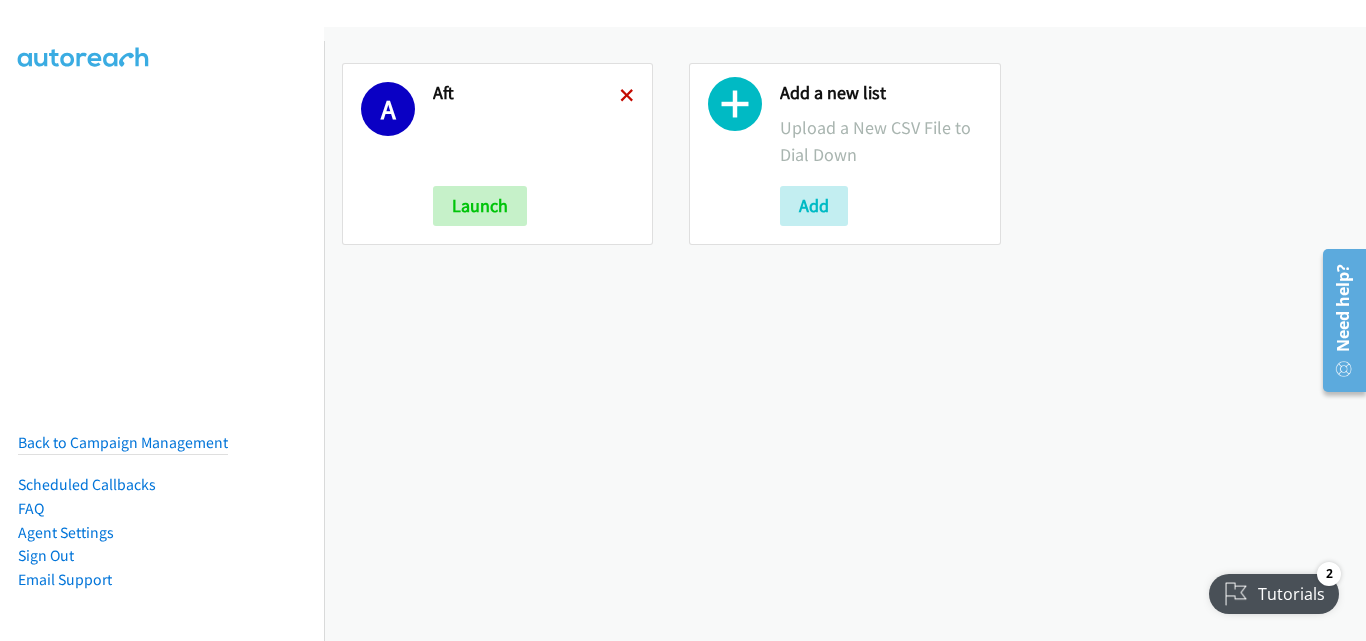 click at bounding box center (627, 97) 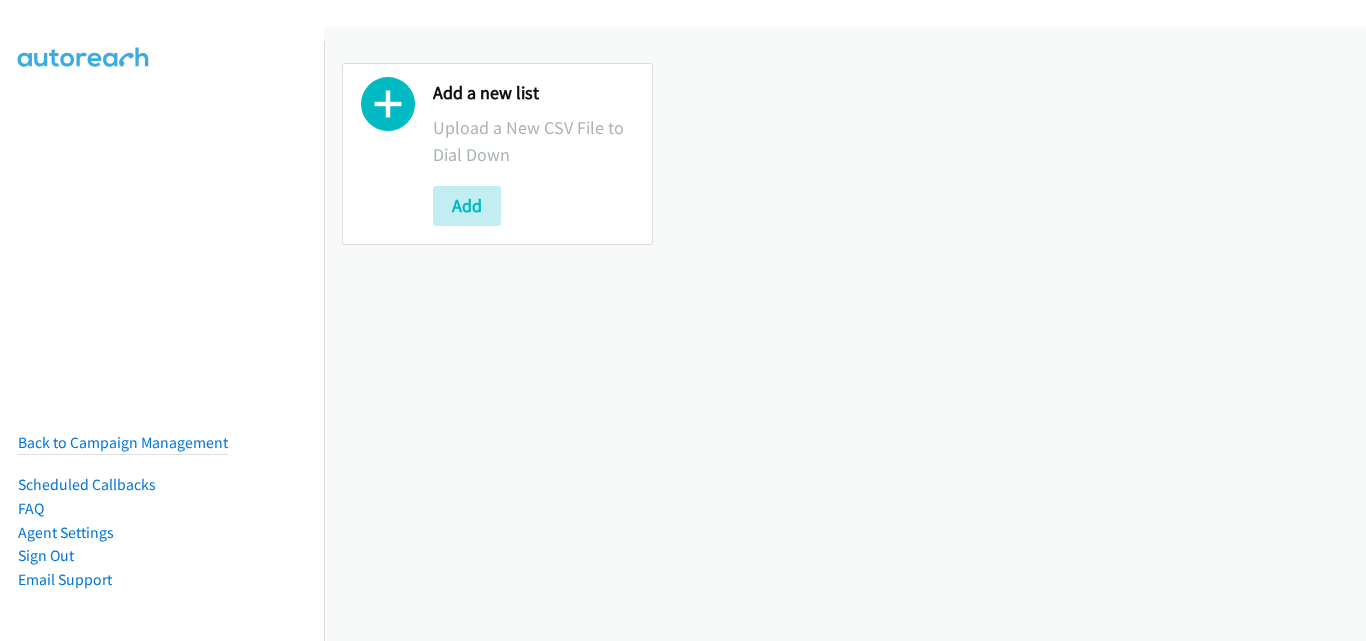 scroll, scrollTop: 0, scrollLeft: 0, axis: both 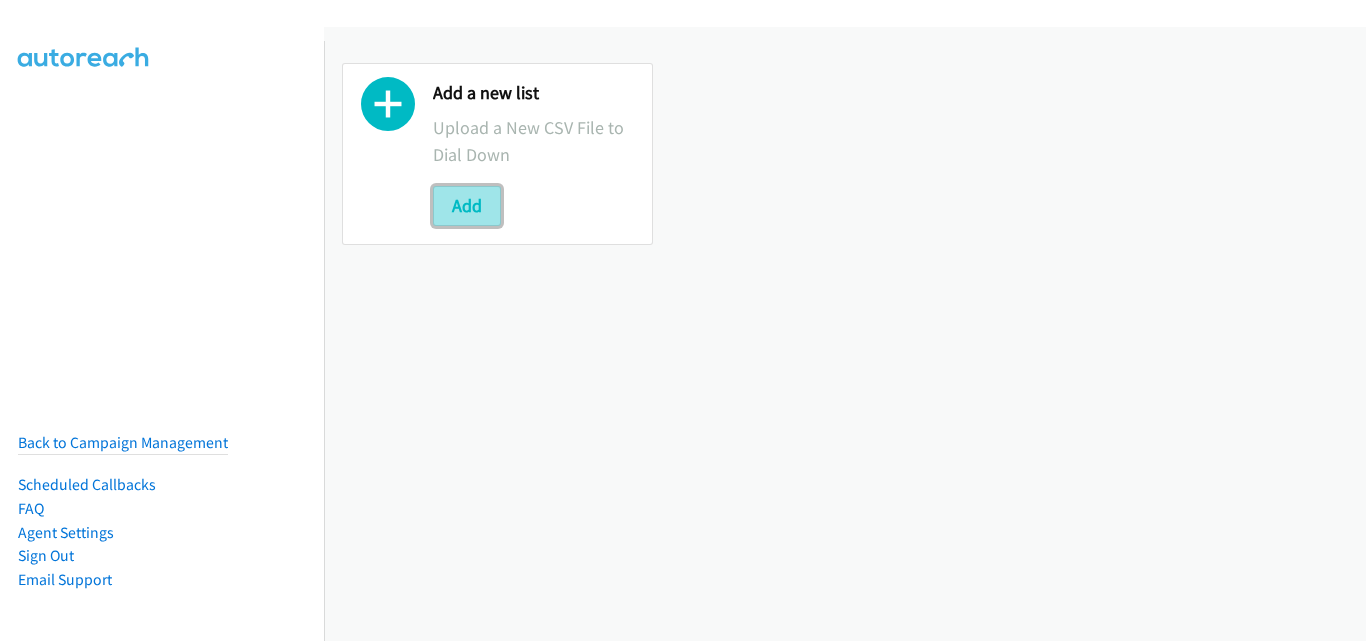 click on "Add" at bounding box center (467, 206) 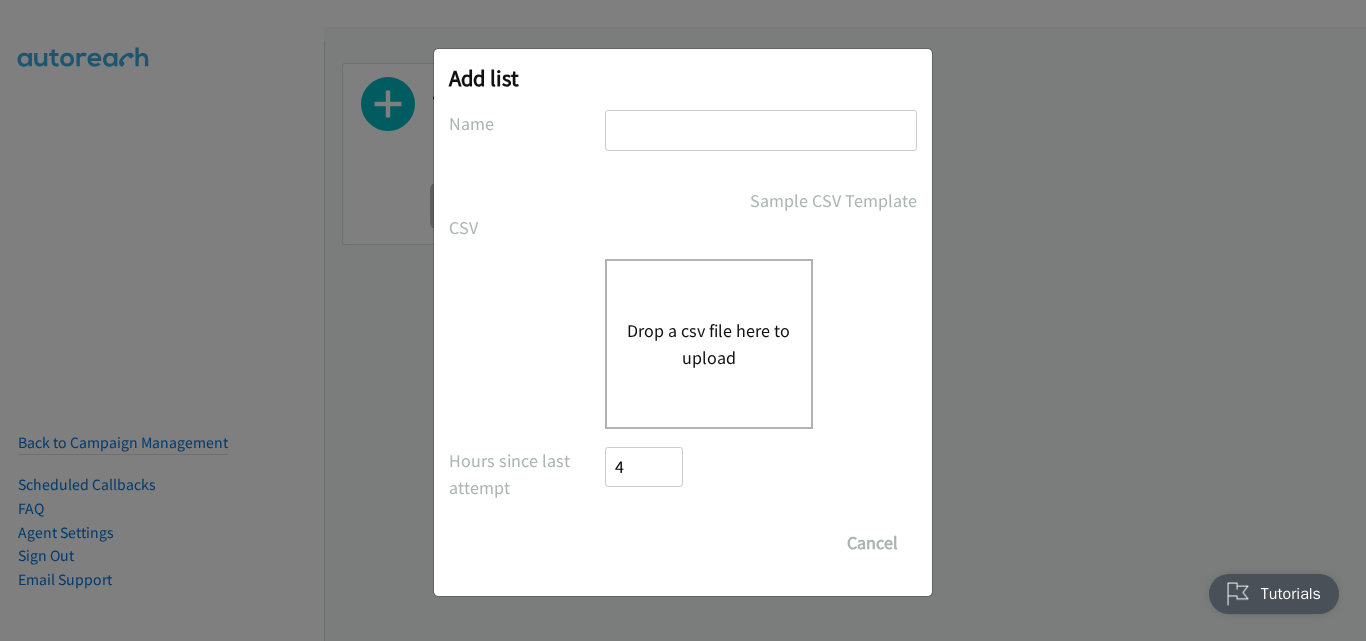scroll, scrollTop: 0, scrollLeft: 0, axis: both 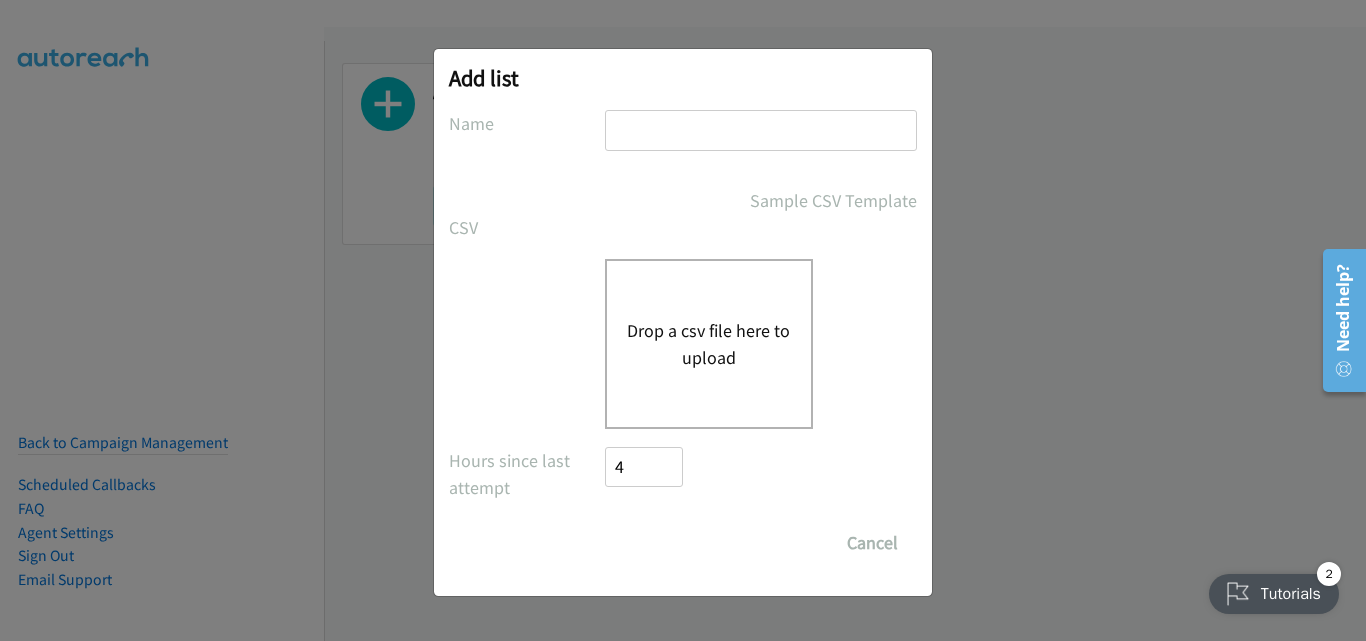 click on "CSV" at bounding box center [527, 227] 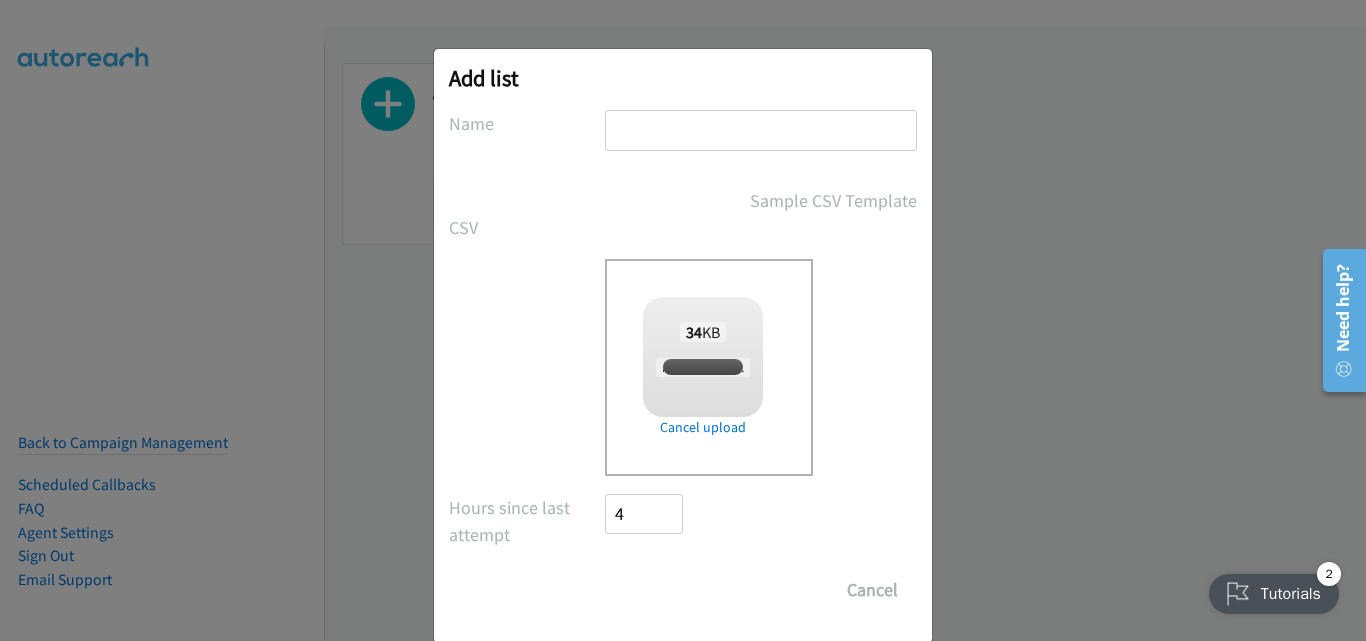 checkbox on "true" 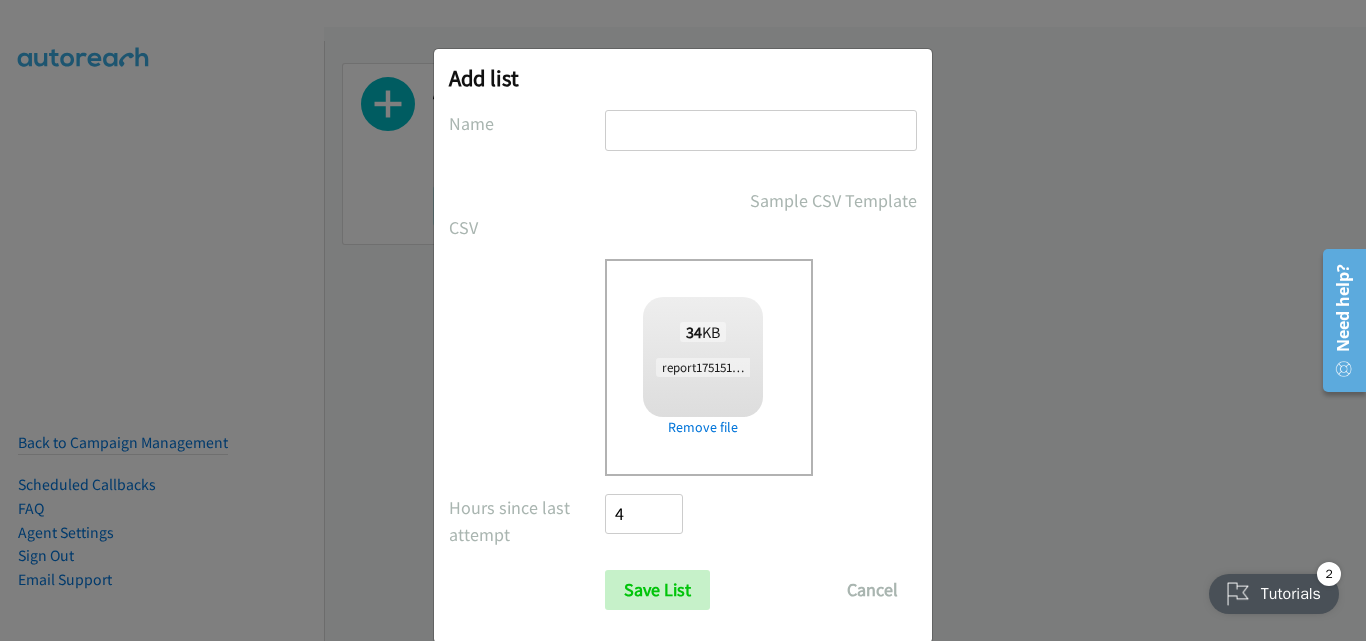 click at bounding box center (761, 130) 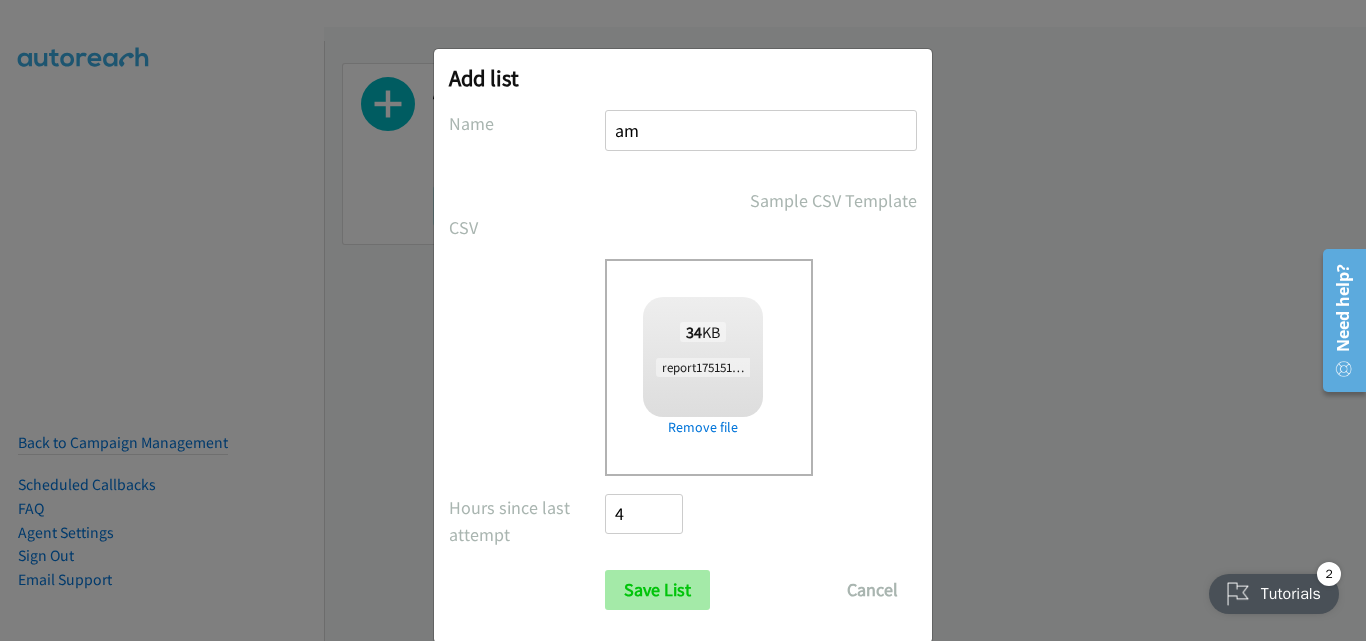 type on "am" 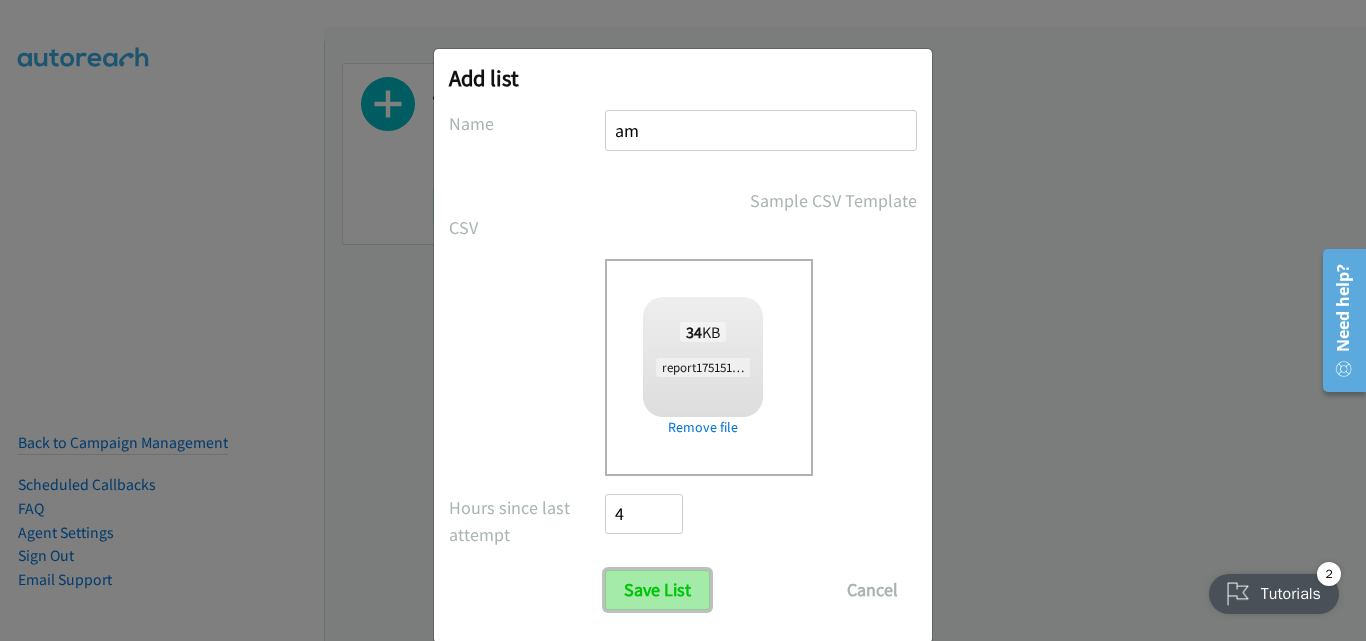 click on "Save List" at bounding box center (657, 590) 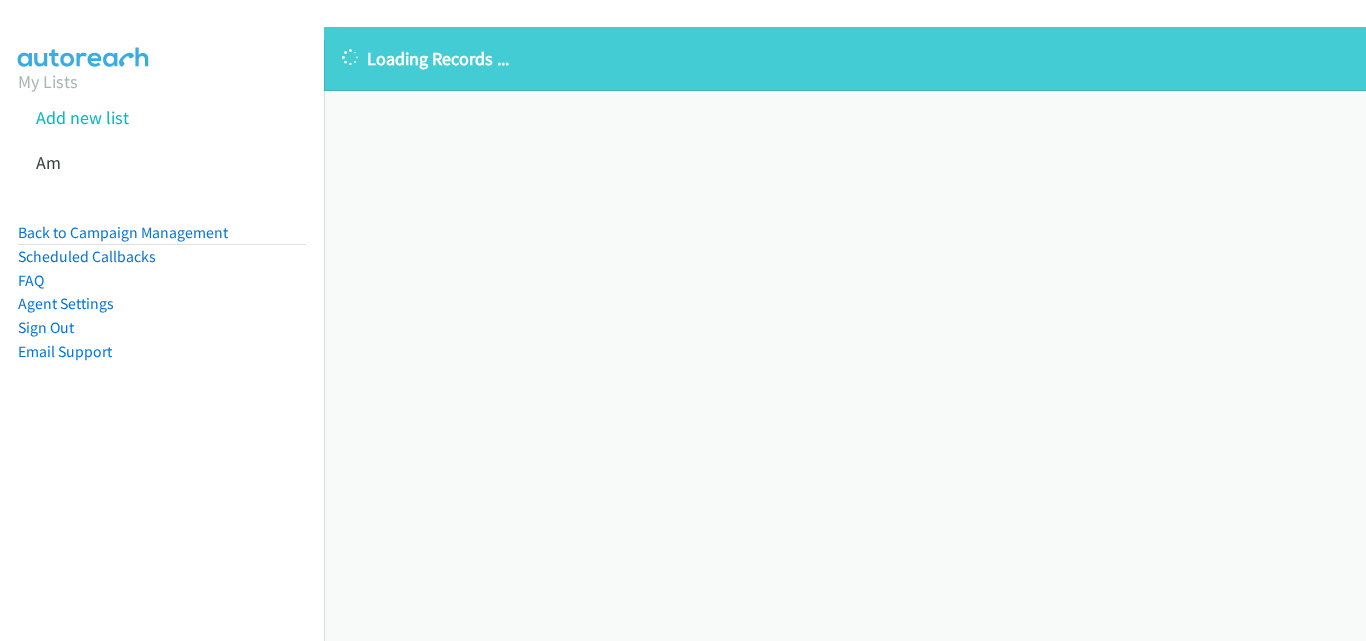 scroll, scrollTop: 0, scrollLeft: 0, axis: both 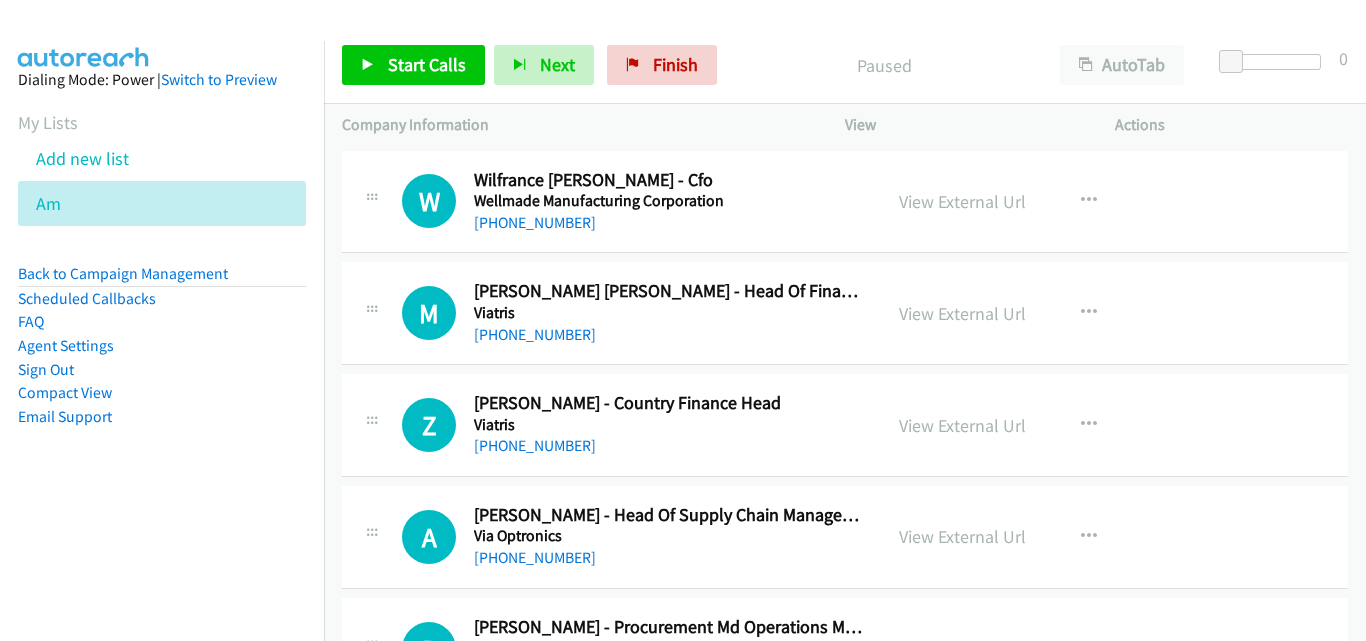 click on "M
Callback Scheduled
[PERSON_NAME] [PERSON_NAME] - Head Of Finance
Viatris
[GEOGRAPHIC_DATA]/[GEOGRAPHIC_DATA]
[PHONE_NUMBER]" at bounding box center [611, 313] 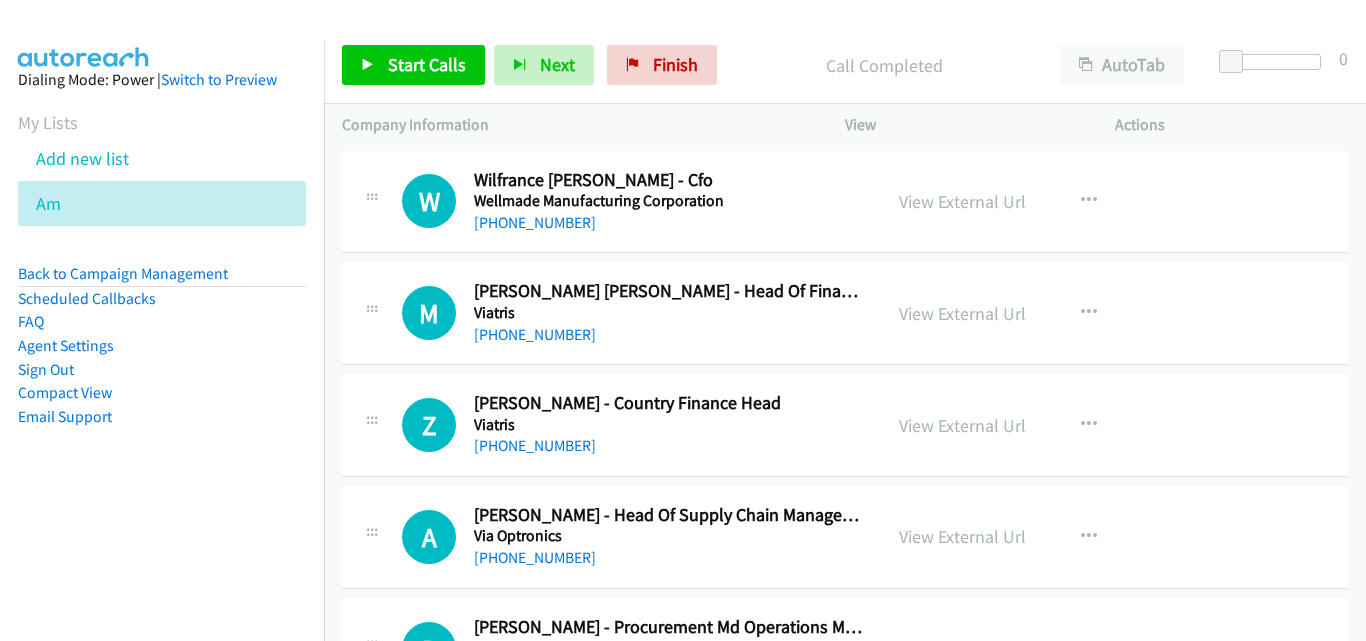 scroll, scrollTop: 0, scrollLeft: 0, axis: both 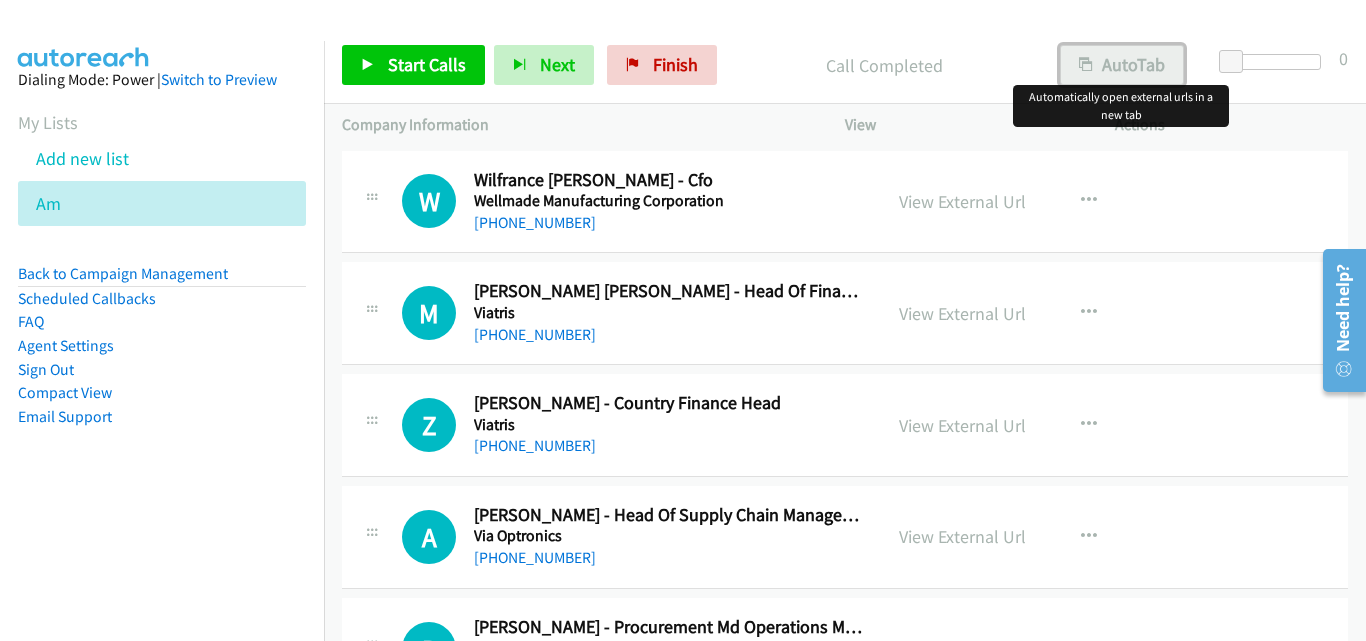 click on "AutoTab" at bounding box center (1122, 65) 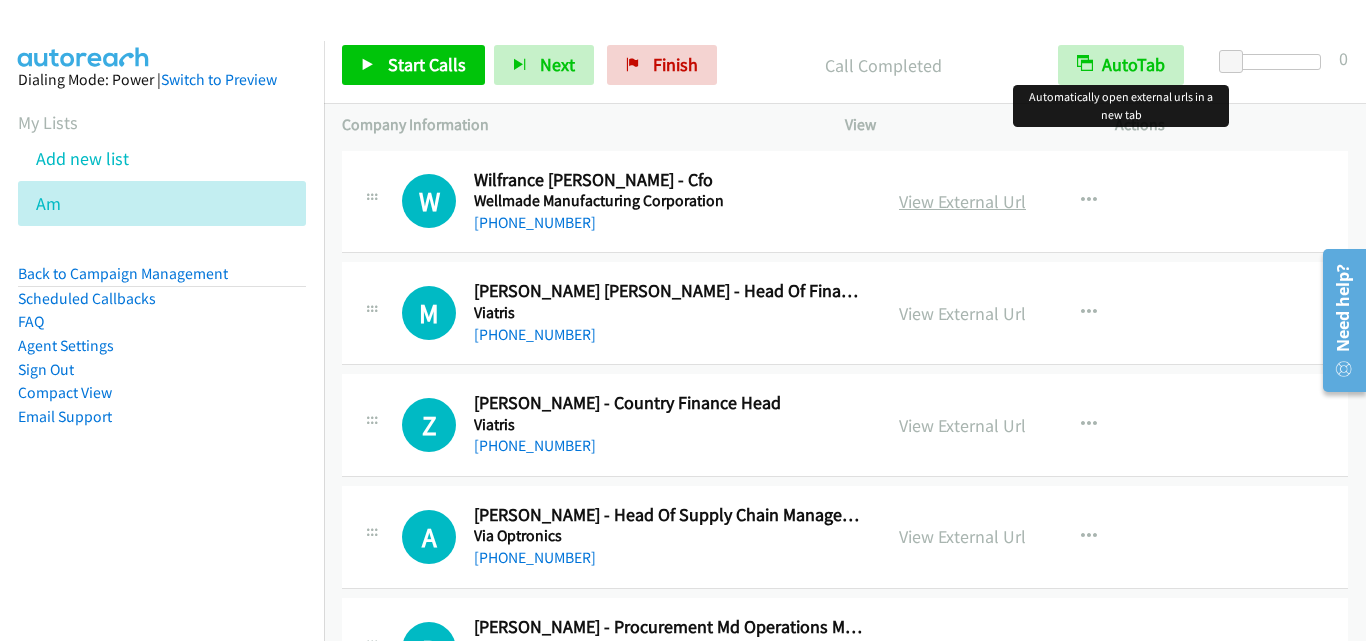click on "View External Url" at bounding box center (962, 201) 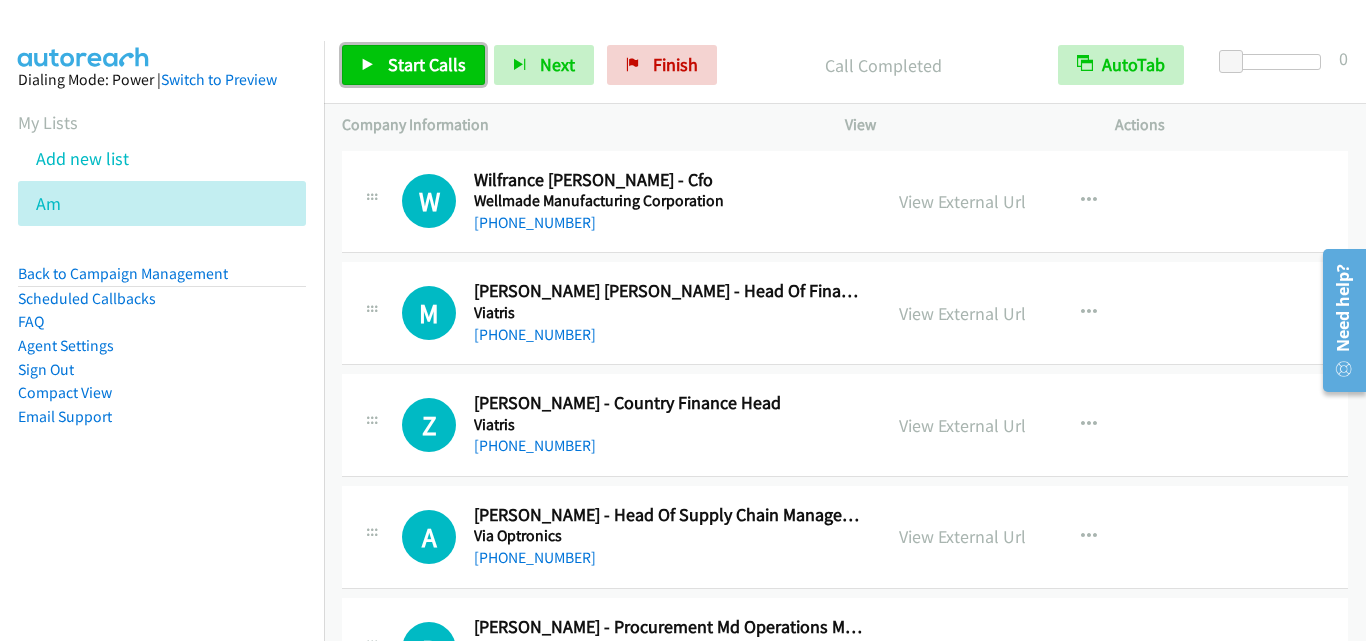 click on "Start Calls" at bounding box center [427, 64] 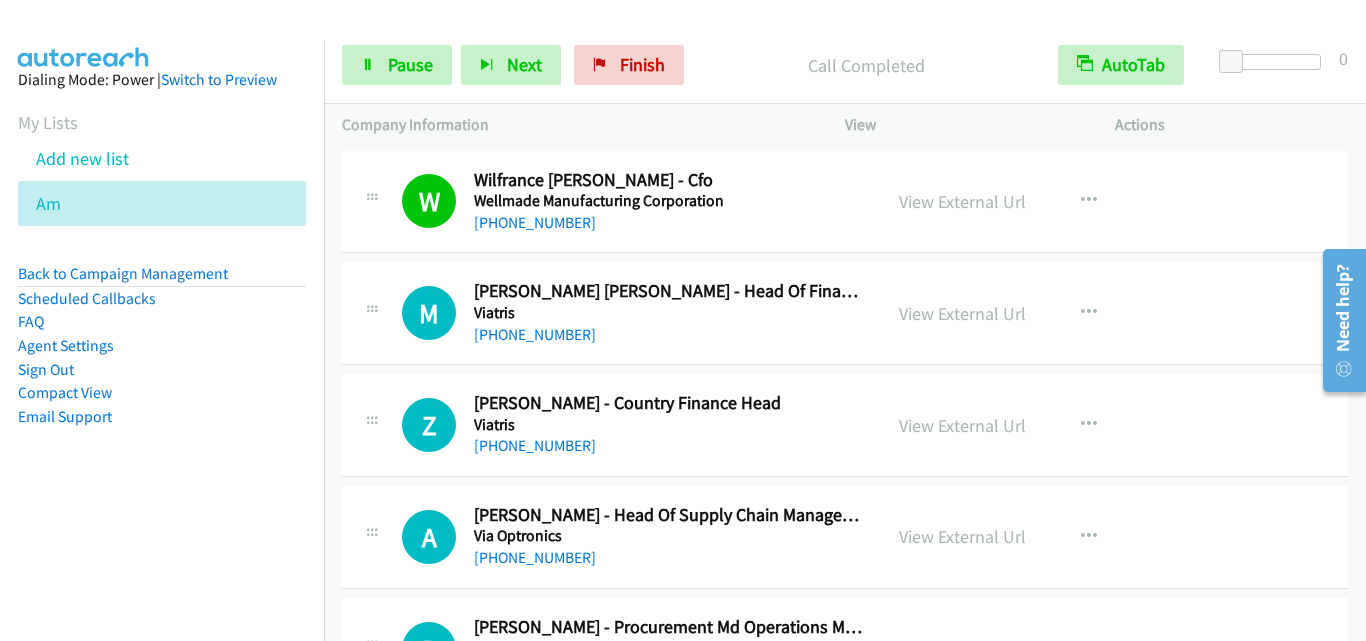 click on "W
Callback Scheduled
Wilfrance [PERSON_NAME] - Cfo
Wellmade Manufacturing Corporation
[GEOGRAPHIC_DATA]/[GEOGRAPHIC_DATA]
[PHONE_NUMBER]
View External Url
View External Url
Schedule/Manage Callback
Start Calls Here
Remove from list
Add to do not call list
Reset Call Status" at bounding box center [845, 202] 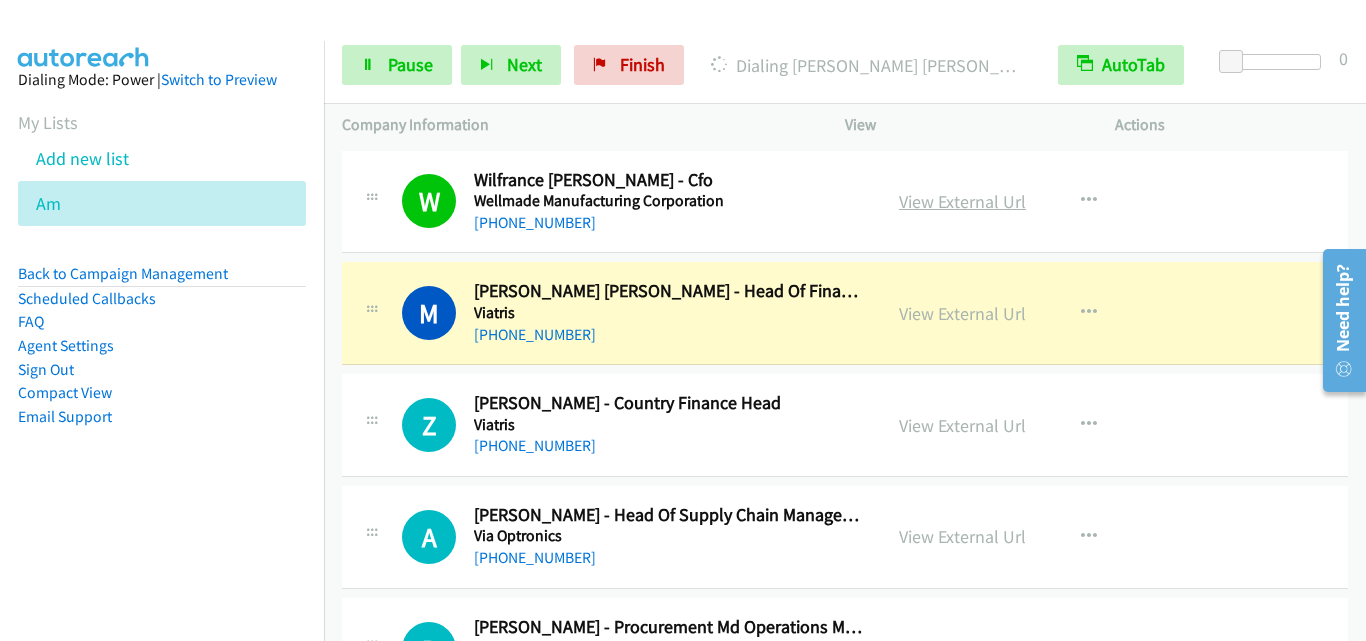 click on "View External Url" at bounding box center (962, 201) 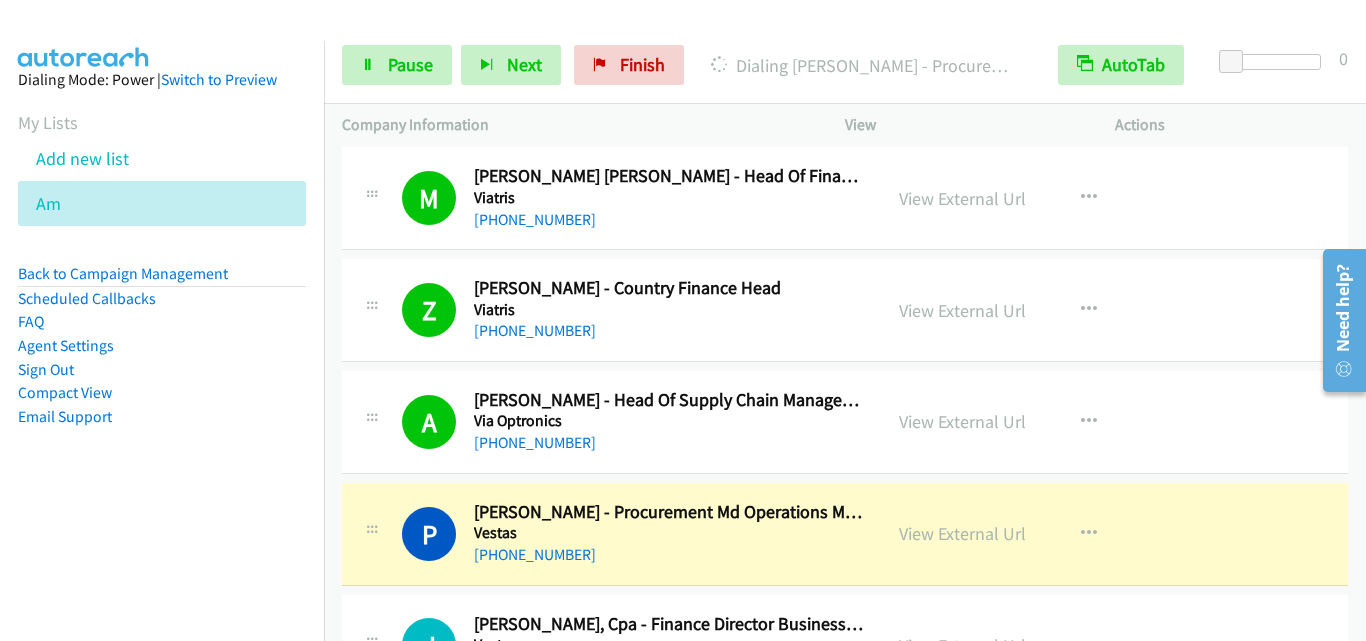 scroll, scrollTop: 300, scrollLeft: 0, axis: vertical 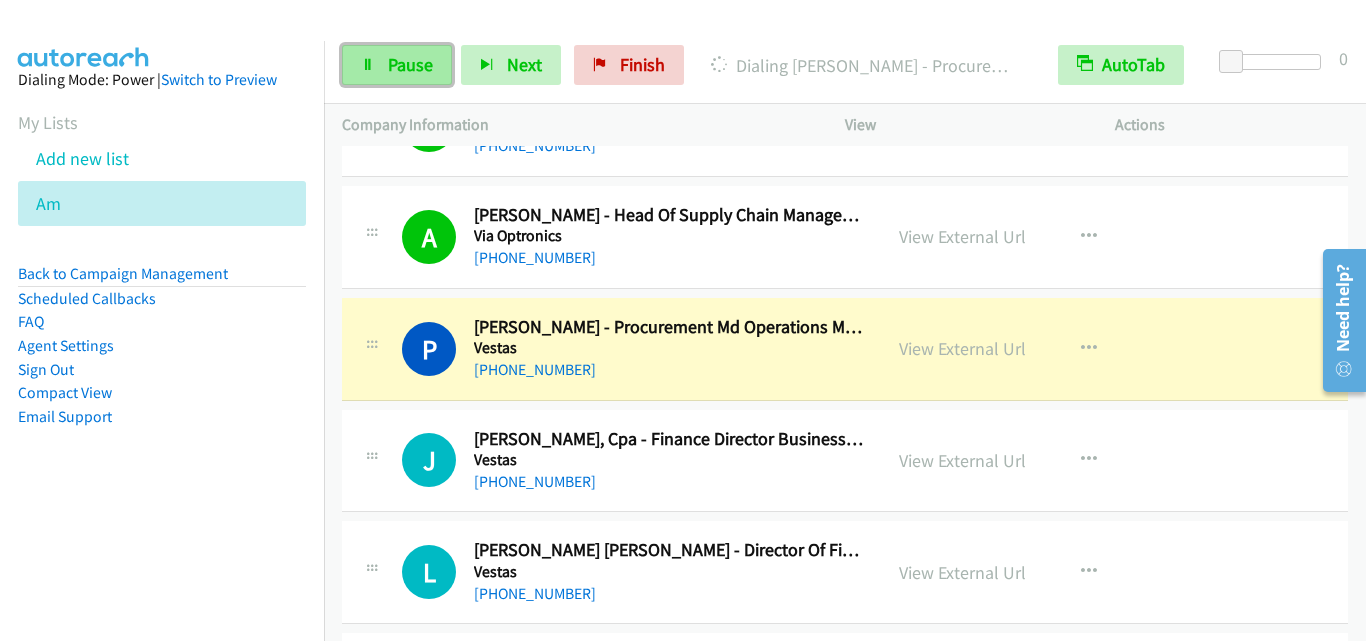 click on "Pause" at bounding box center (397, 65) 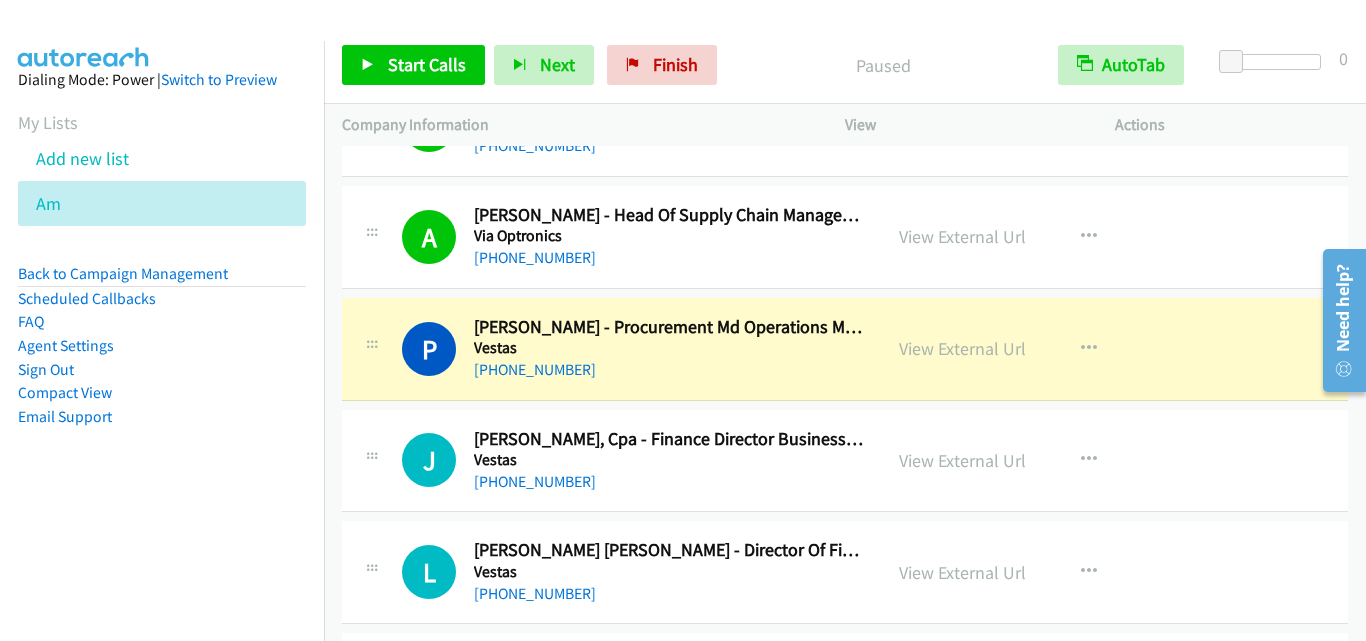 click at bounding box center (372, 455) 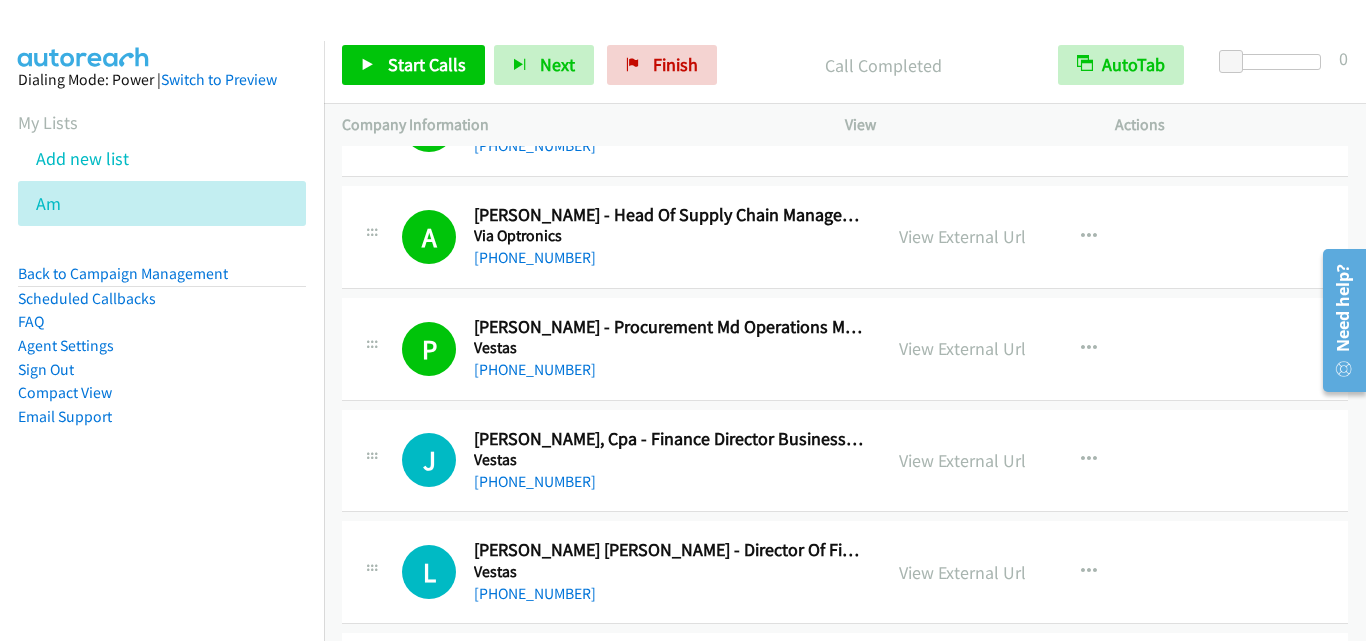 scroll, scrollTop: 400, scrollLeft: 0, axis: vertical 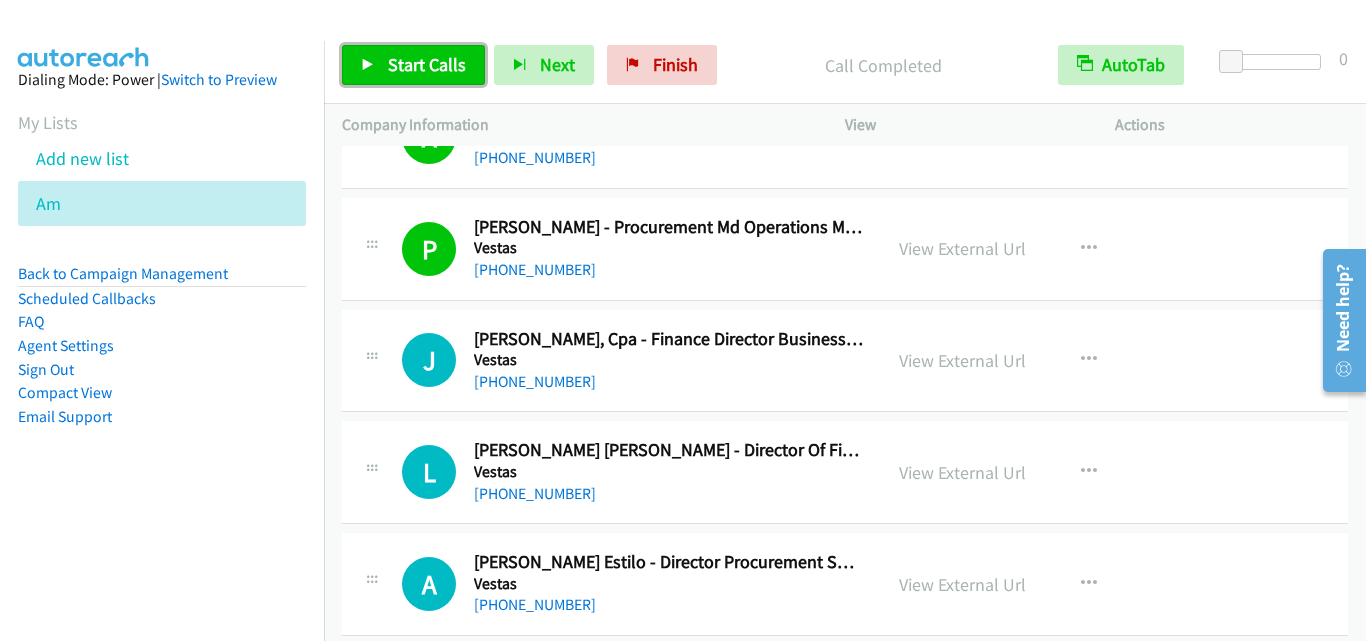 click on "Start Calls" at bounding box center (413, 65) 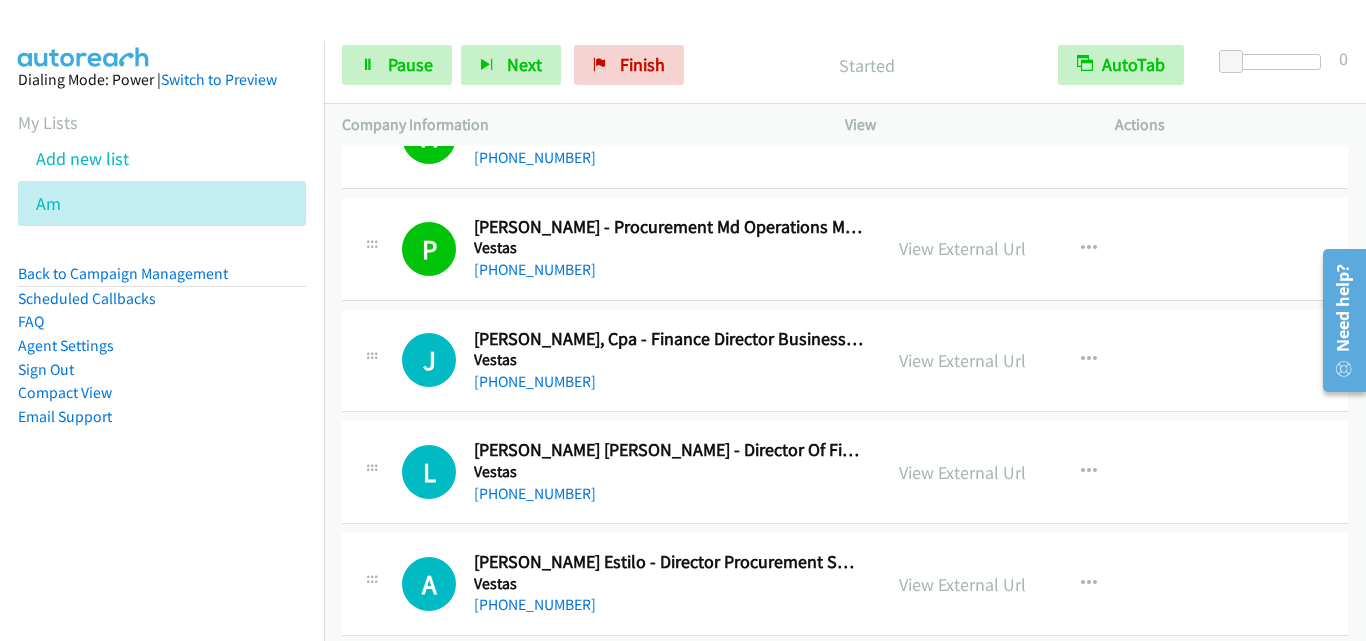 click on "P
Callback Scheduled
[PERSON_NAME] - Procurement Md Operations Manager
Vestas
[GEOGRAPHIC_DATA]/[GEOGRAPHIC_DATA]
[PHONE_NUMBER]
View External Url
View External Url
Schedule/Manage Callback
Start Calls Here
Remove from list
Add to do not call list
Reset Call Status" at bounding box center (845, 249) 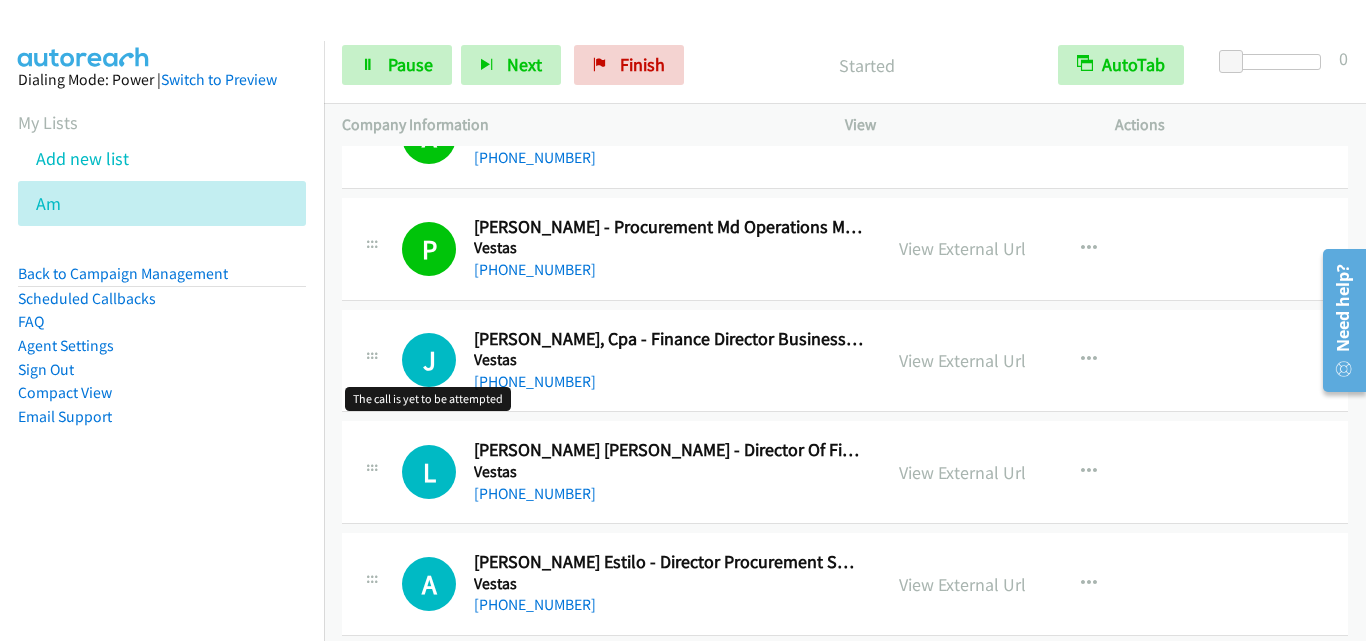 click on "J" at bounding box center (429, 360) 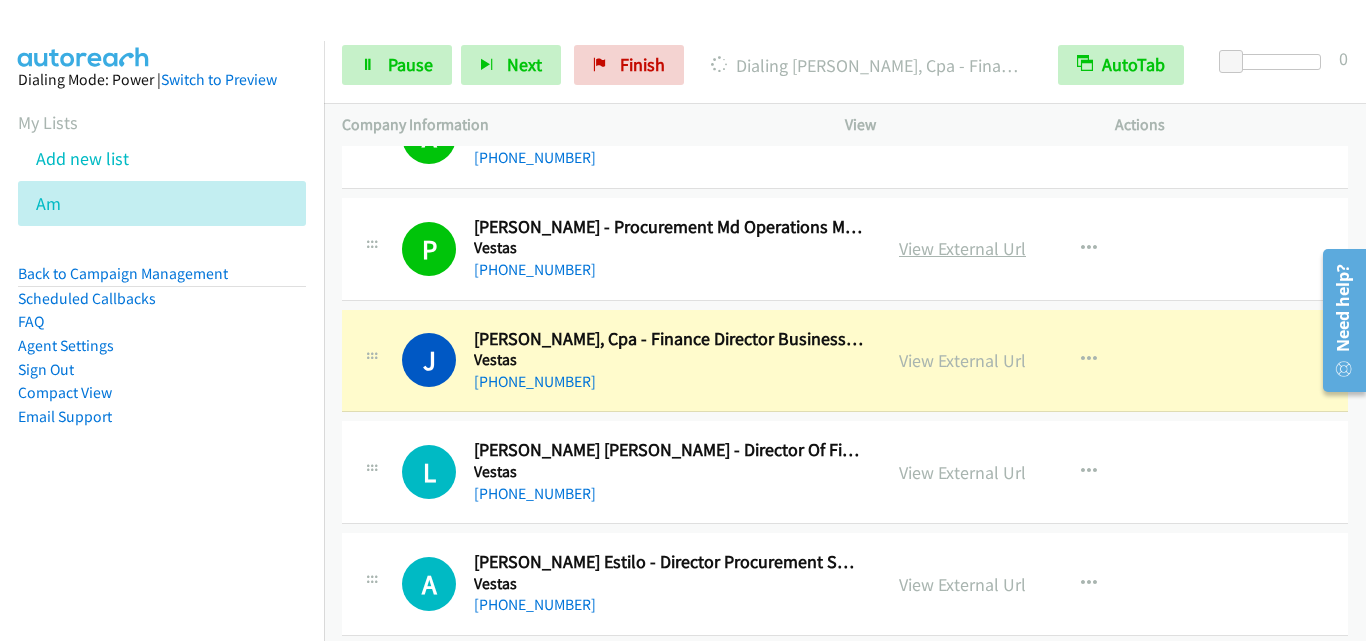 click on "View External Url" at bounding box center [962, 248] 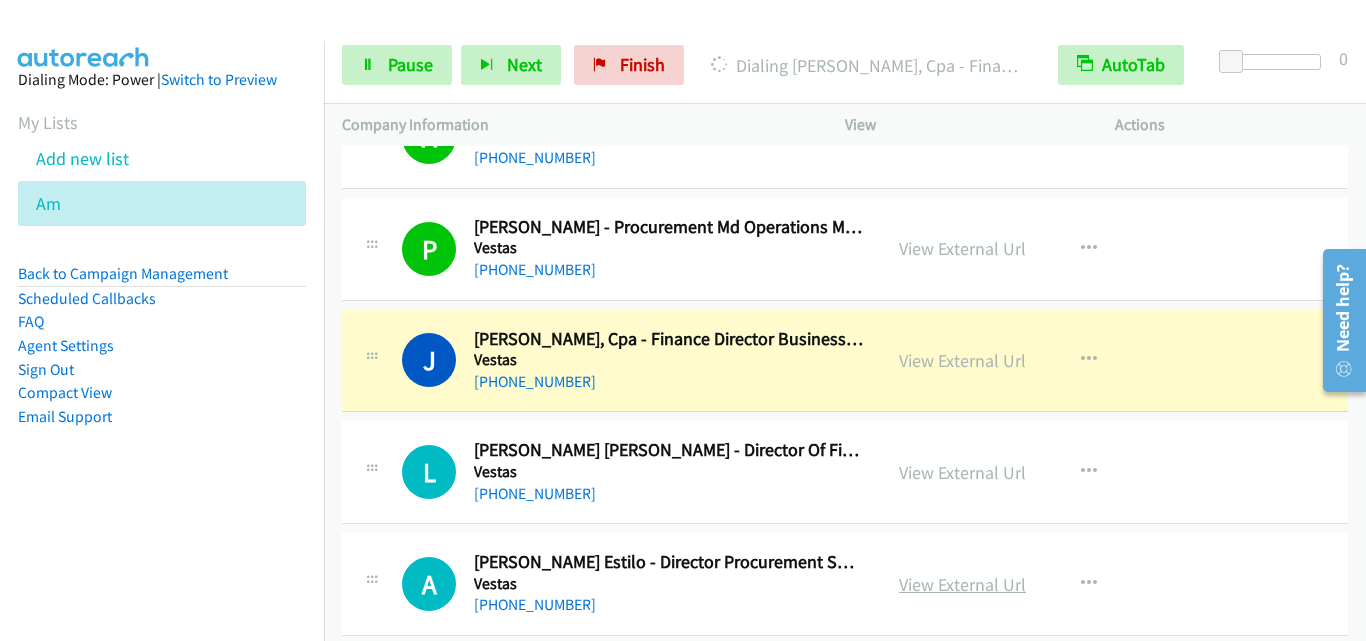 scroll, scrollTop: 500, scrollLeft: 0, axis: vertical 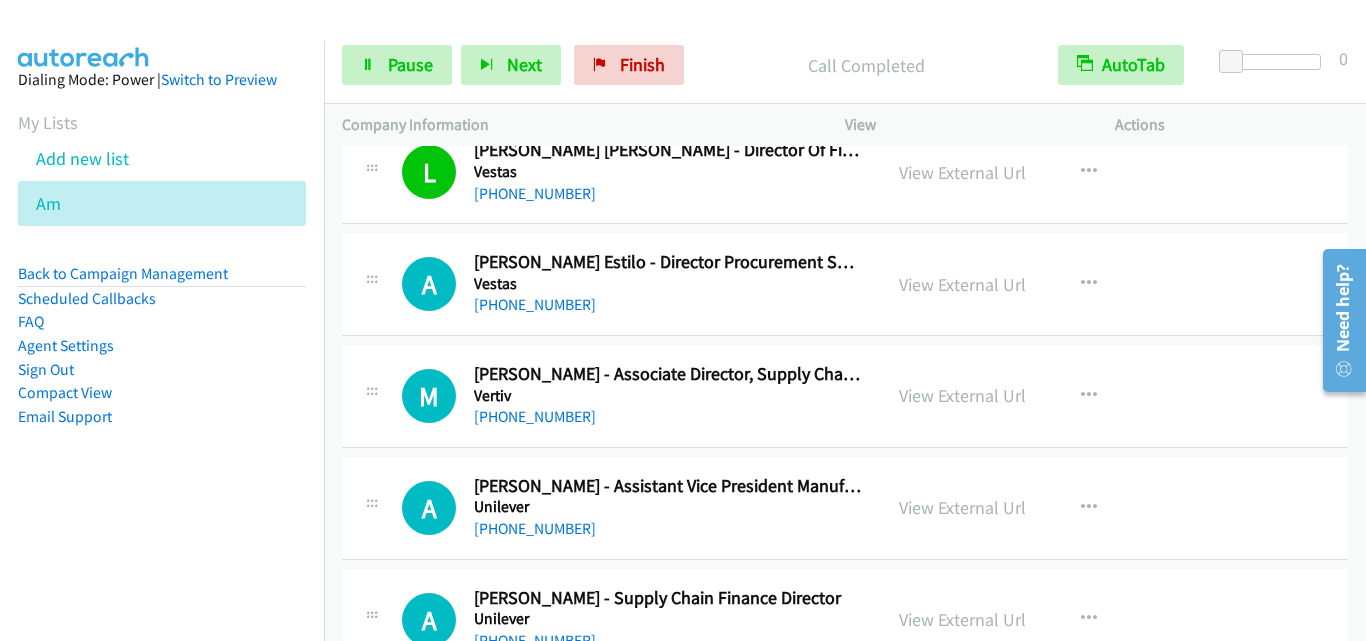 click on "M
Callback Scheduled
[PERSON_NAME] - Associate Director, Supply Chain And Process Improvement (Shared Services)
Vertiv
[GEOGRAPHIC_DATA]/[GEOGRAPHIC_DATA]
[PHONE_NUMBER]" at bounding box center (611, 396) 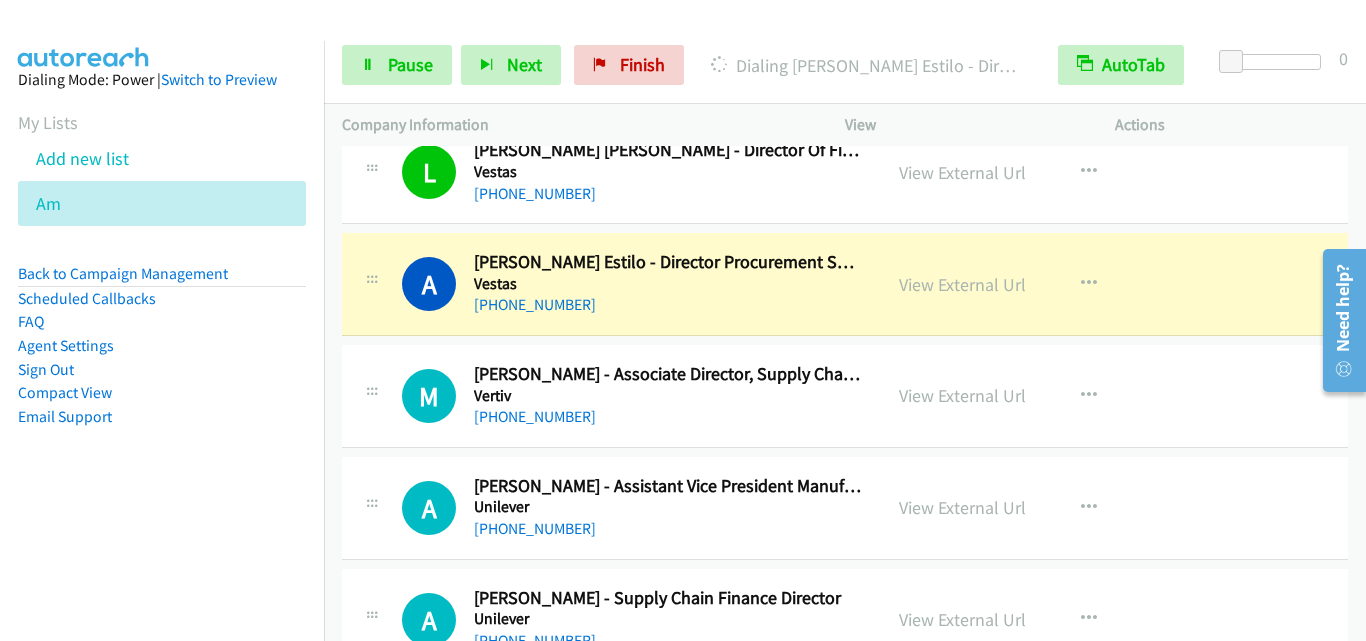 click on "M
Callback Scheduled
[PERSON_NAME] - Associate Director, Supply Chain And Process Improvement (Shared Services)
Vertiv
[GEOGRAPHIC_DATA]/[GEOGRAPHIC_DATA]
[PHONE_NUMBER]
View External Url
View External Url
Schedule/Manage Callback
Start Calls Here
Remove from list
Add to do not call list
Reset Call Status" at bounding box center (845, 396) 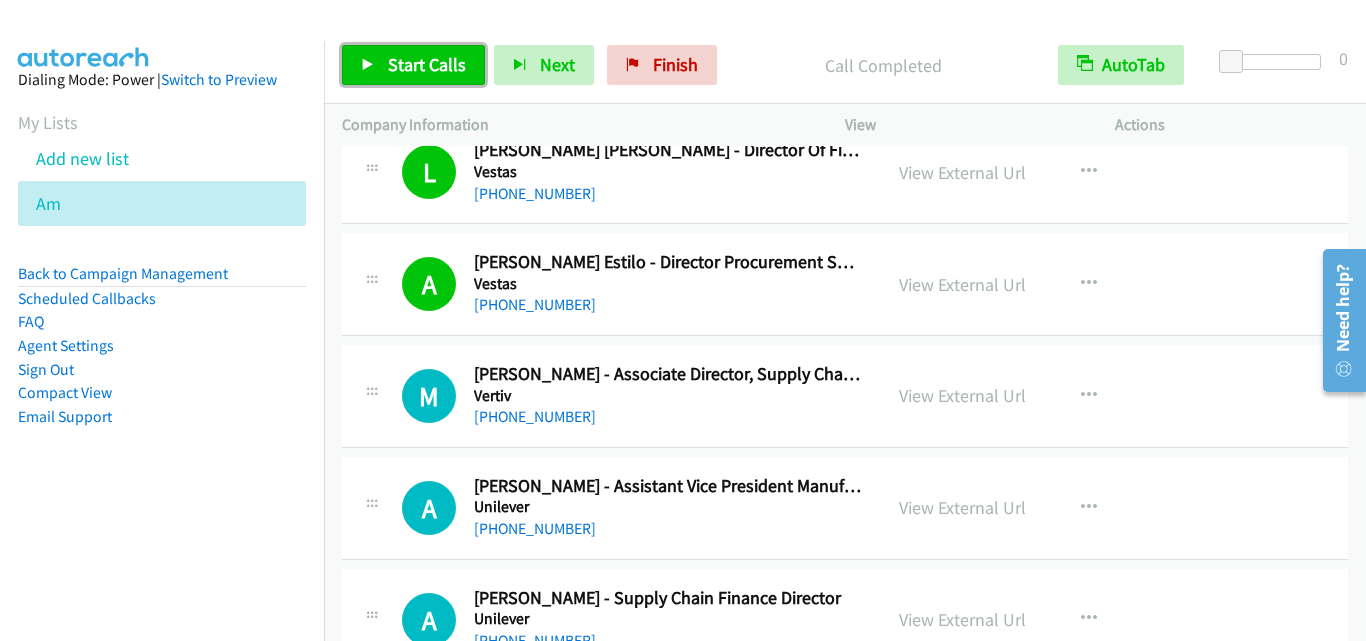click on "Start Calls" at bounding box center (427, 64) 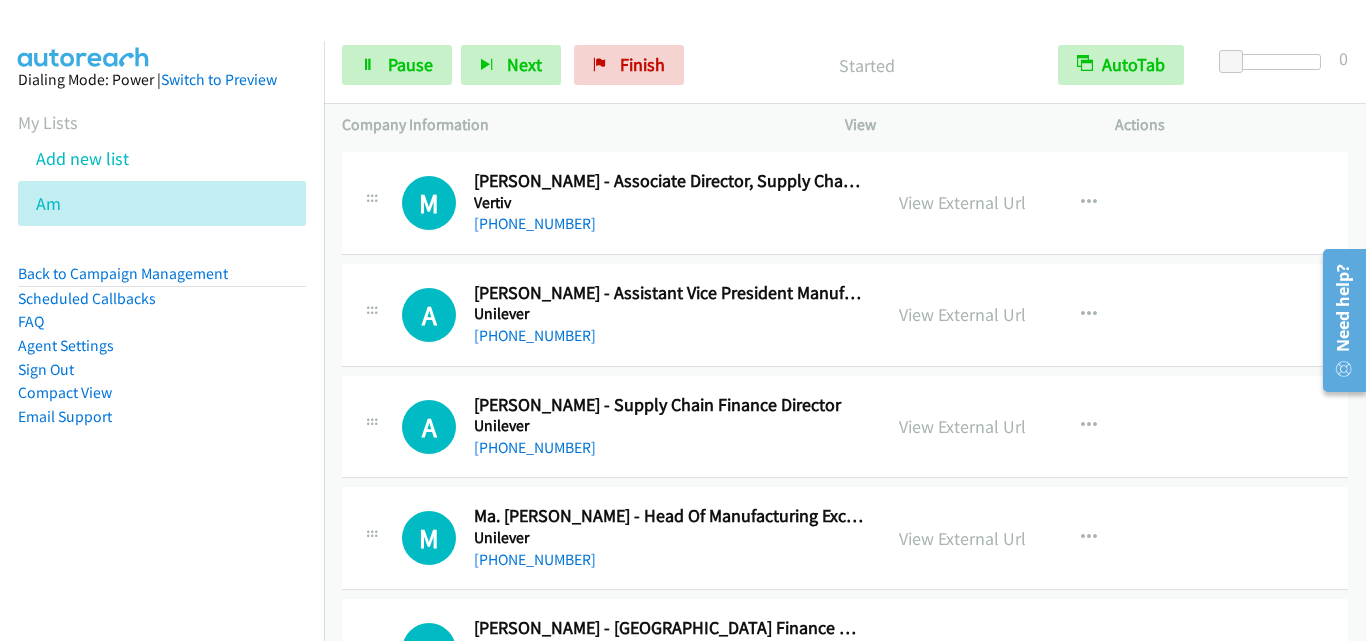 scroll, scrollTop: 900, scrollLeft: 0, axis: vertical 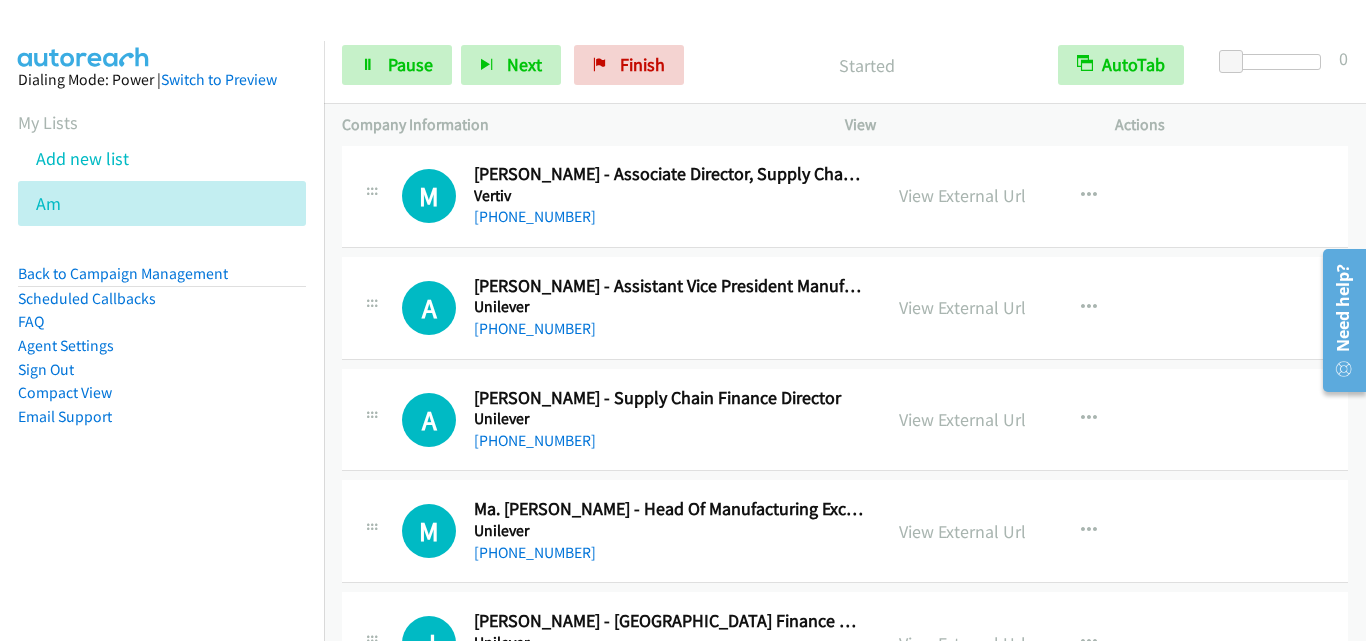 click on "M
Callback Scheduled
[PERSON_NAME] - Associate Director, Supply Chain And Process Improvement (Shared Services)
Vertiv
[GEOGRAPHIC_DATA]/[GEOGRAPHIC_DATA]
[PHONE_NUMBER]" at bounding box center [611, 196] 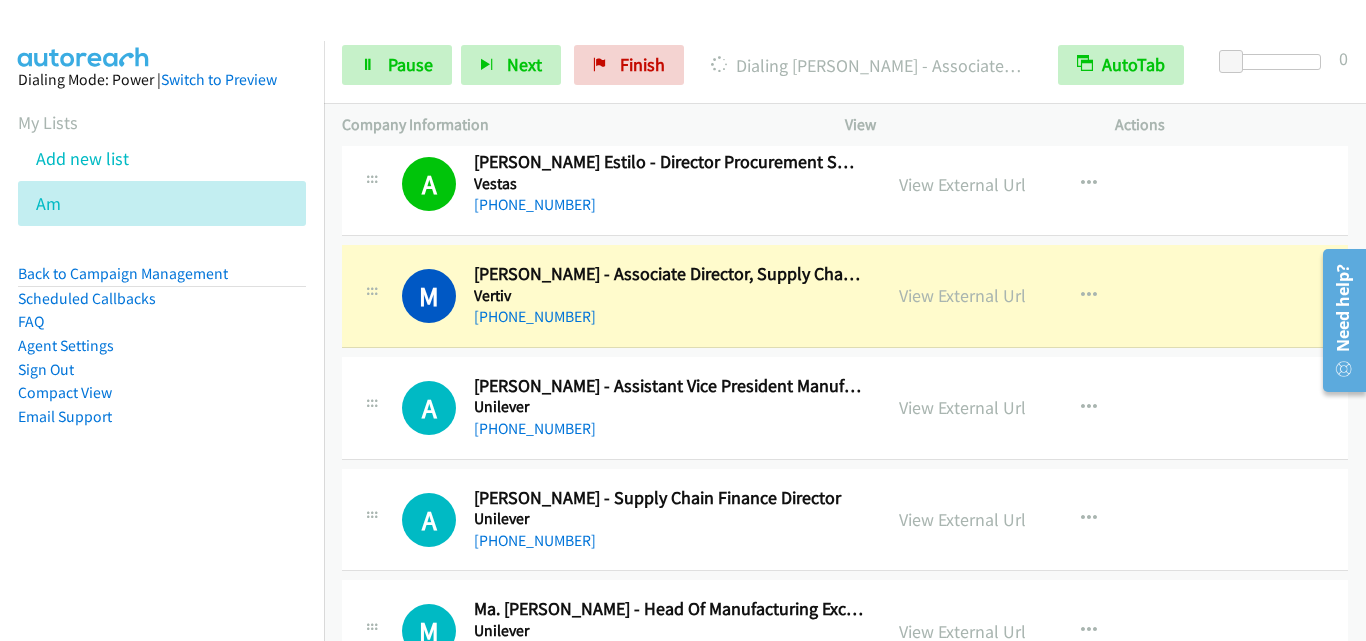 click on "M
Callback Scheduled
[PERSON_NAME] - Associate Director, Supply Chain And Process Improvement (Shared Services)
Vertiv
[GEOGRAPHIC_DATA]/[GEOGRAPHIC_DATA]
[PHONE_NUMBER]" at bounding box center (611, 296) 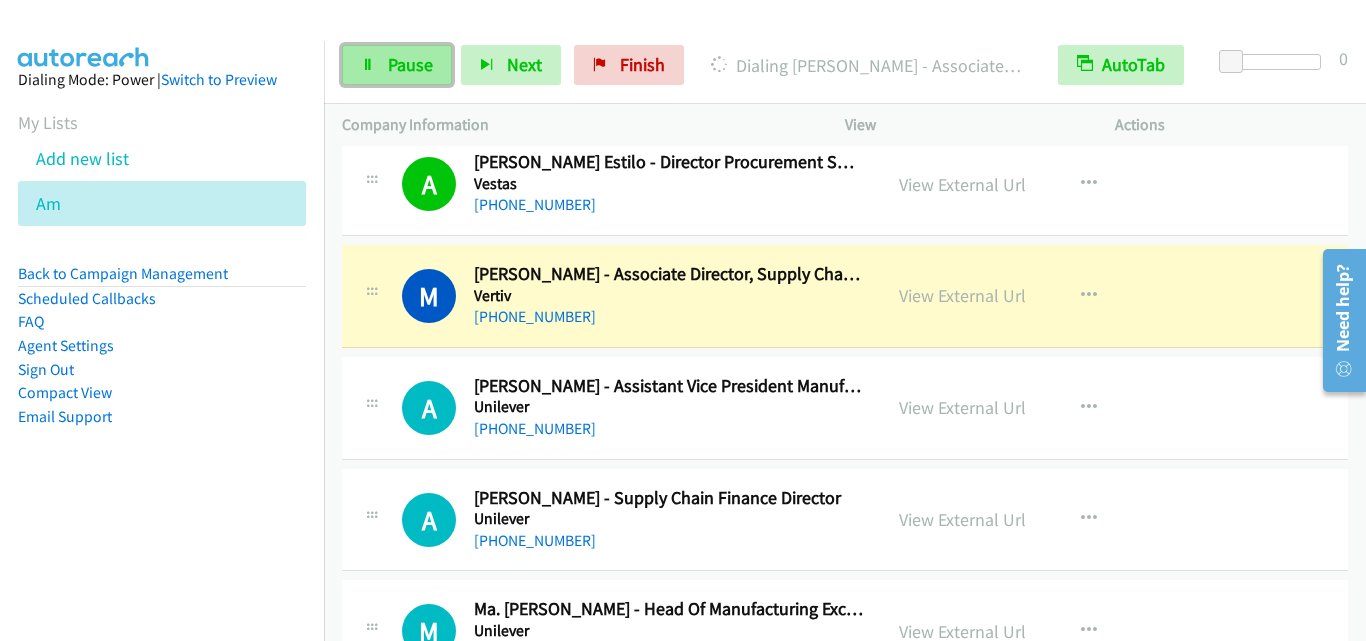 click on "Pause" at bounding box center [397, 65] 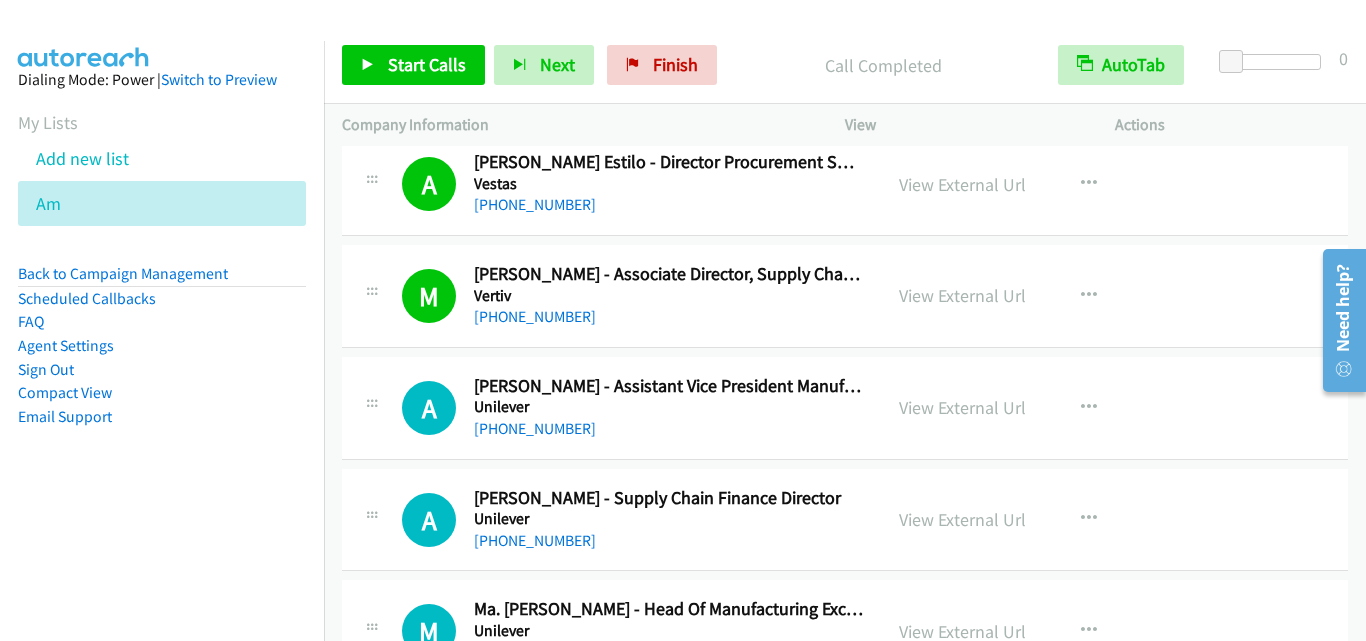 click on "M
Callback Scheduled
[PERSON_NAME] - Associate Director, Supply Chain And Process Improvement (Shared Services)
Vertiv
[GEOGRAPHIC_DATA]/[GEOGRAPHIC_DATA]
[PHONE_NUMBER]
View External Url
View External Url
Schedule/Manage Callback
Start Calls Here
Remove from list
Add to do not call list
Reset Call Status" at bounding box center (845, 296) 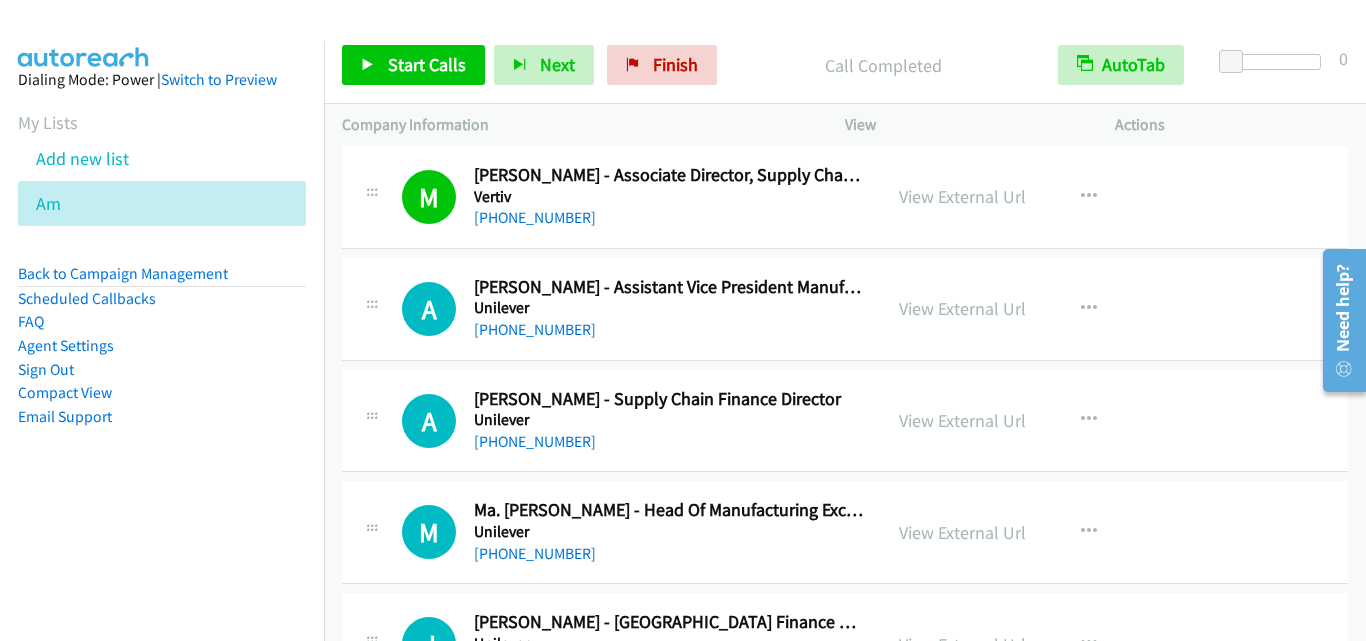 scroll, scrollTop: 900, scrollLeft: 0, axis: vertical 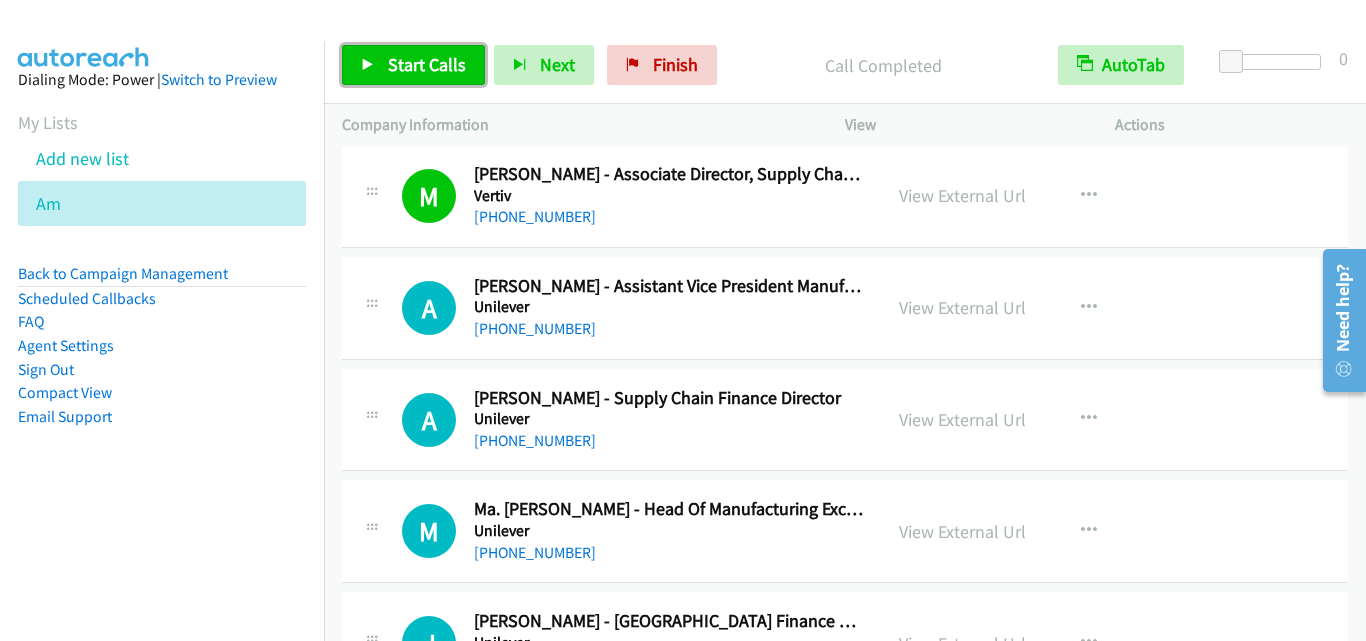 click on "Start Calls" at bounding box center [427, 64] 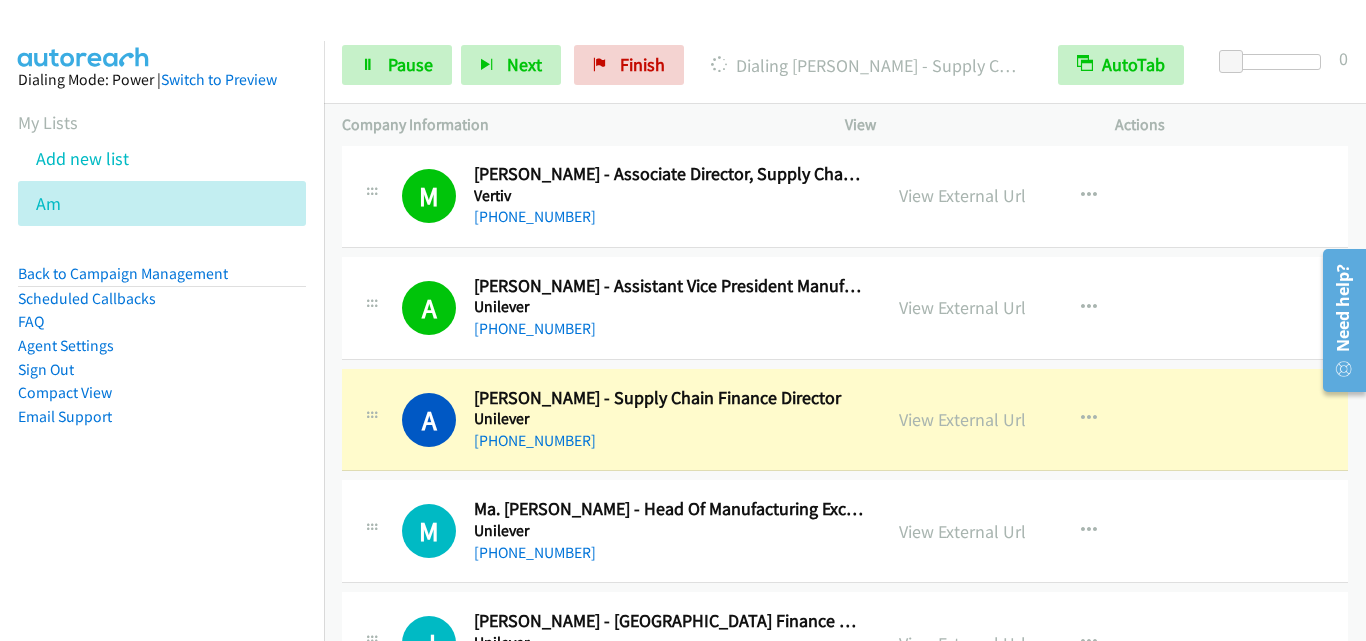 click on "M
Callback Scheduled
Ma. [PERSON_NAME] - Head Of Manufacturing Excellence, [GEOGRAPHIC_DATA] & Philippine Man Ex Lead
Unilever
[GEOGRAPHIC_DATA]/[GEOGRAPHIC_DATA]
[PHONE_NUMBER]
View External Url
View External Url
Schedule/Manage Callback
Start Calls Here
Remove from list
Add to do not call list
Reset Call Status" at bounding box center [845, 532] 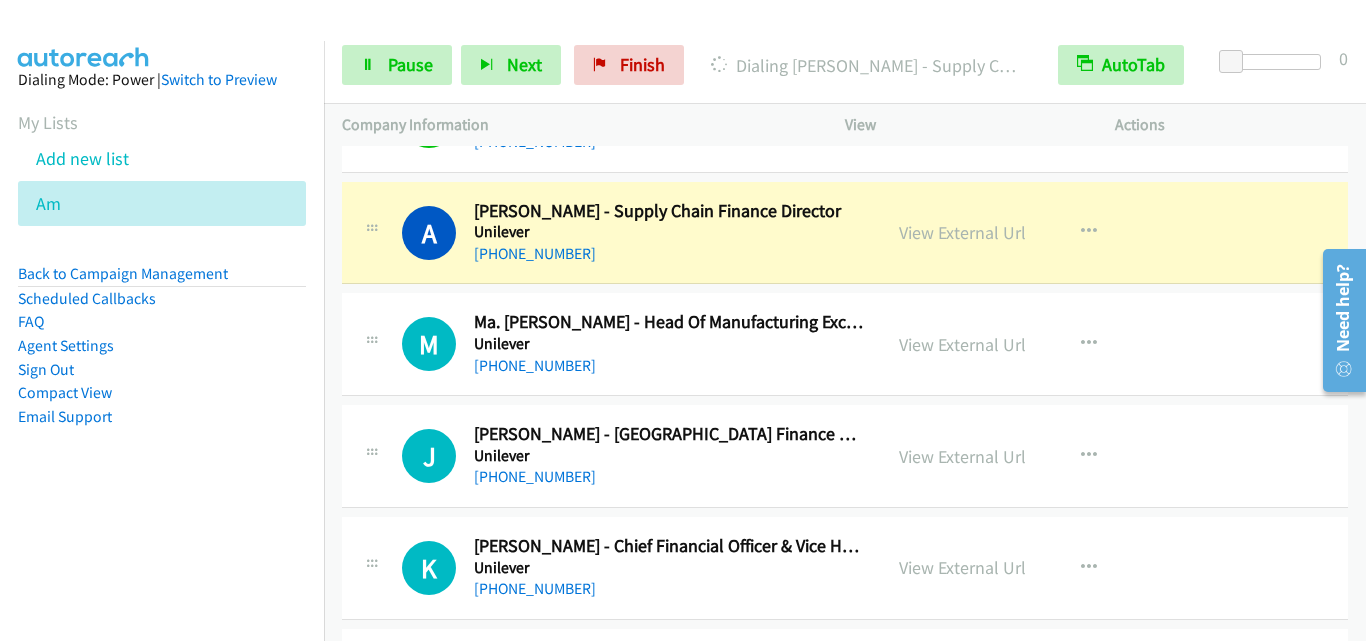 scroll, scrollTop: 1100, scrollLeft: 0, axis: vertical 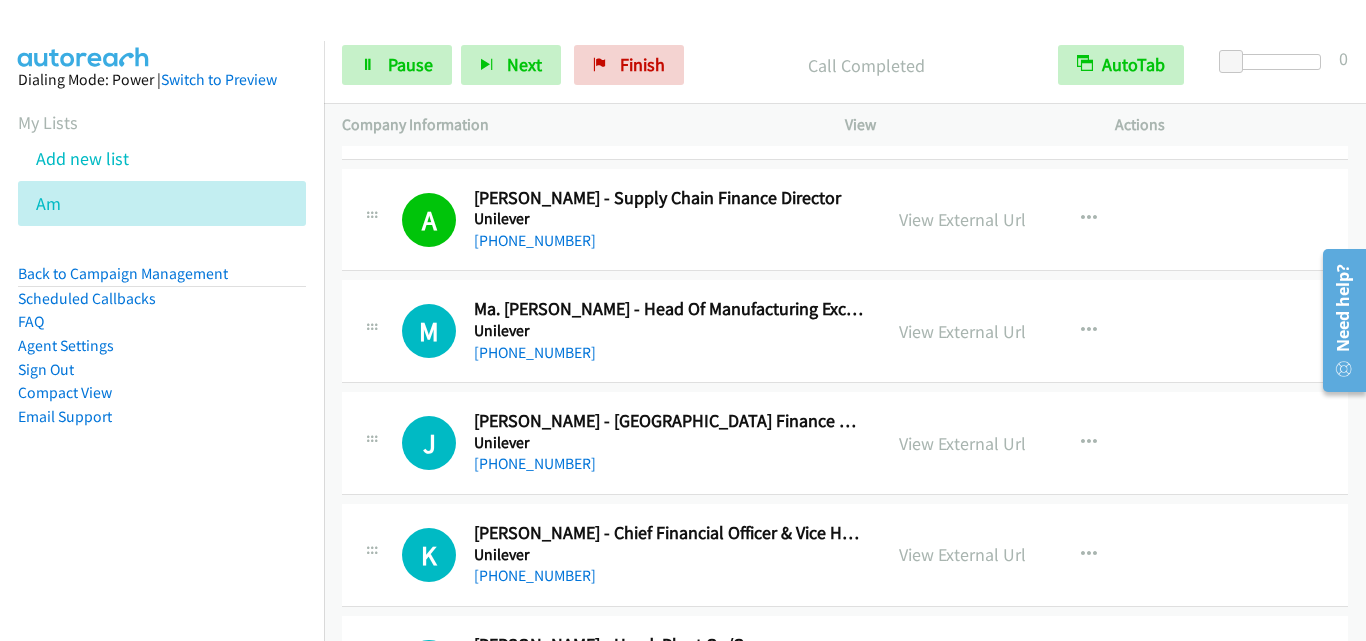 click on "M
Callback Scheduled
Ma. [PERSON_NAME] - Head Of Manufacturing Excellence, [GEOGRAPHIC_DATA] & Philippine Man Ex Lead
Unilever
[GEOGRAPHIC_DATA]/[GEOGRAPHIC_DATA]
[PHONE_NUMBER]
View External Url
View External Url
Schedule/Manage Callback
Start Calls Here
Remove from list
Add to do not call list
Reset Call Status" at bounding box center [845, 331] 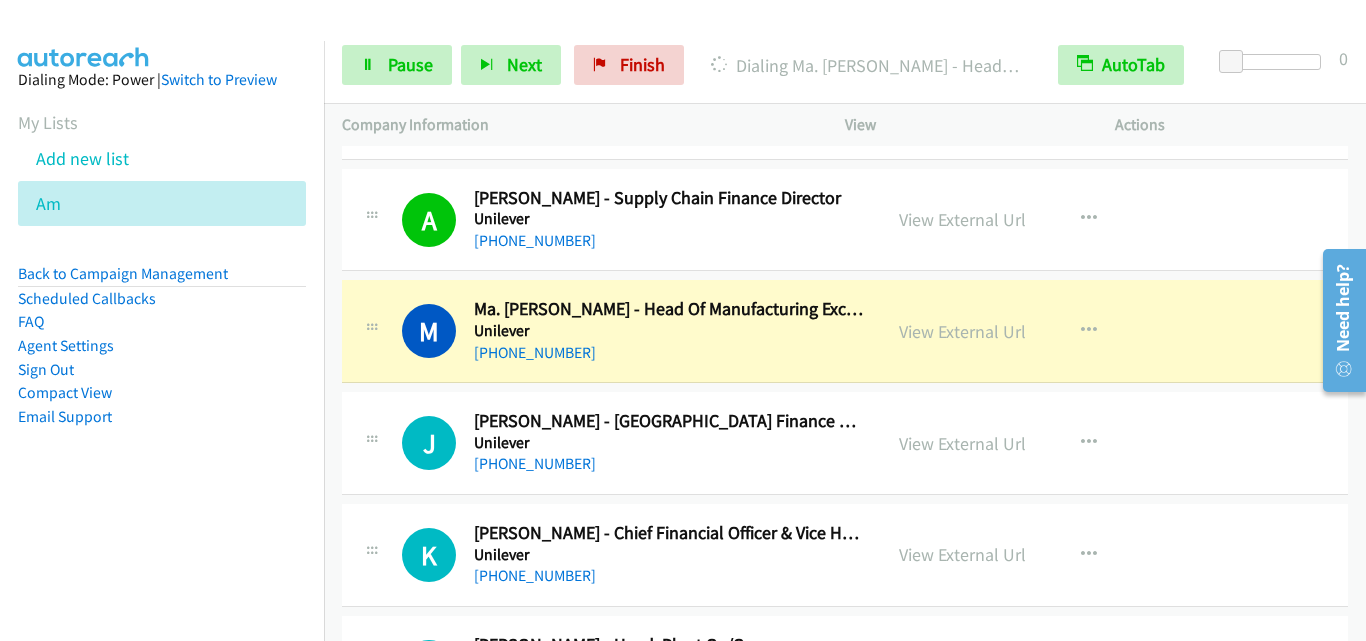 click on "M
Callback Scheduled
Ma. [PERSON_NAME] - Head Of Manufacturing Excellence, [GEOGRAPHIC_DATA] & Philippine Man Ex Lead
Unilever
[GEOGRAPHIC_DATA]/[GEOGRAPHIC_DATA]
[PHONE_NUMBER]
View External Url
View External Url
Schedule/Manage Callback
Start Calls Here
Remove from list
Add to do not call list
Reset Call Status" at bounding box center [845, 331] 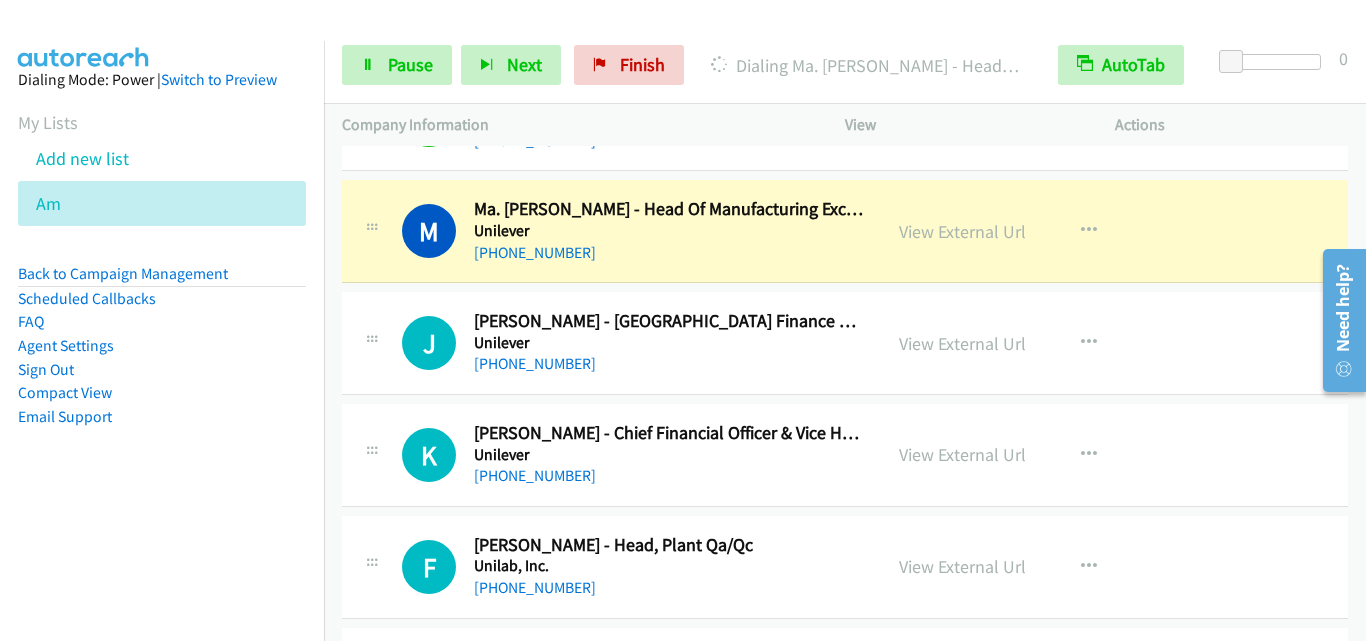 scroll, scrollTop: 1100, scrollLeft: 0, axis: vertical 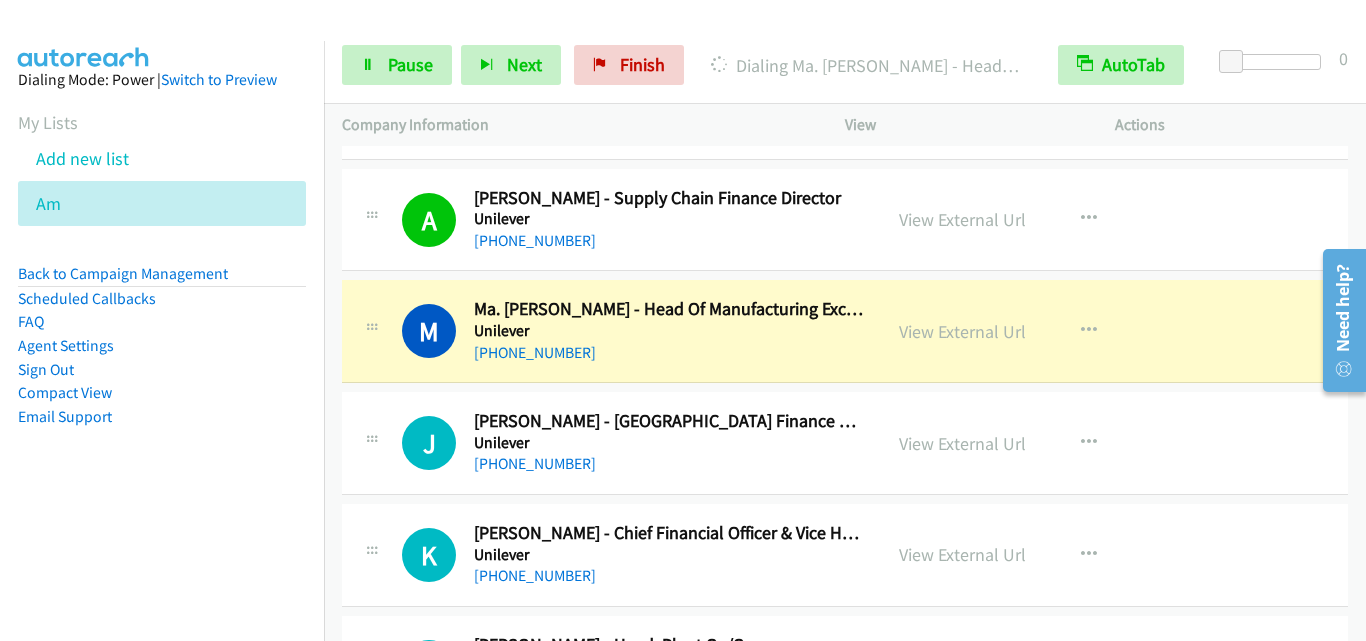 click on "J
Callback Scheduled
[PERSON_NAME] - Greater Asia Finance Director   Beauty & Wellbeing
Unilever
[GEOGRAPHIC_DATA]/[GEOGRAPHIC_DATA]
[PHONE_NUMBER]
View External Url
View External Url
Schedule/Manage Callback
Start Calls Here
Remove from list
Add to do not call list
Reset Call Status" at bounding box center [845, 443] 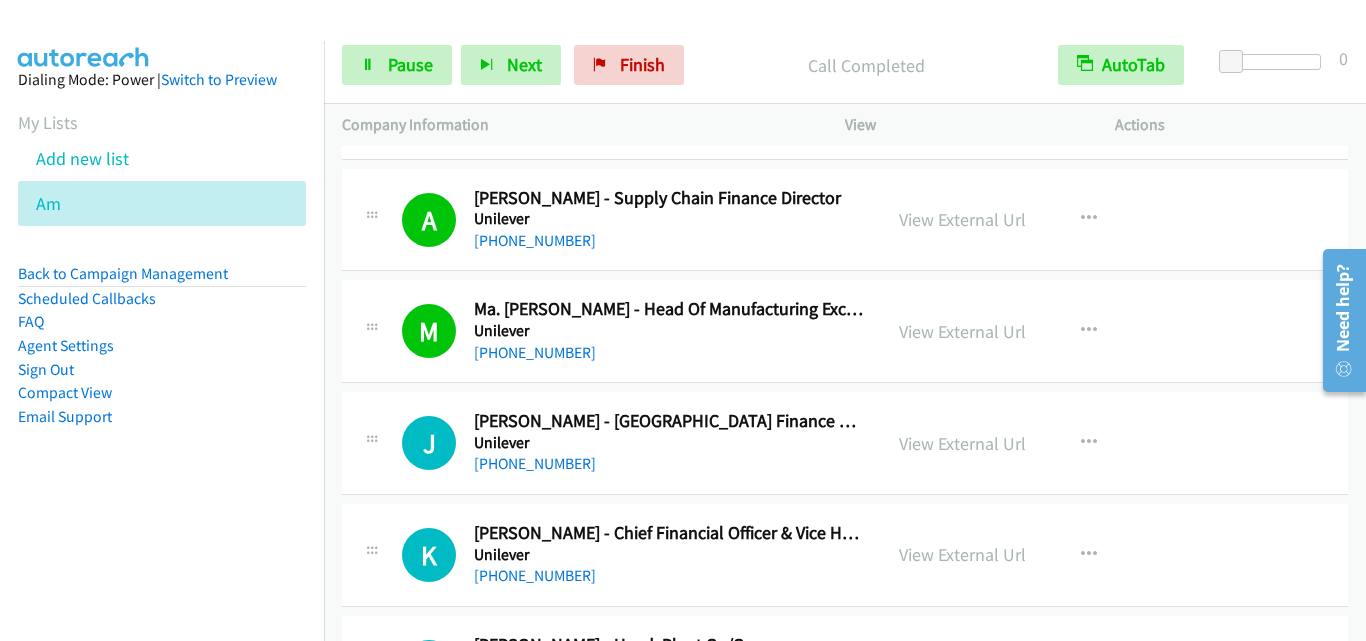 click on "J" at bounding box center [429, 443] 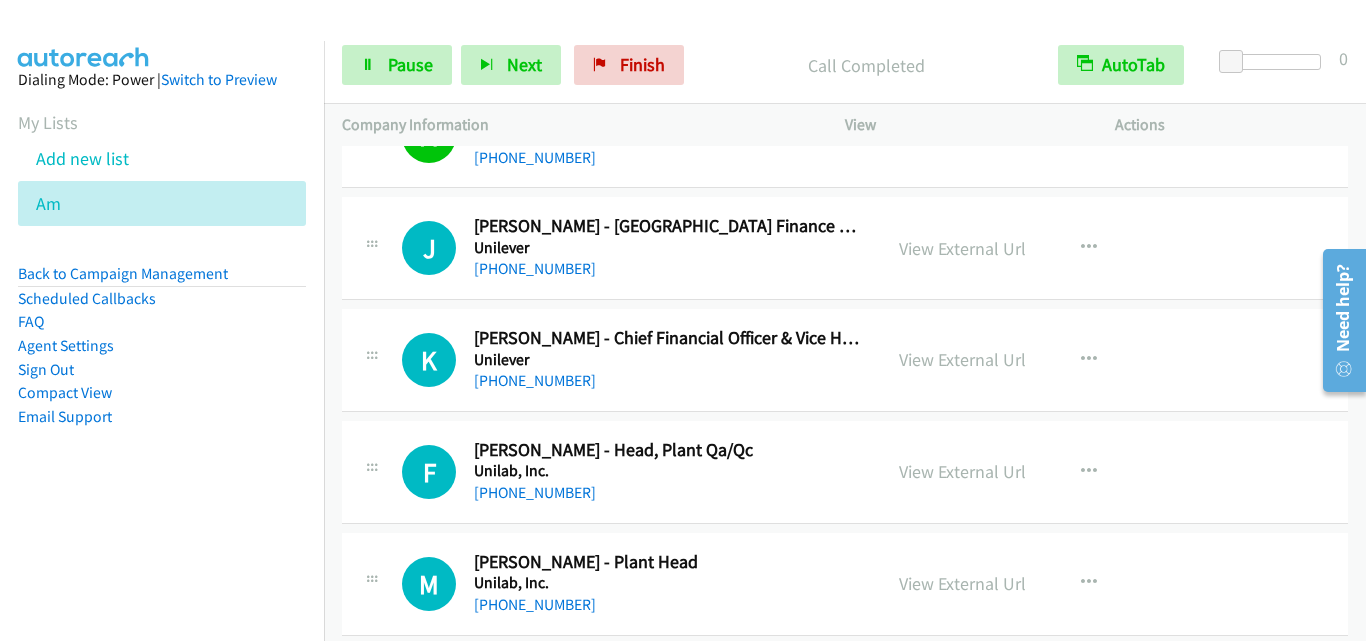 scroll, scrollTop: 1300, scrollLeft: 0, axis: vertical 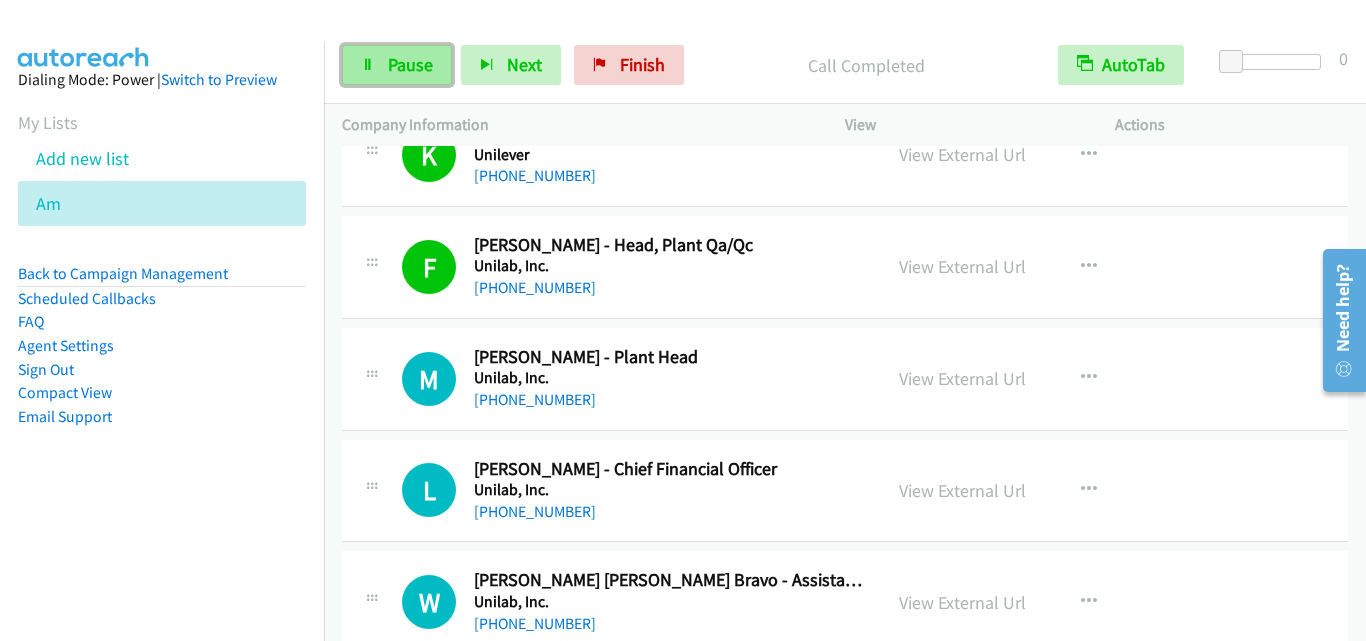 click on "Pause" at bounding box center [410, 64] 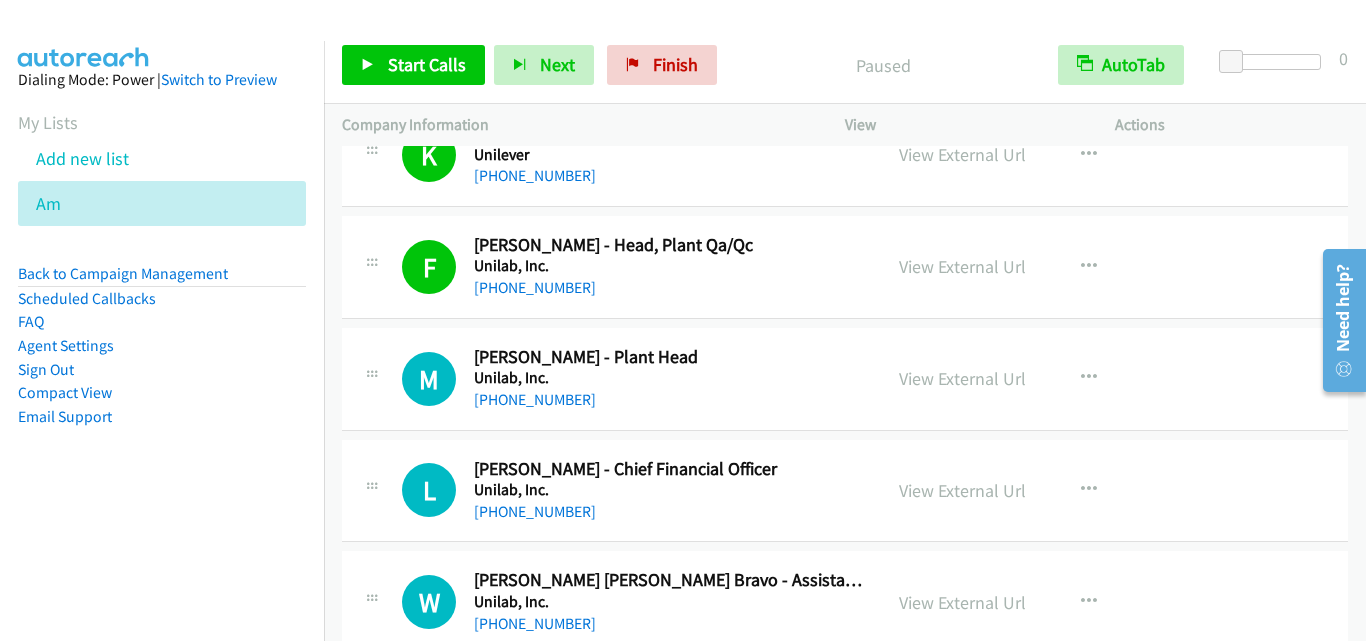 click on "F
Callback Scheduled
[PERSON_NAME] - Head, Plant Qa/Qc
Unilab, Inc.
[GEOGRAPHIC_DATA]/[GEOGRAPHIC_DATA]
[PHONE_NUMBER]" at bounding box center [611, 267] 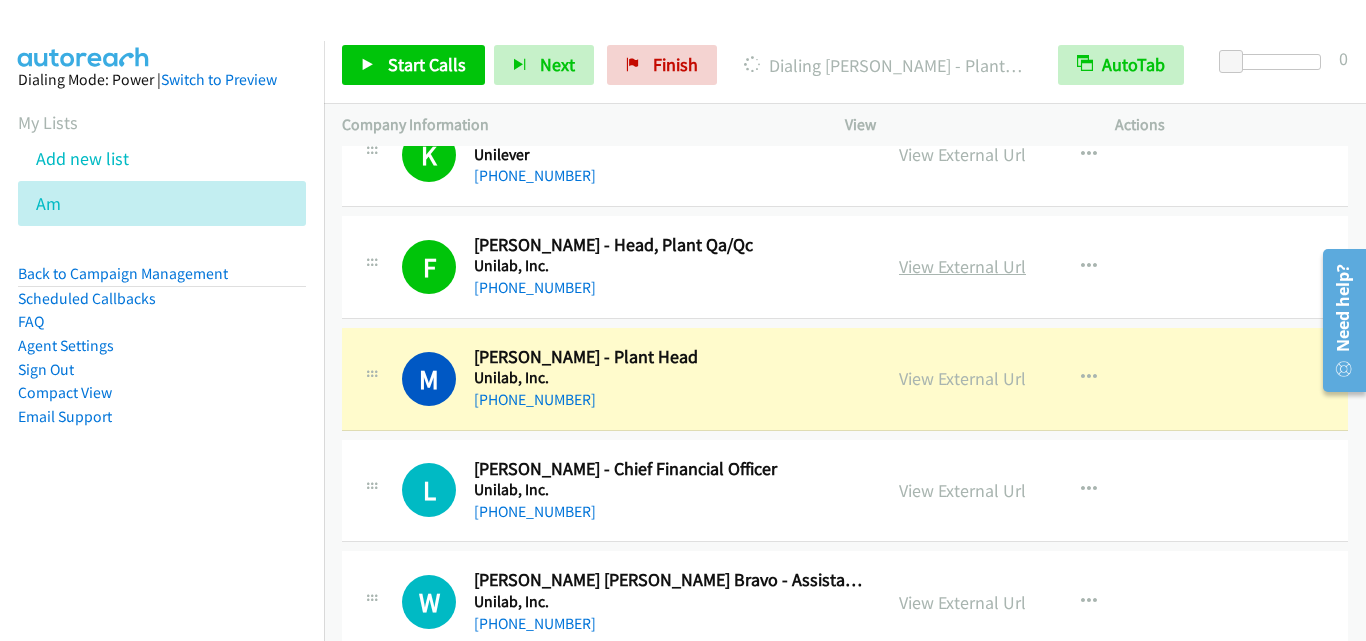 click on "View External Url" at bounding box center [962, 266] 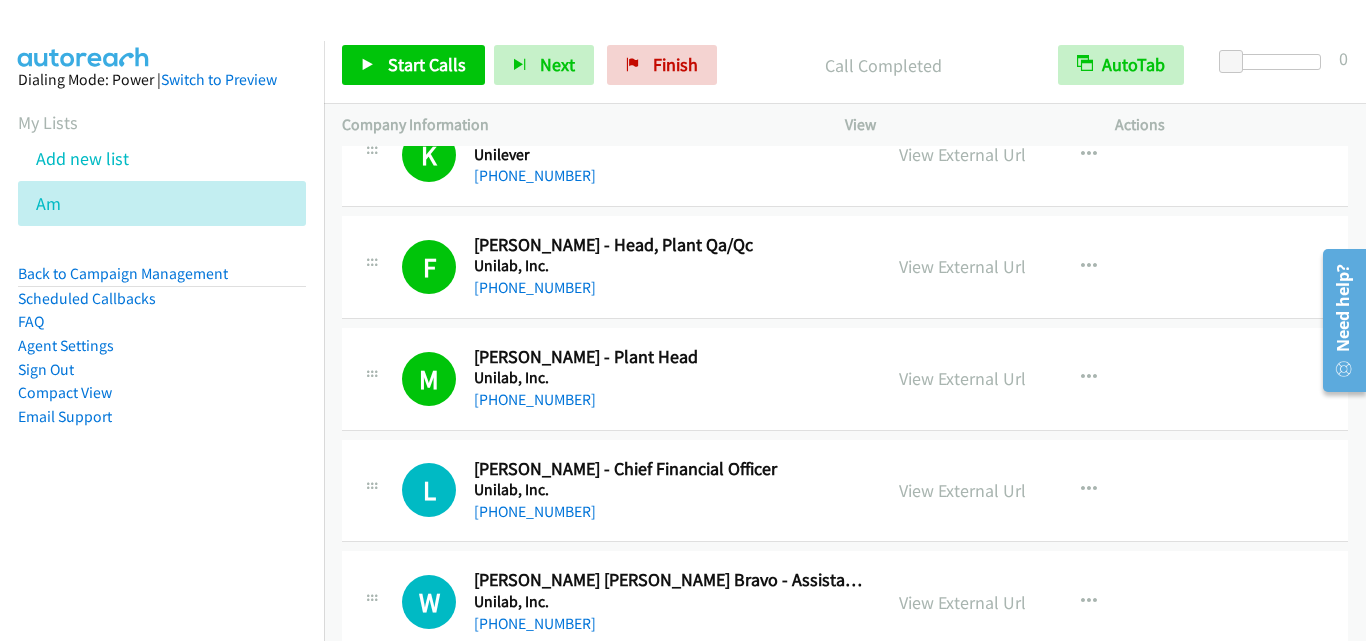 click on "M
Callback Scheduled
[PERSON_NAME] - Plant Head
Unilab, Inc.
[GEOGRAPHIC_DATA]/[GEOGRAPHIC_DATA]
[PHONE_NUMBER]
View External Url
View External Url
Schedule/Manage Callback
Start Calls Here
Remove from list
Add to do not call list
Reset Call Status" at bounding box center (845, 379) 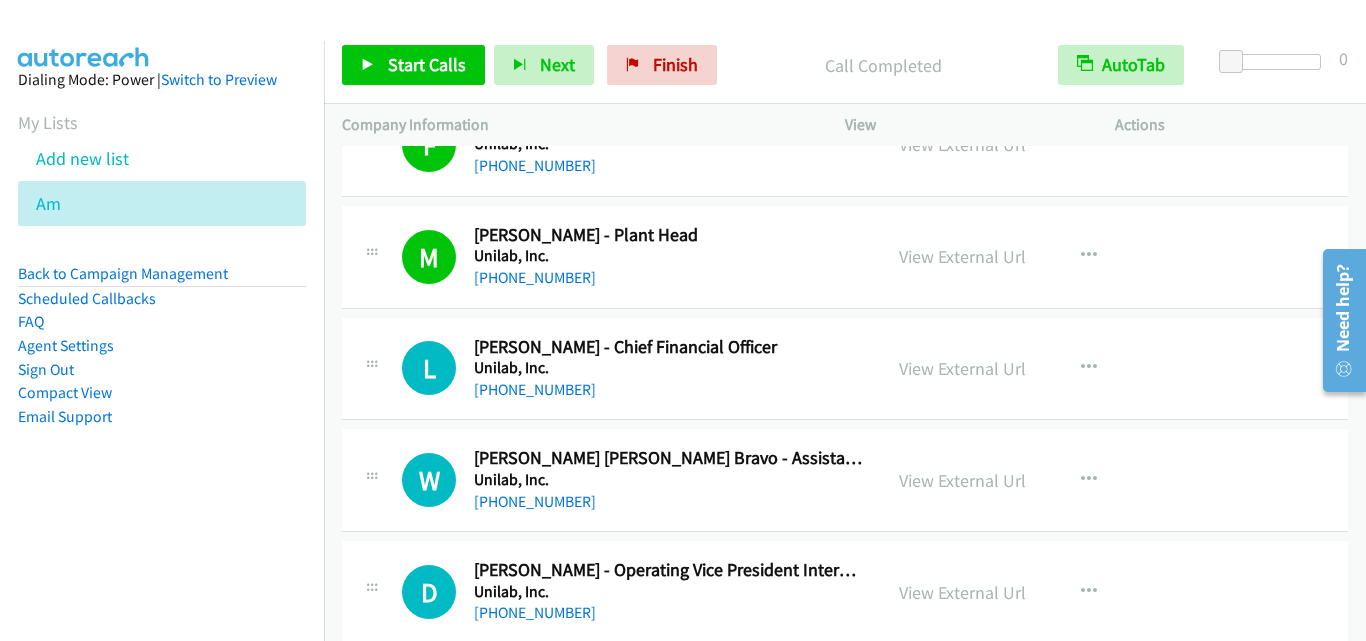 scroll, scrollTop: 1700, scrollLeft: 0, axis: vertical 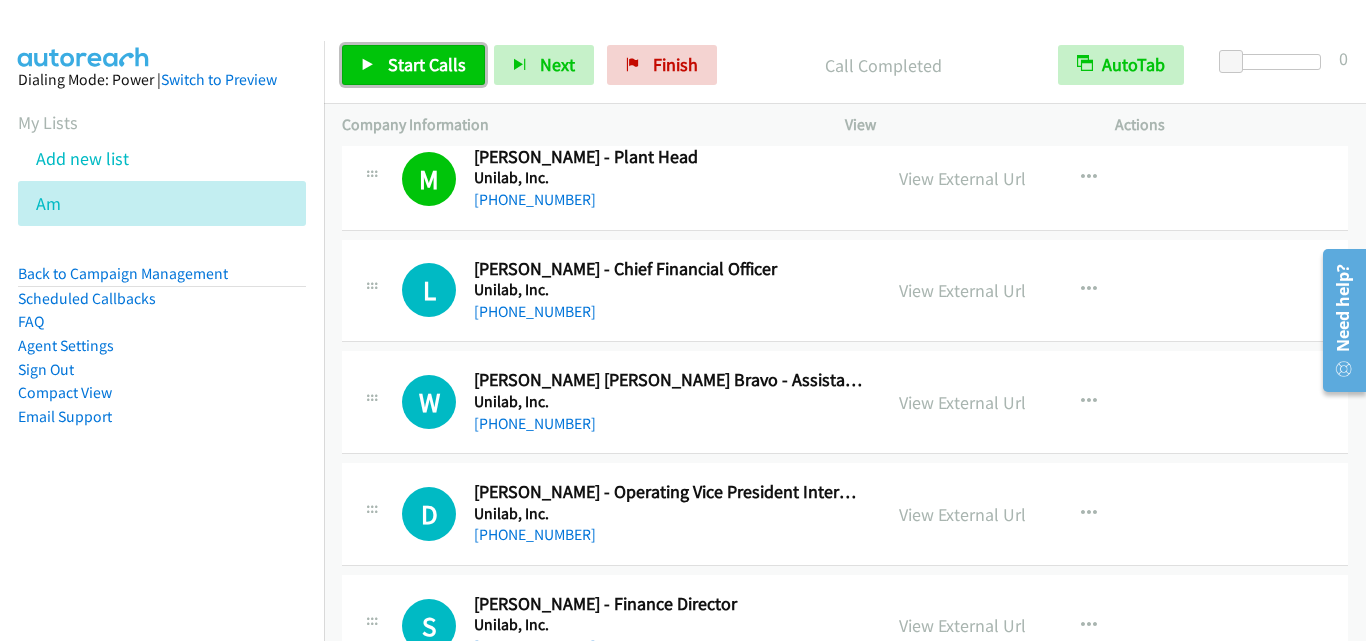 click on "Start Calls" at bounding box center [427, 64] 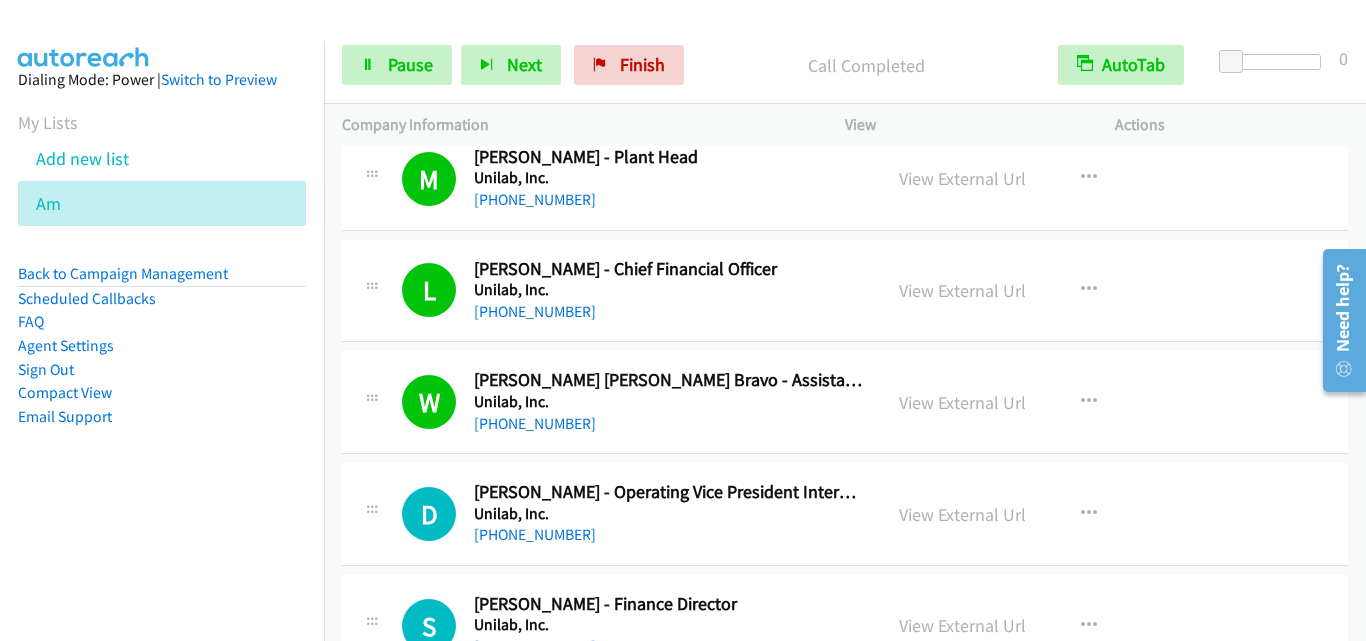 click on "D
Callback Scheduled
[PERSON_NAME] - Operating Vice President   International Finance
Unilab, Inc.
[GEOGRAPHIC_DATA]/[GEOGRAPHIC_DATA]
[PHONE_NUMBER]
View External Url
View External Url
Schedule/Manage Callback
Start Calls Here
Remove from list
Add to do not call list
Reset Call Status" at bounding box center [845, 514] 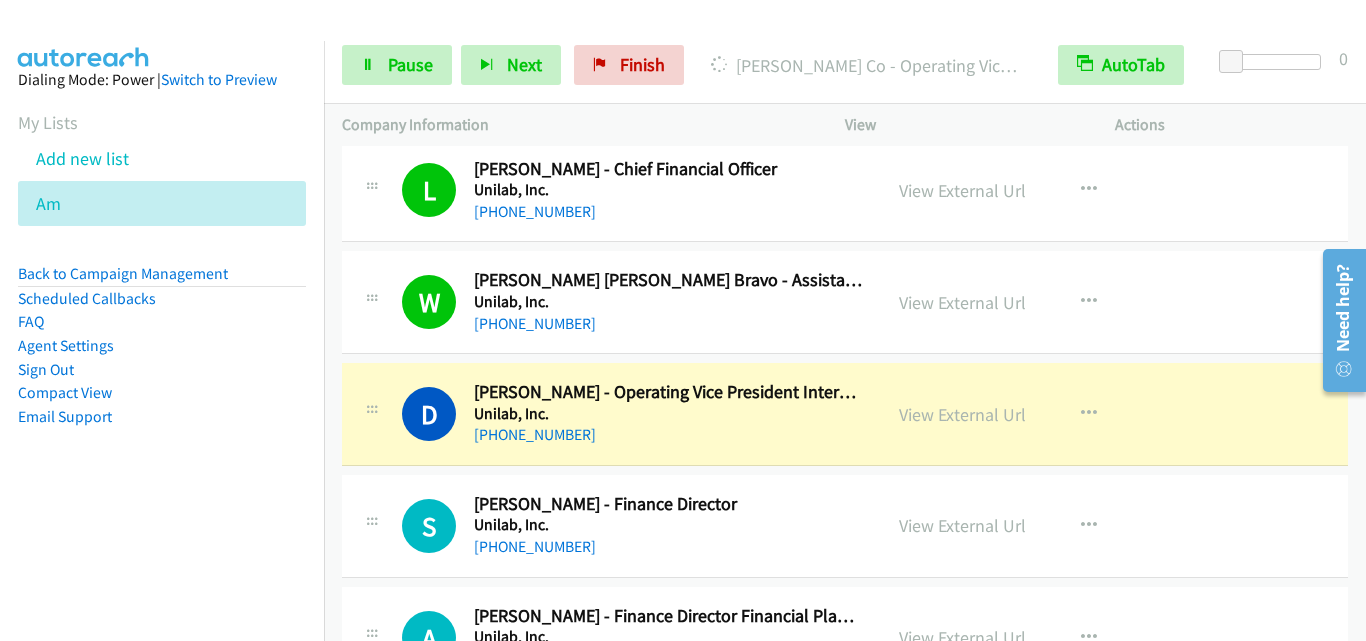 click on "D
Callback Scheduled
[PERSON_NAME] - Operating Vice President   International Finance
Unilab, Inc.
[GEOGRAPHIC_DATA]/[GEOGRAPHIC_DATA]
[PHONE_NUMBER]" at bounding box center (611, 414) 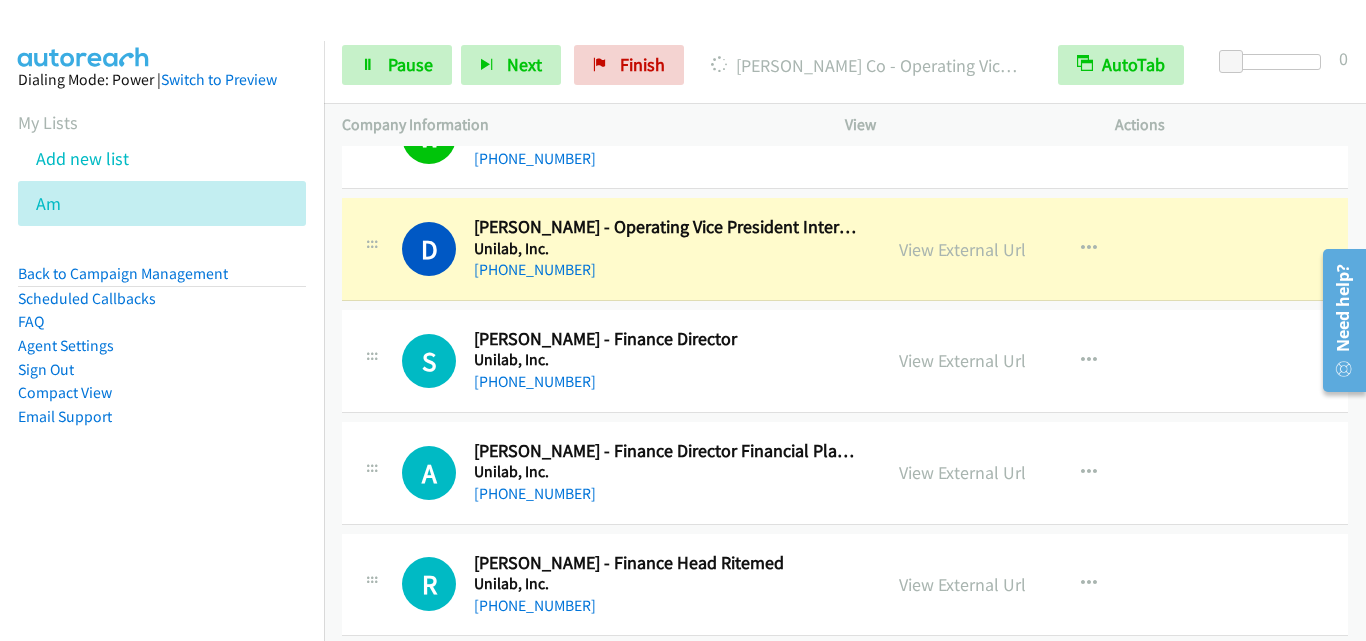 scroll, scrollTop: 2000, scrollLeft: 0, axis: vertical 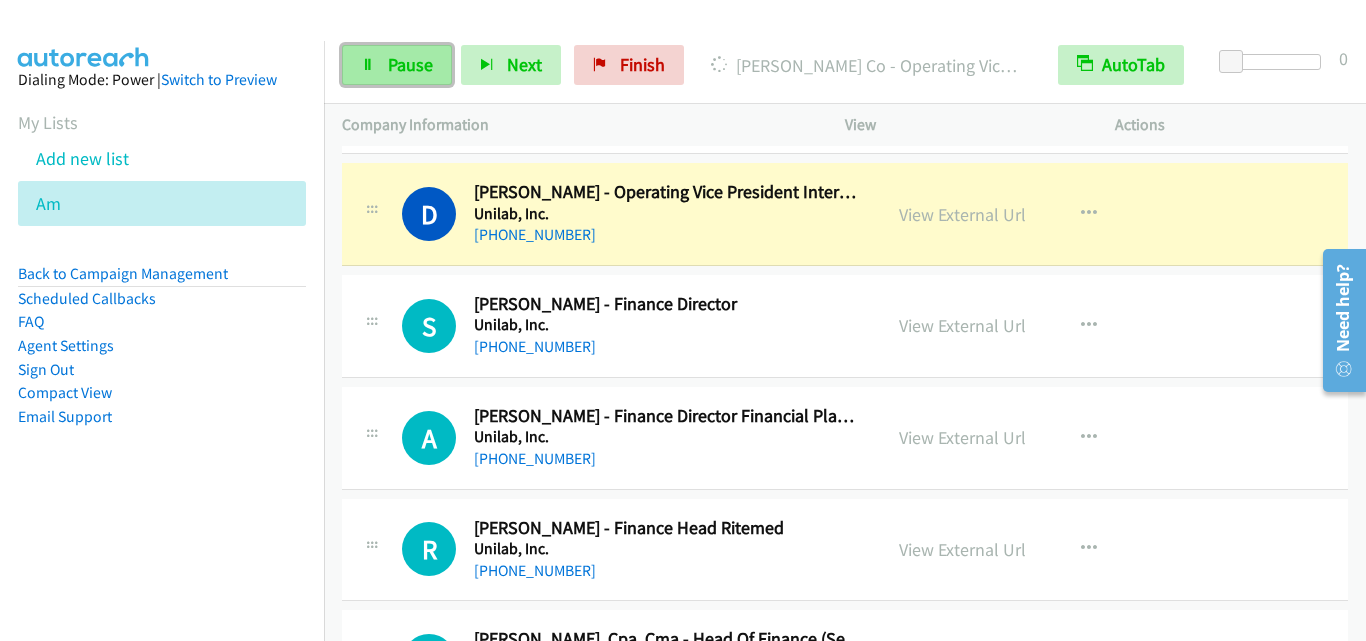 click on "Pause" at bounding box center (410, 64) 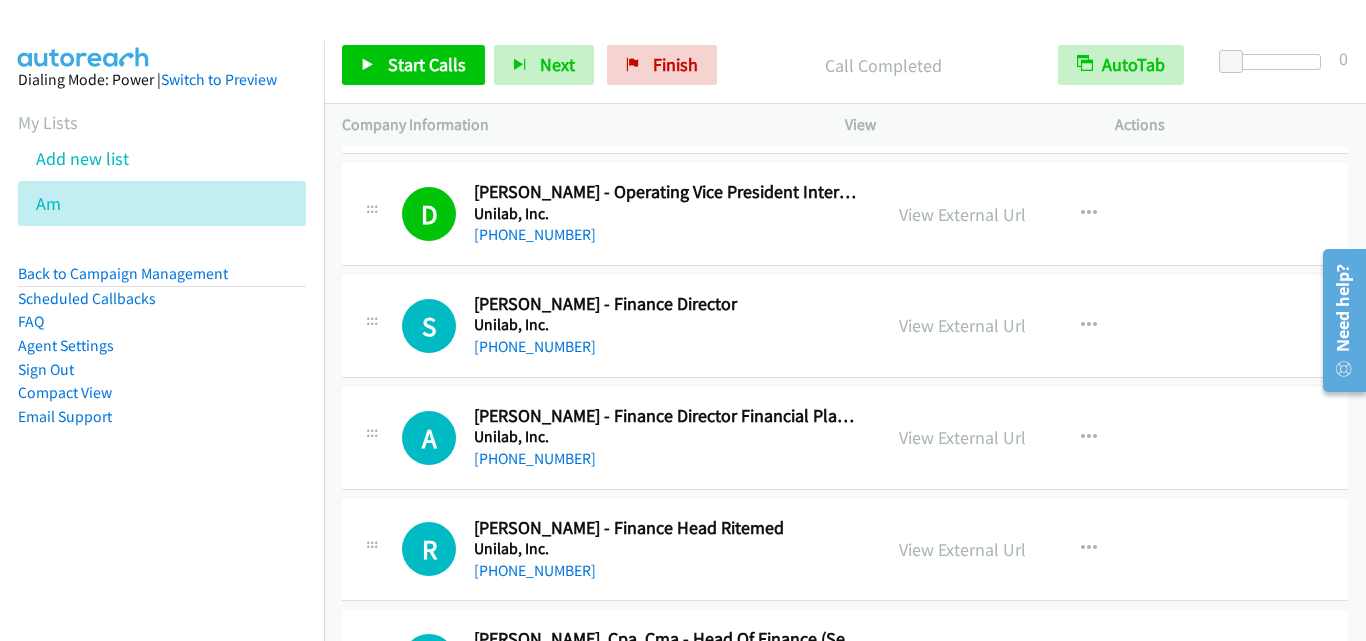 click on "S
Callback Scheduled
[PERSON_NAME] - Finance Director
Unilab, Inc.
[GEOGRAPHIC_DATA]/[GEOGRAPHIC_DATA]
[PHONE_NUMBER]
View External Url
View External Url
Schedule/Manage Callback
Start Calls Here
Remove from list
Add to do not call list
Reset Call Status" at bounding box center [845, 326] 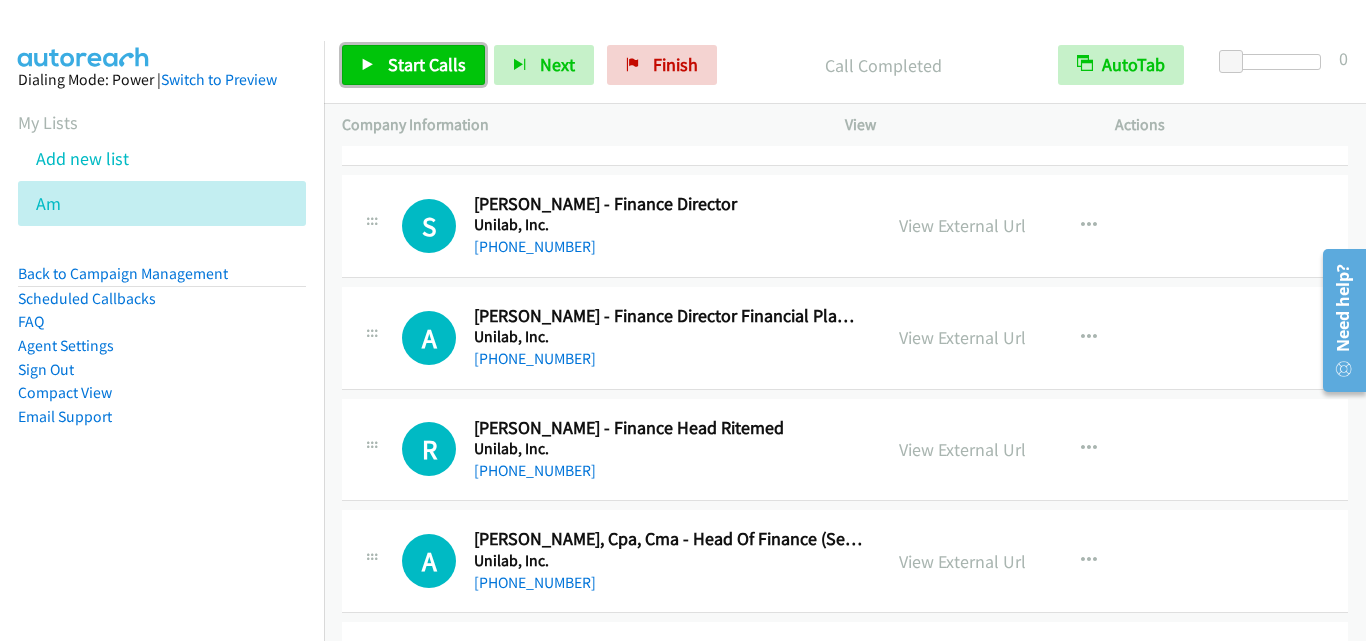 click on "Start Calls" at bounding box center [427, 64] 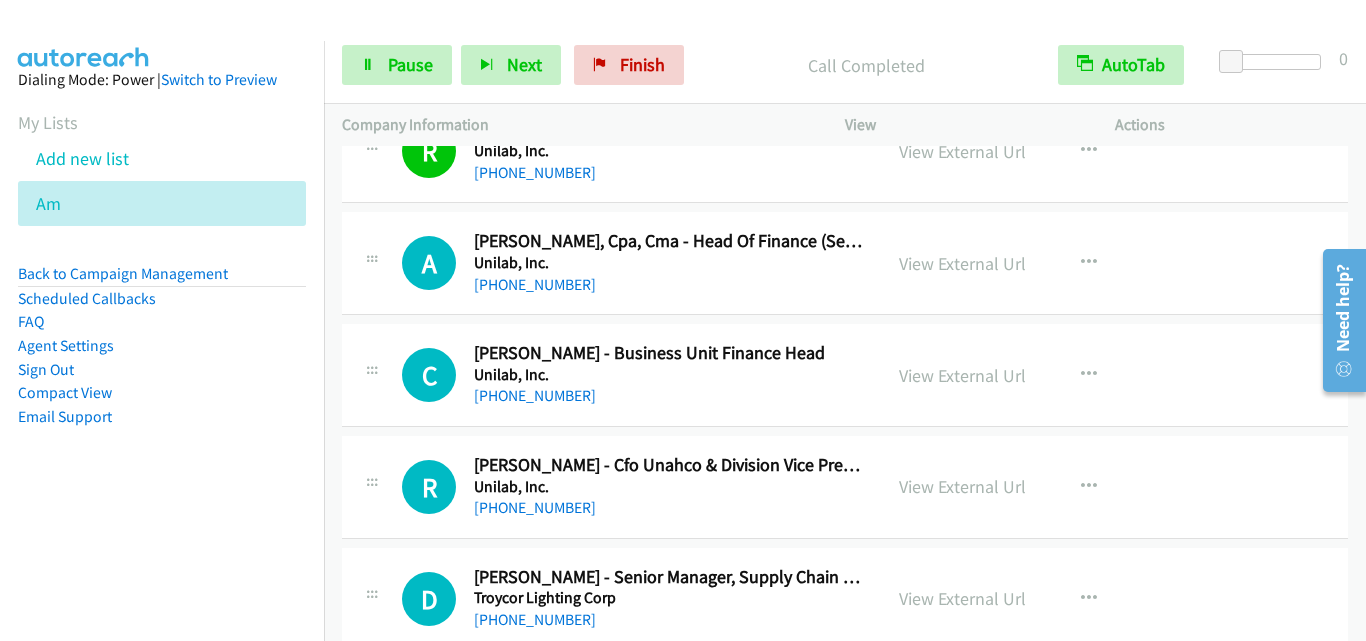 scroll, scrollTop: 2400, scrollLeft: 0, axis: vertical 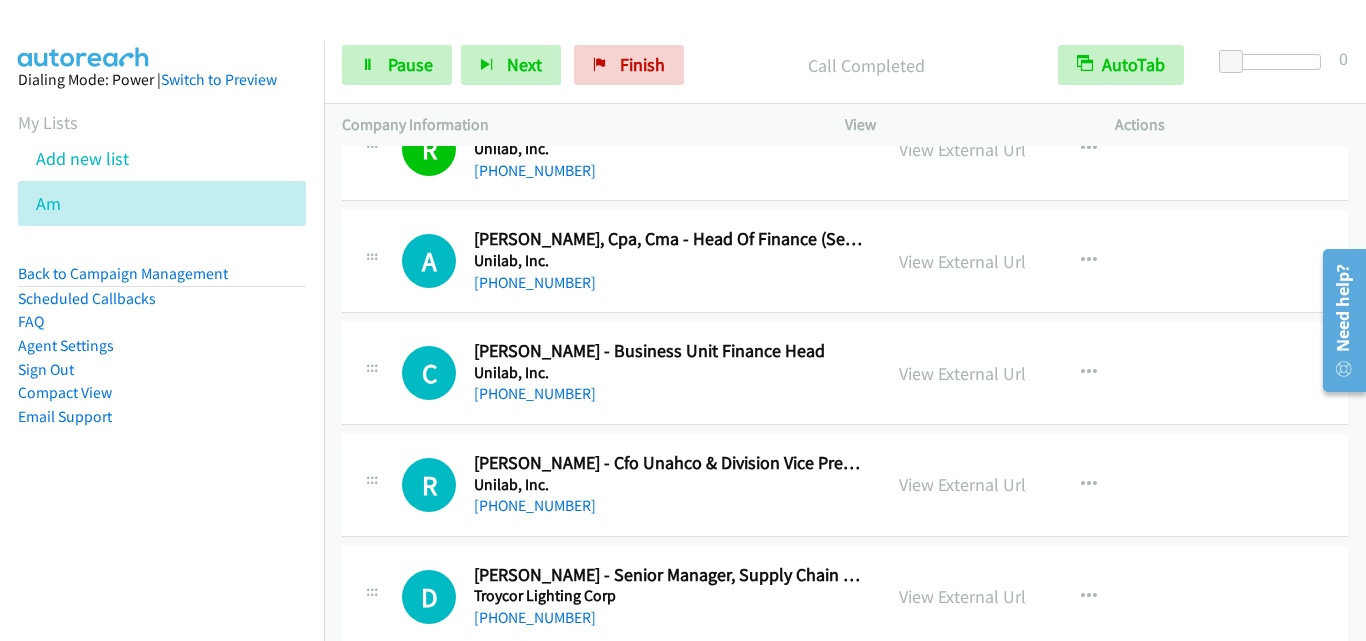 click on "A
Callback Scheduled
[PERSON_NAME], Cpa, Cma - Head Of Finance (Senior Manager), Point Of Care Distribution Cluster
Unilab, Inc.
[GEOGRAPHIC_DATA]/[GEOGRAPHIC_DATA]
[PHONE_NUMBER]
View External Url
View External Url
Schedule/Manage Callback
Start Calls Here
Remove from list
Add to do not call list
Reset Call Status" at bounding box center (845, 262) 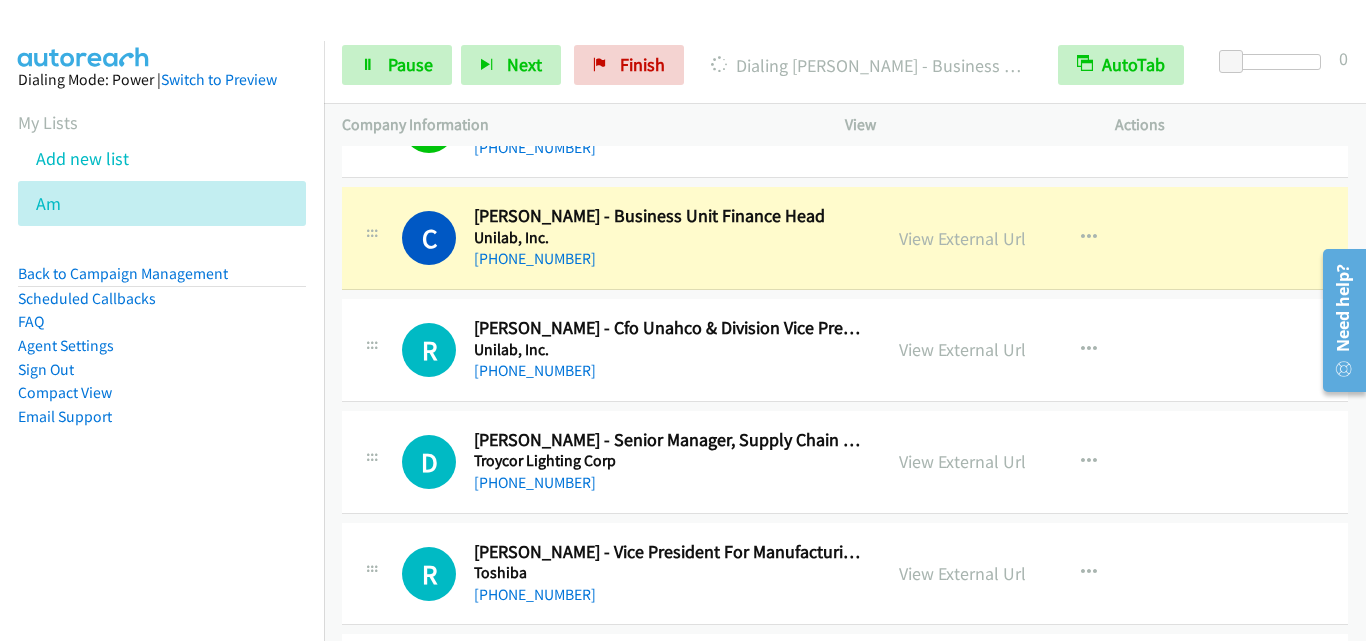 scroll, scrollTop: 2500, scrollLeft: 0, axis: vertical 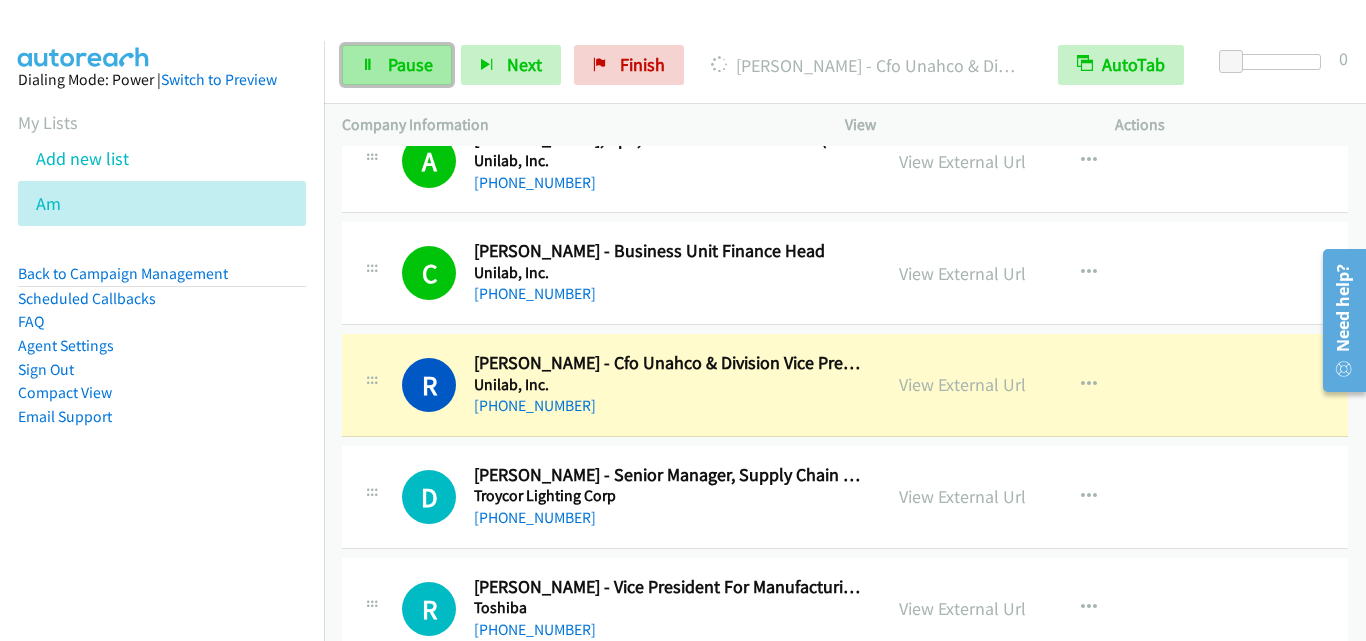 click on "Pause" at bounding box center [397, 65] 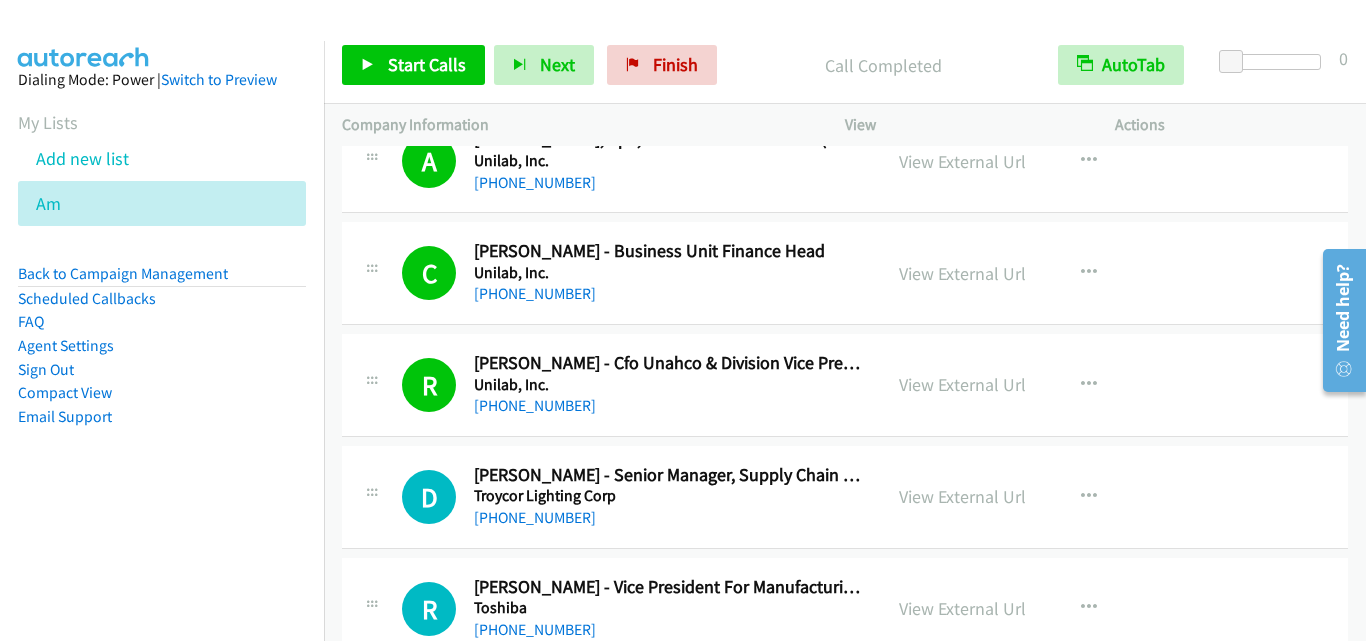 click on "R
Callback Scheduled
[PERSON_NAME] - Cfo Unahco & Division Vice President
Unilab, Inc.
[GEOGRAPHIC_DATA]/[GEOGRAPHIC_DATA]
[PHONE_NUMBER]
View External Url
View External Url
Schedule/Manage Callback
Start Calls Here
Remove from list
Add to do not call list
Reset Call Status" at bounding box center (845, 386) 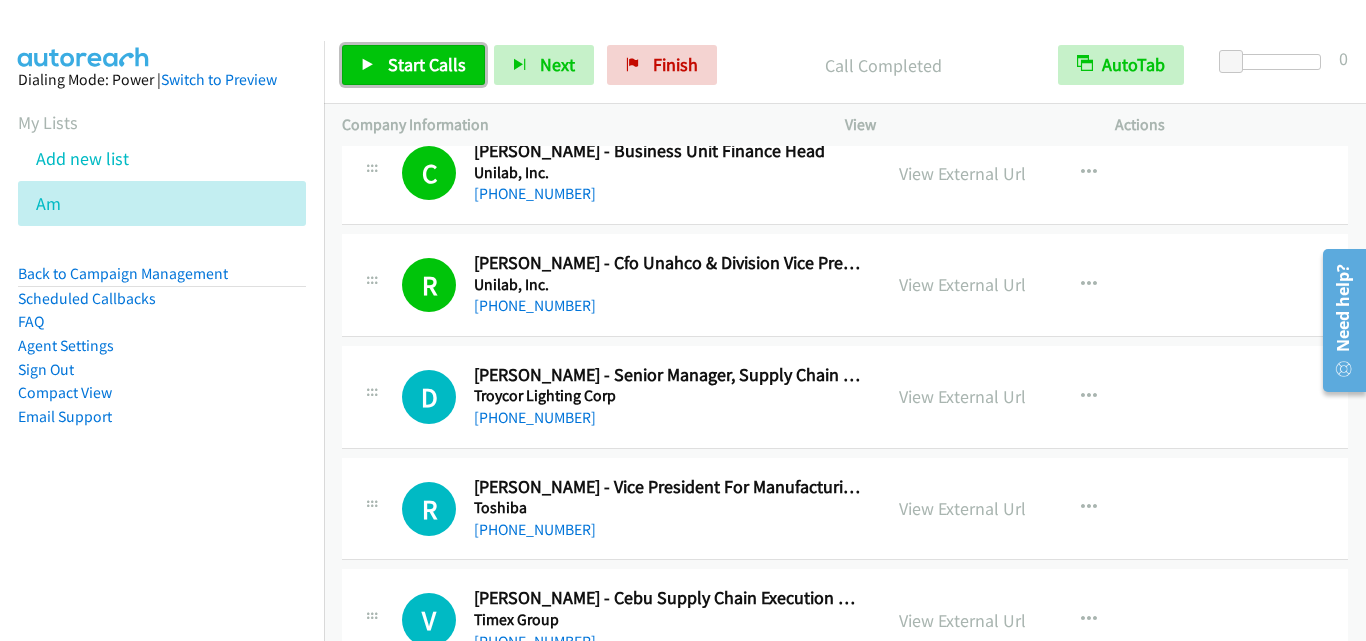 click on "Start Calls" at bounding box center [427, 64] 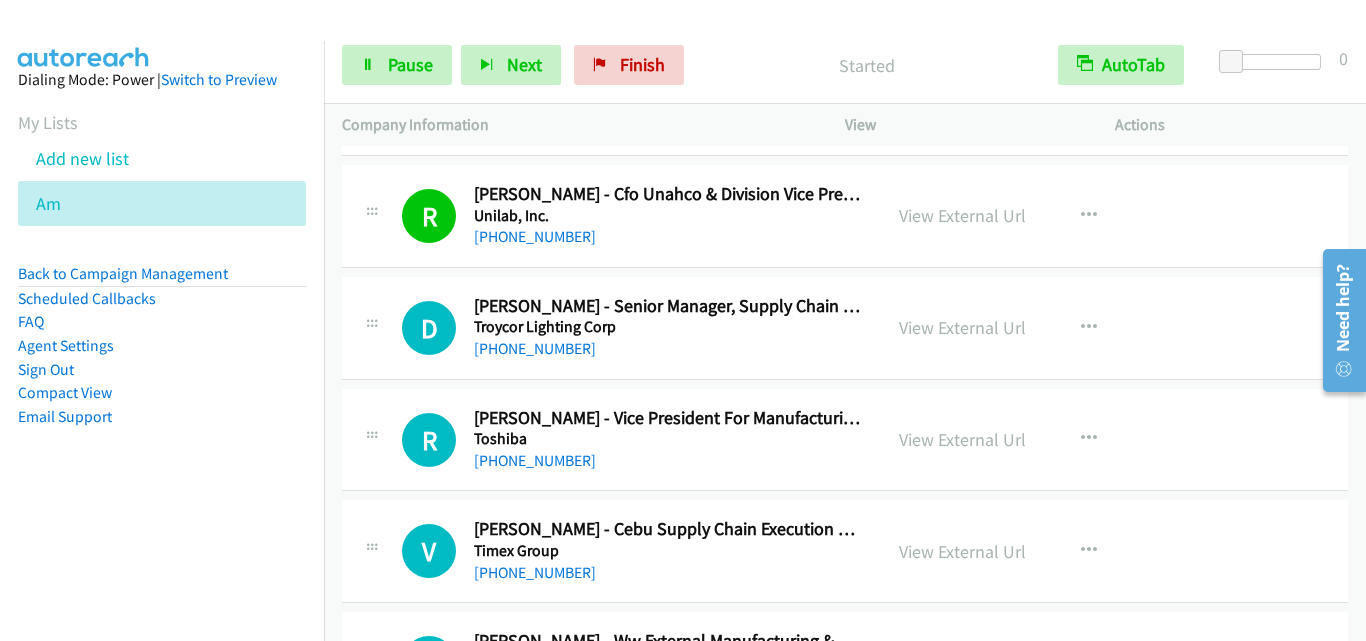 scroll, scrollTop: 2700, scrollLeft: 0, axis: vertical 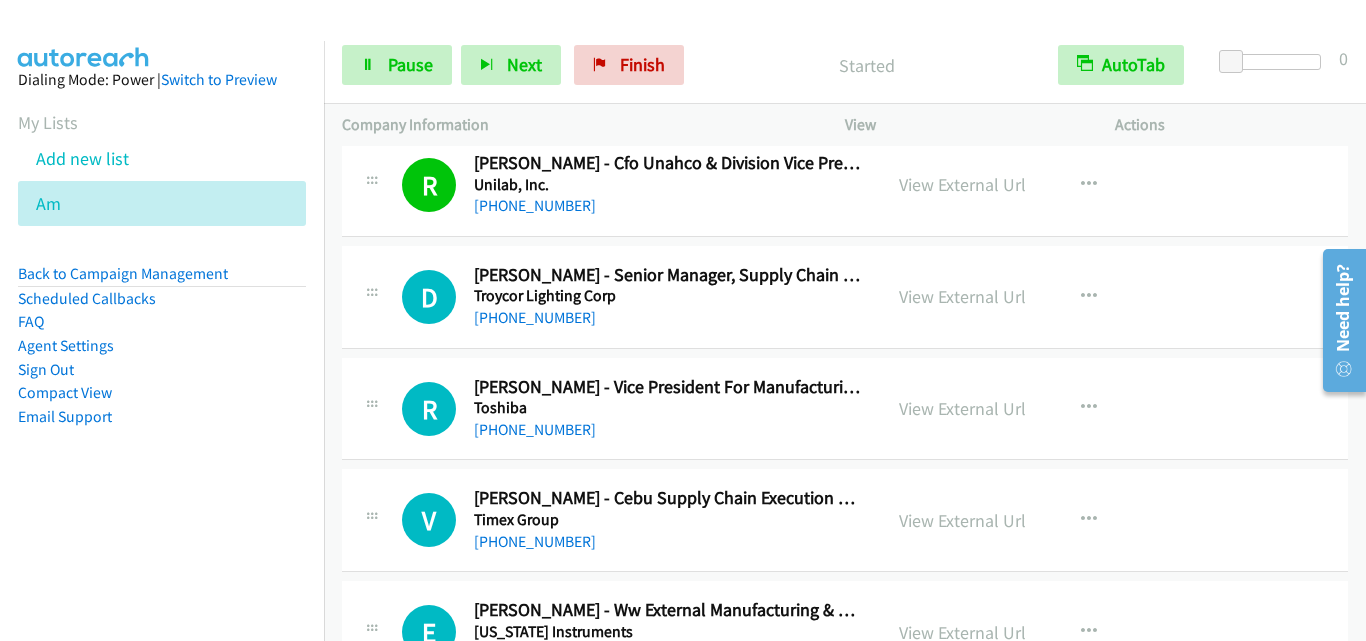 click on "R
Callback Scheduled
[PERSON_NAME] - Vice President For Manufacturing And Production Engineering
Toshiba
[GEOGRAPHIC_DATA]/[GEOGRAPHIC_DATA]
[PHONE_NUMBER]
View External Url
View External Url
Schedule/Manage Callback
Start Calls Here
Remove from list
Add to do not call list
Reset Call Status" at bounding box center [845, 409] 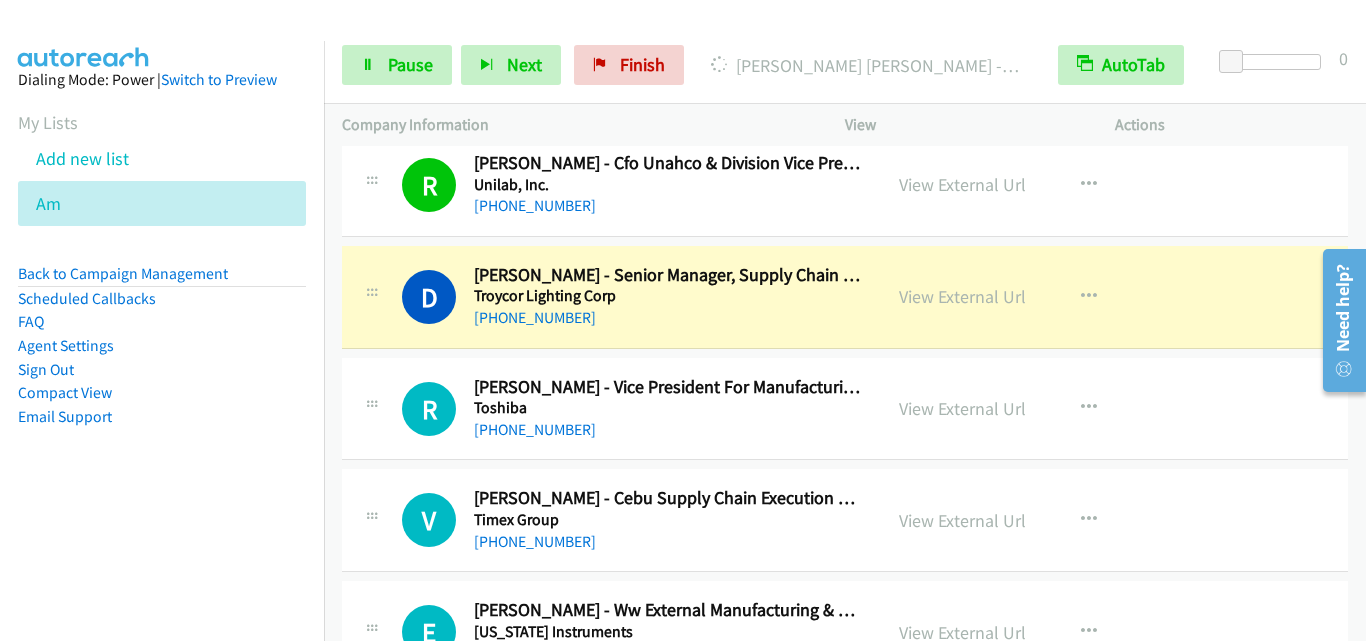 click on "R
Callback Scheduled
[PERSON_NAME] - Vice President For Manufacturing And Production Engineering
Toshiba
[GEOGRAPHIC_DATA]/[GEOGRAPHIC_DATA]
[PHONE_NUMBER]" at bounding box center [611, 409] 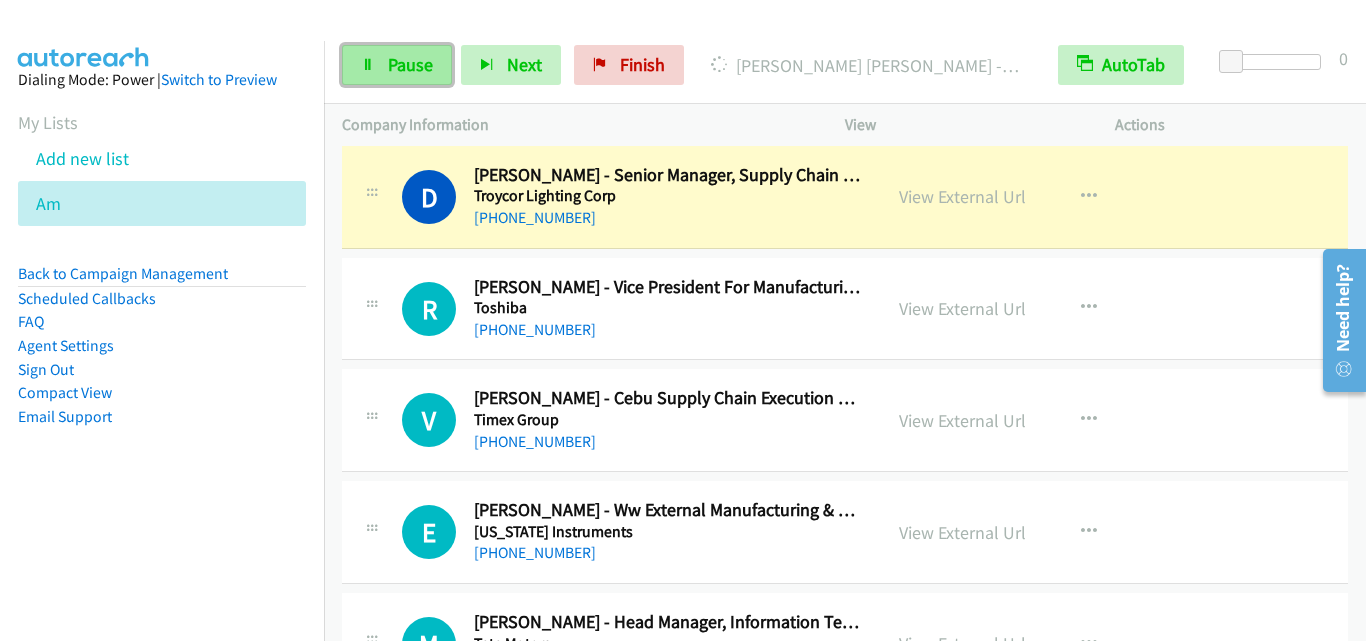click on "Pause" at bounding box center [397, 65] 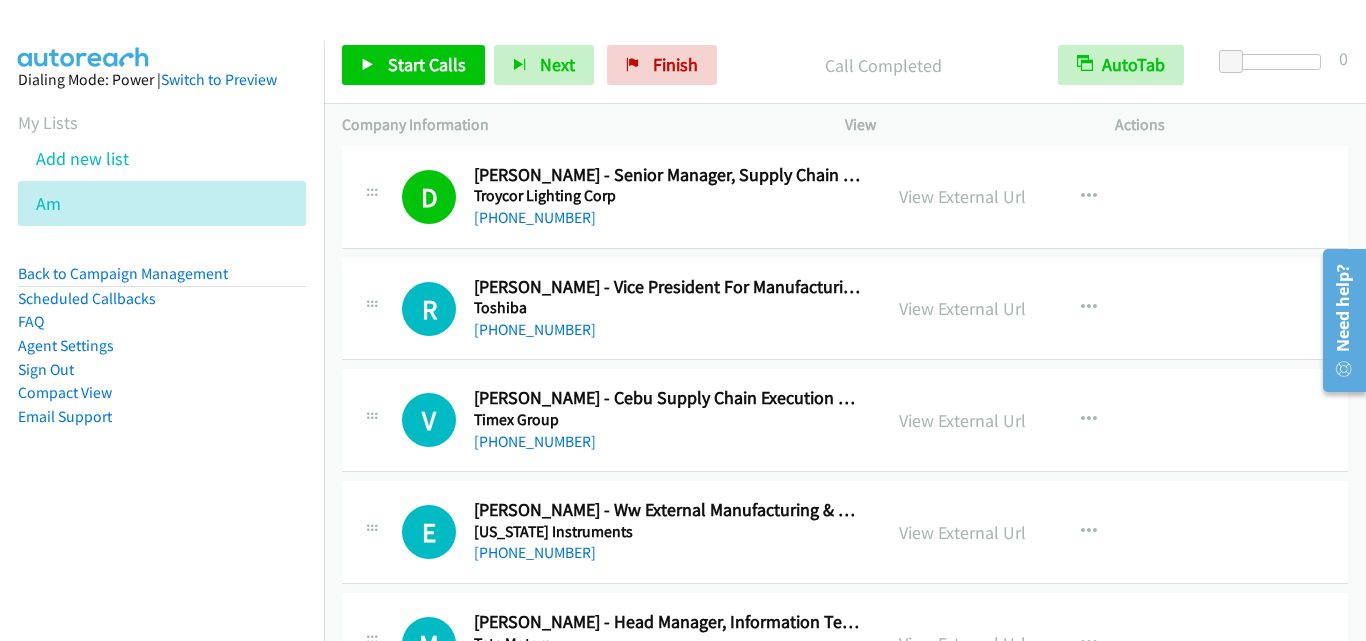 click on "R
Callback Scheduled
[PERSON_NAME] - Vice President For Manufacturing And Production Engineering
Toshiba
[GEOGRAPHIC_DATA]/[GEOGRAPHIC_DATA]
[PHONE_NUMBER]
View External Url
View External Url
Schedule/Manage Callback
Start Calls Here
Remove from list
Add to do not call list
Reset Call Status" at bounding box center (845, 309) 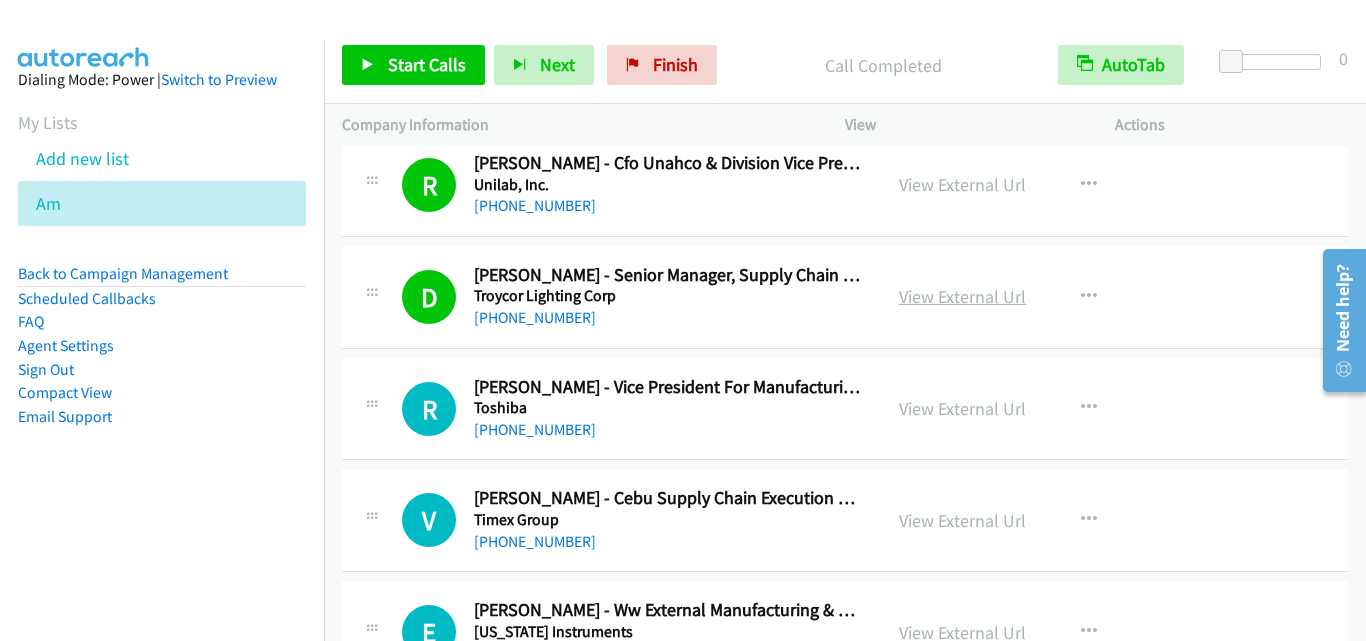 click on "View External Url" at bounding box center (962, 296) 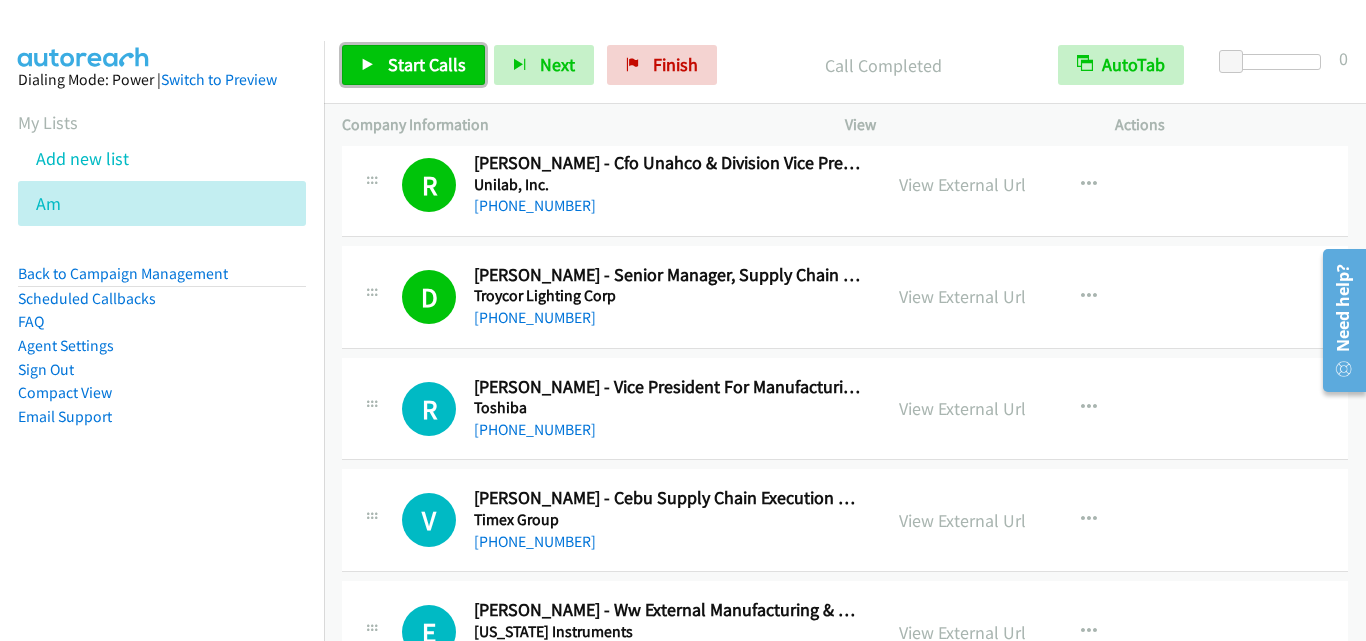 click on "Start Calls" at bounding box center [427, 64] 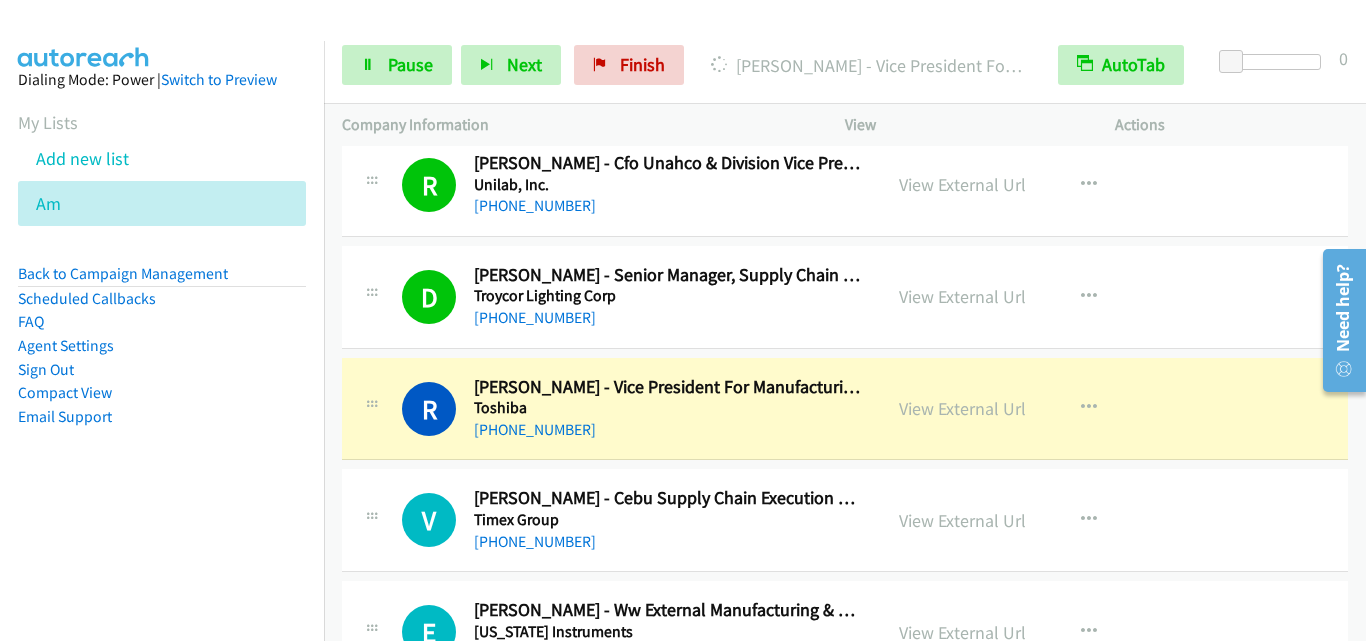 scroll, scrollTop: 2900, scrollLeft: 0, axis: vertical 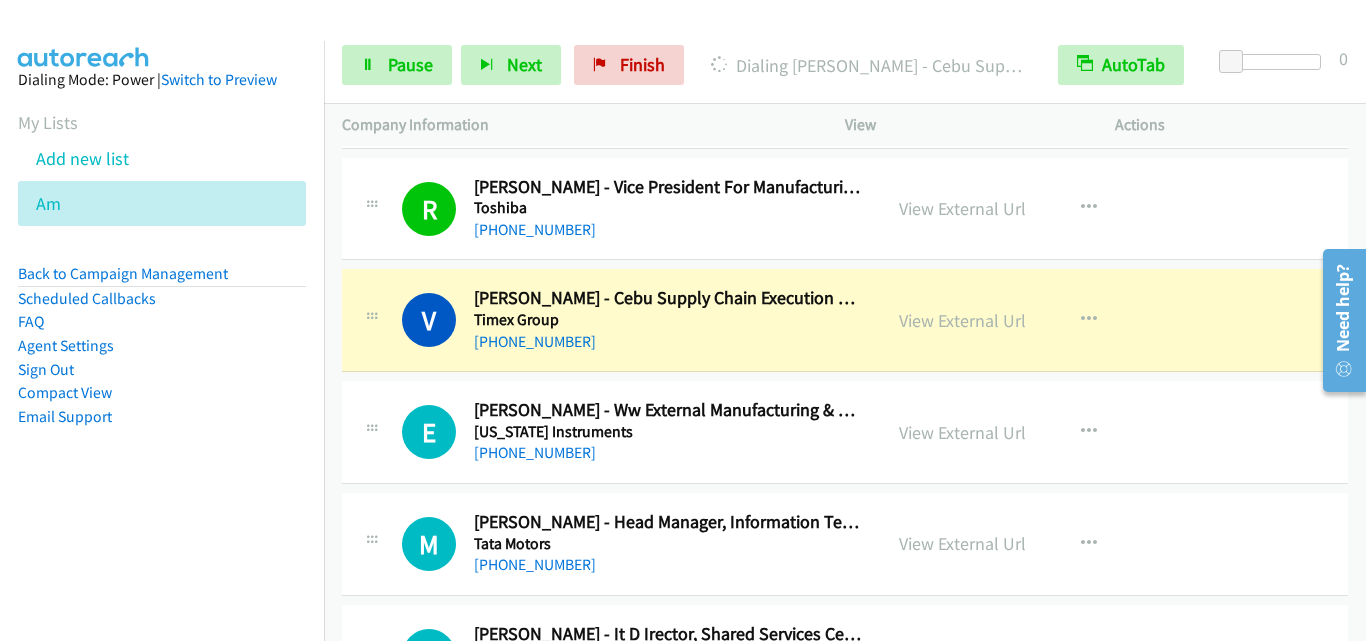 click on "E
Callback Scheduled
[PERSON_NAME] - Ww External Manufacturing & Product Distribution Quality Director
[US_STATE] Instruments
[GEOGRAPHIC_DATA]/[GEOGRAPHIC_DATA]
[PHONE_NUMBER]
View External Url
View External Url
Schedule/Manage Callback
Start Calls Here
Remove from list
Add to do not call list
Reset Call Status" at bounding box center (845, 432) 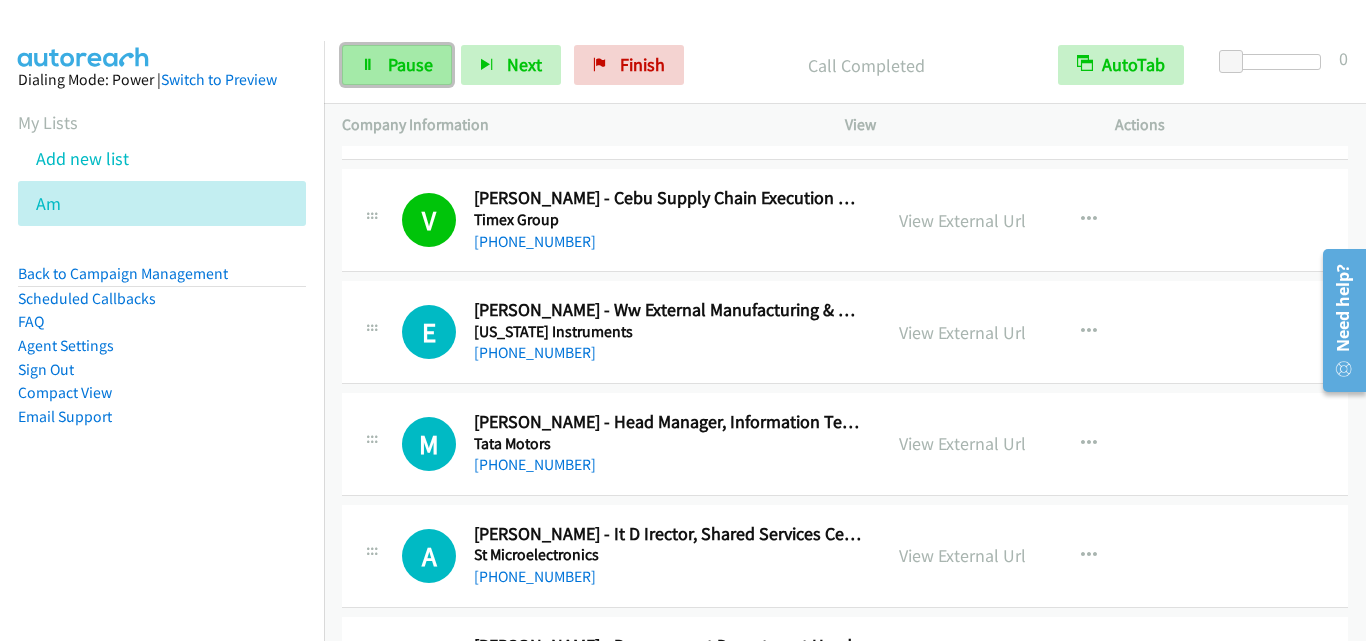 click on "Pause" at bounding box center [410, 64] 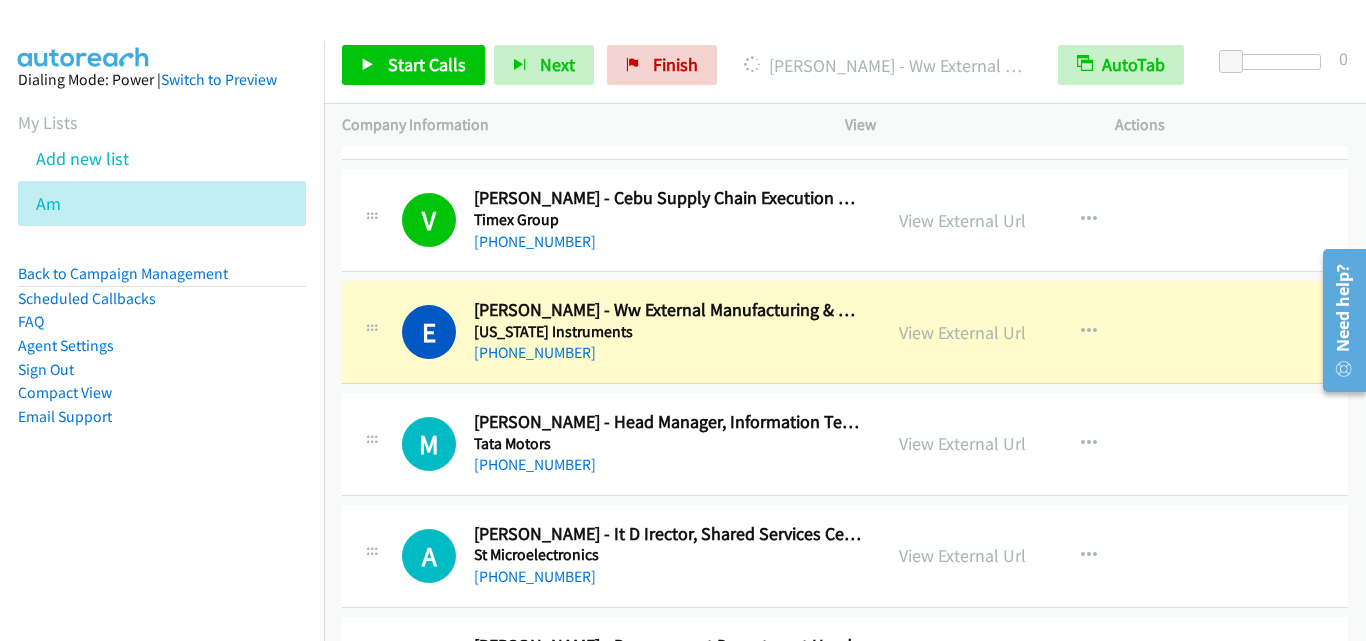 click on "E
Callback Scheduled
[PERSON_NAME] - Ww External Manufacturing & Product Distribution Quality Director
[US_STATE] Instruments
[GEOGRAPHIC_DATA]/[GEOGRAPHIC_DATA]
[PHONE_NUMBER]
View External Url
View External Url
Schedule/Manage Callback
Start Calls Here
Remove from list
Add to do not call list
Reset Call Status" at bounding box center (845, 332) 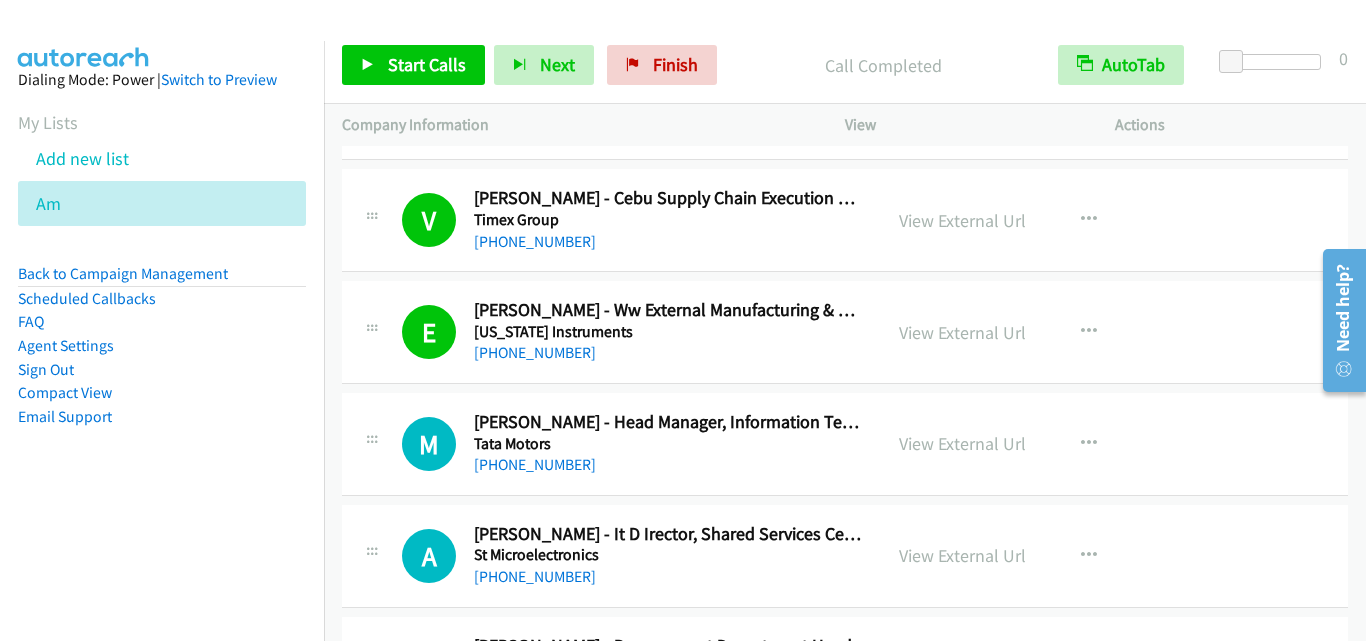 click on "Tata Motors" at bounding box center [668, 444] 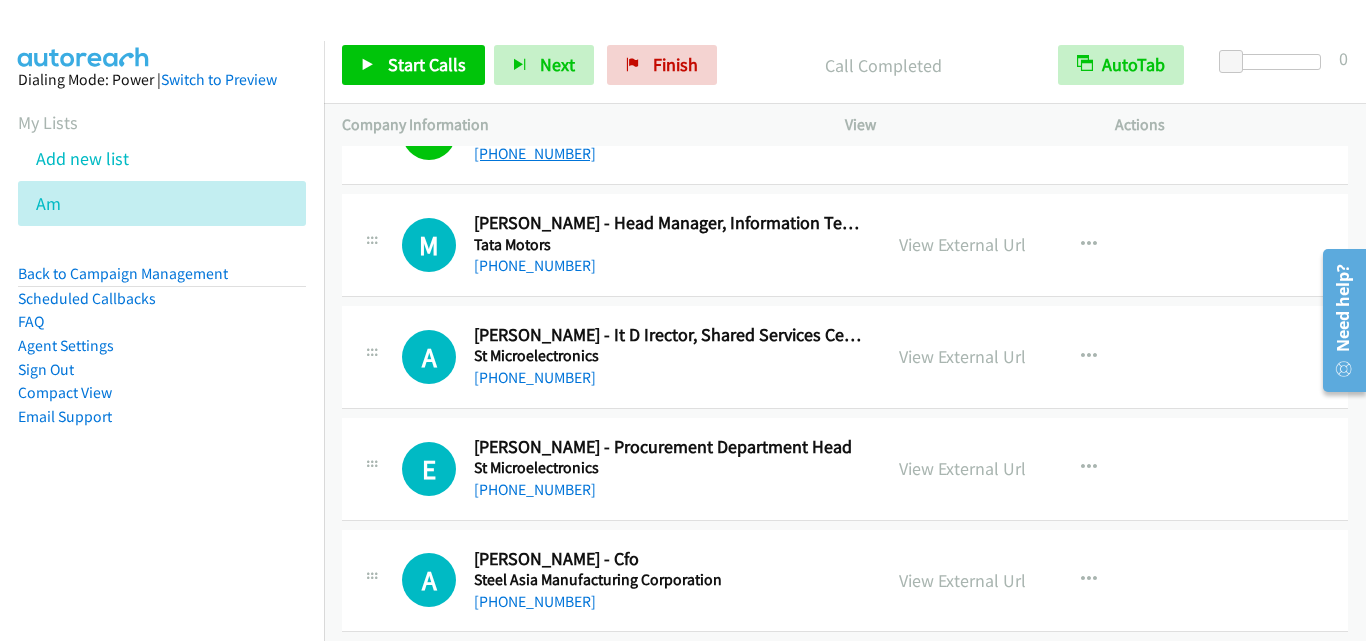 scroll, scrollTop: 3200, scrollLeft: 0, axis: vertical 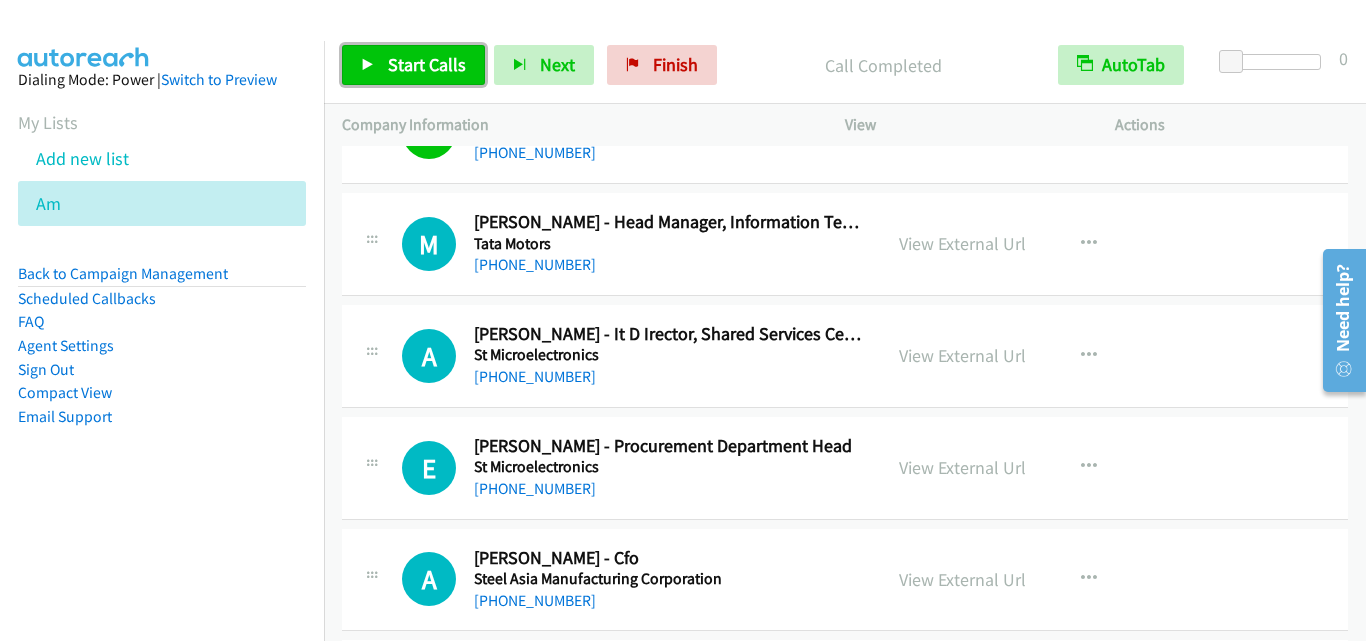 click on "Start Calls" at bounding box center (427, 64) 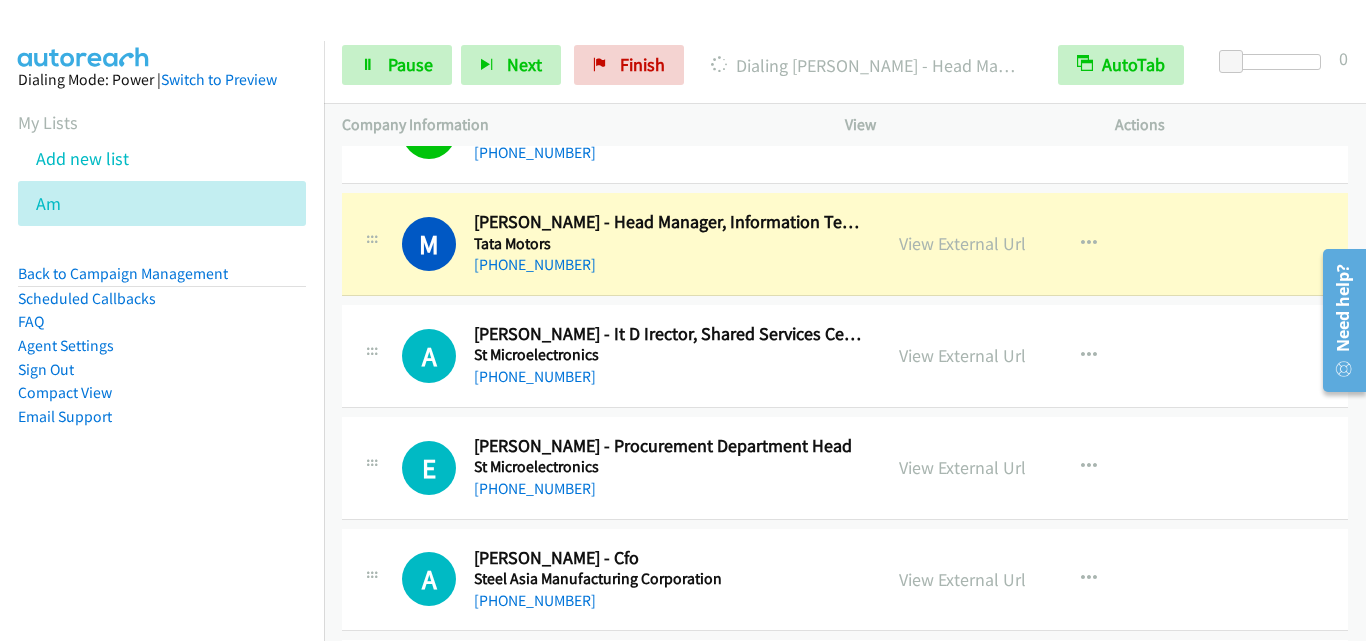 click on "A
Callback Scheduled
[PERSON_NAME] - It D Irector, Shared Services Center (Rohq)
St Microelectronics
[GEOGRAPHIC_DATA]/[GEOGRAPHIC_DATA]
[PHONE_NUMBER]
View External Url
View External Url
Schedule/Manage Callback
Start Calls Here
Remove from list
Add to do not call list
Reset Call Status" at bounding box center (845, 356) 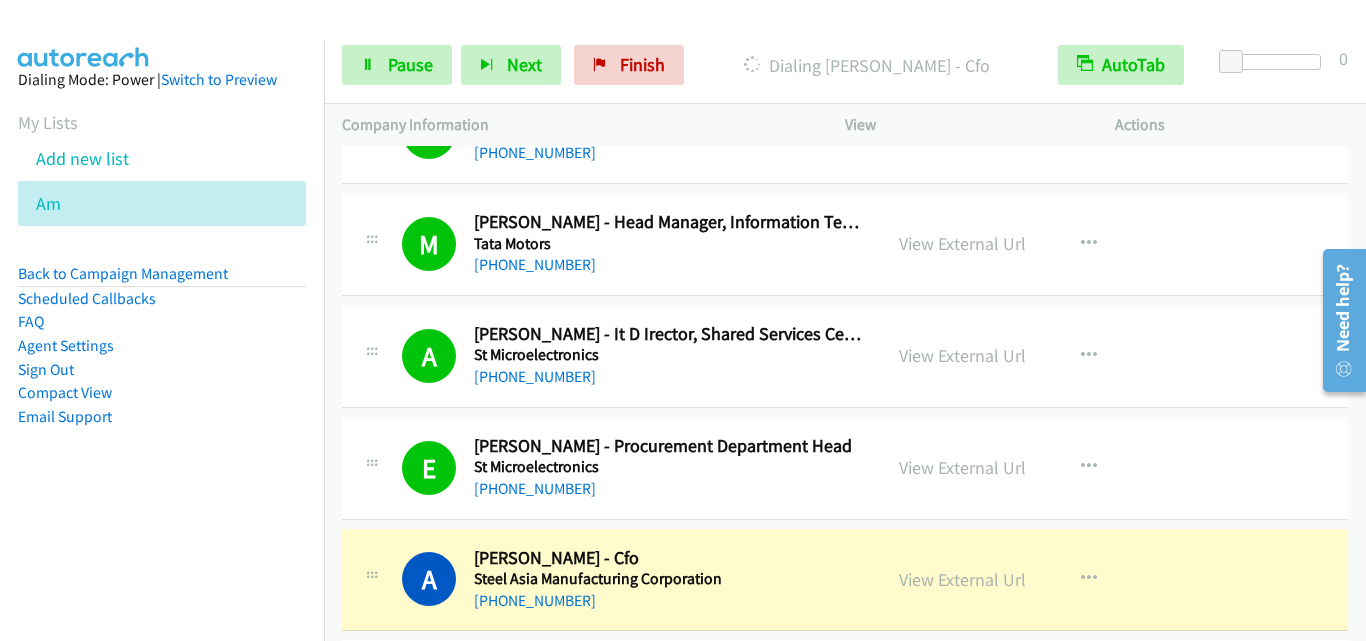 click on "E
Callback Scheduled
[PERSON_NAME] - Procurement Department Head
St Microelectronics
[GEOGRAPHIC_DATA]/[GEOGRAPHIC_DATA]
[PHONE_NUMBER]
View External Url
View External Url
Schedule/Manage Callback
Start Calls Here
Remove from list
Add to do not call list
Reset Call Status" at bounding box center [845, 468] 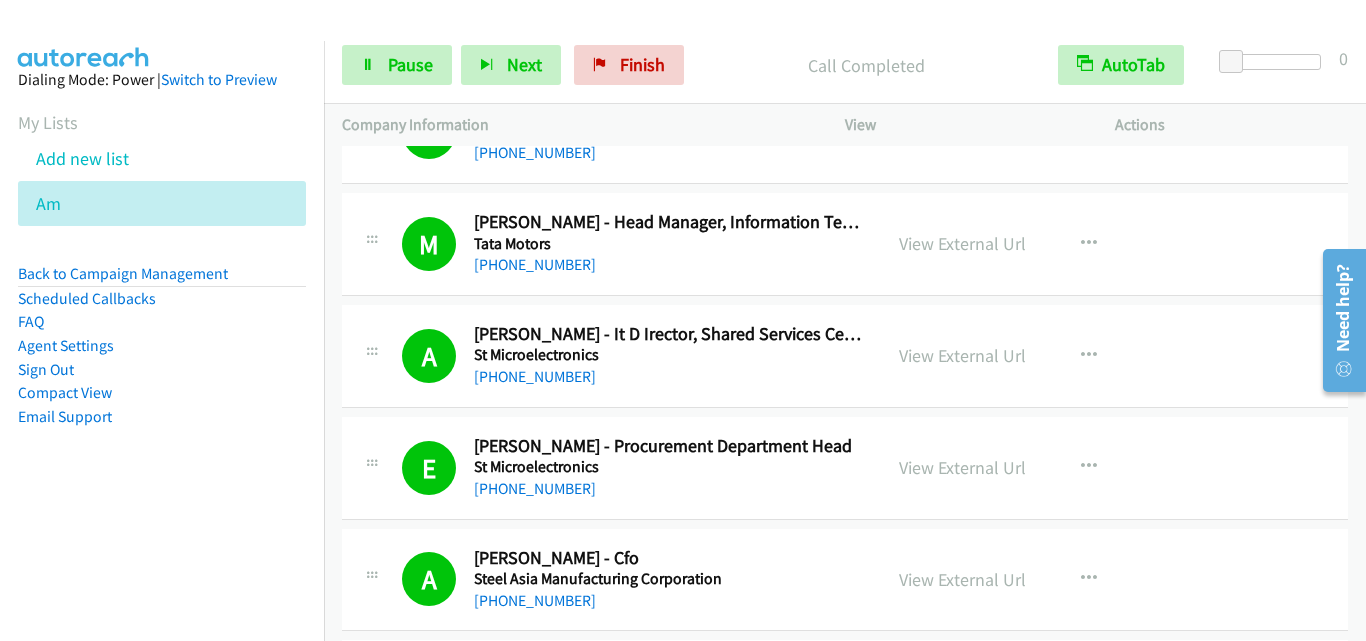 scroll, scrollTop: 3500, scrollLeft: 0, axis: vertical 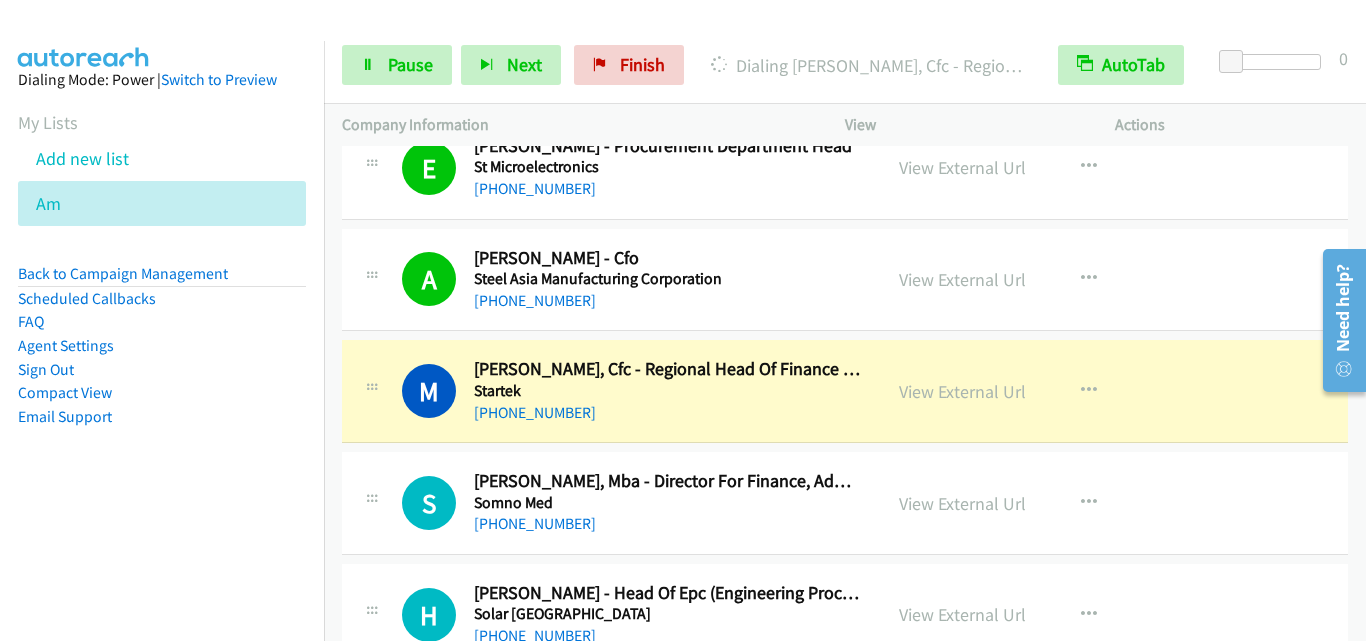 click on "M
Callback Scheduled
[PERSON_NAME], Cfc - Regional Head Of Finance   Controller   Ph, Us, Hn, Jm & Ca
Startek
[GEOGRAPHIC_DATA]/[GEOGRAPHIC_DATA]
[PHONE_NUMBER]
View External Url
View External Url
Schedule/Manage Callback
Start Calls Here
Remove from list
Add to do not call list
Reset Call Status" at bounding box center (845, 391) 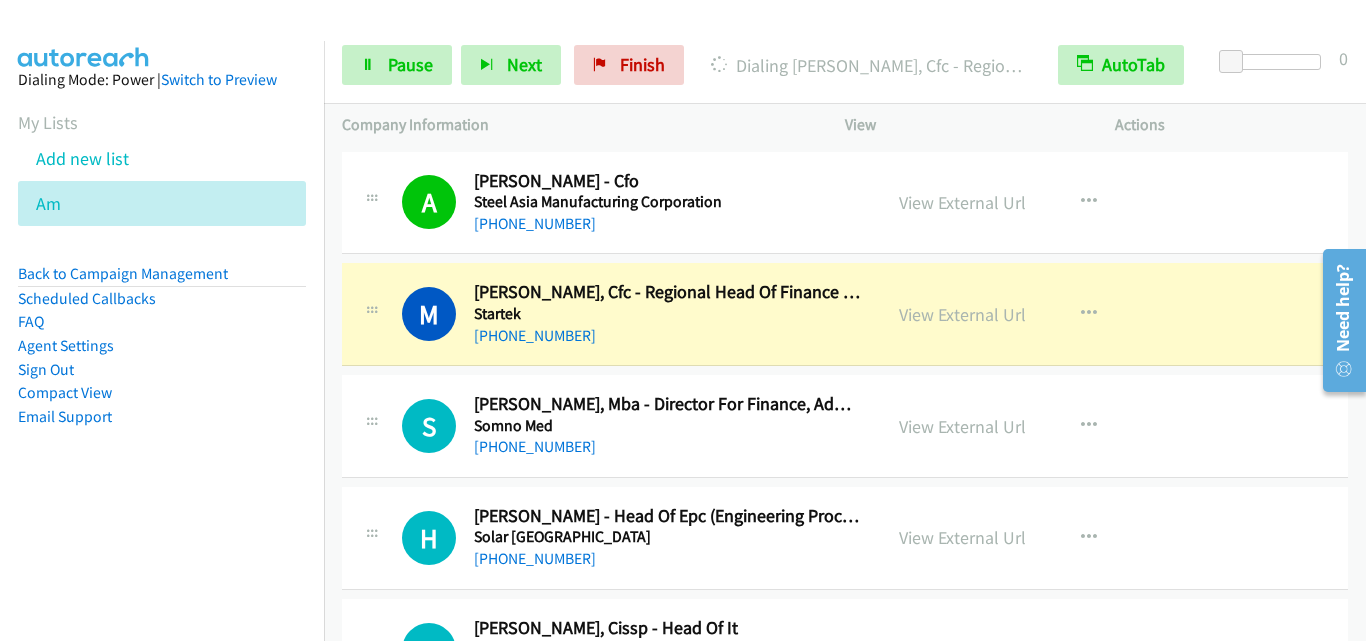 scroll, scrollTop: 3600, scrollLeft: 0, axis: vertical 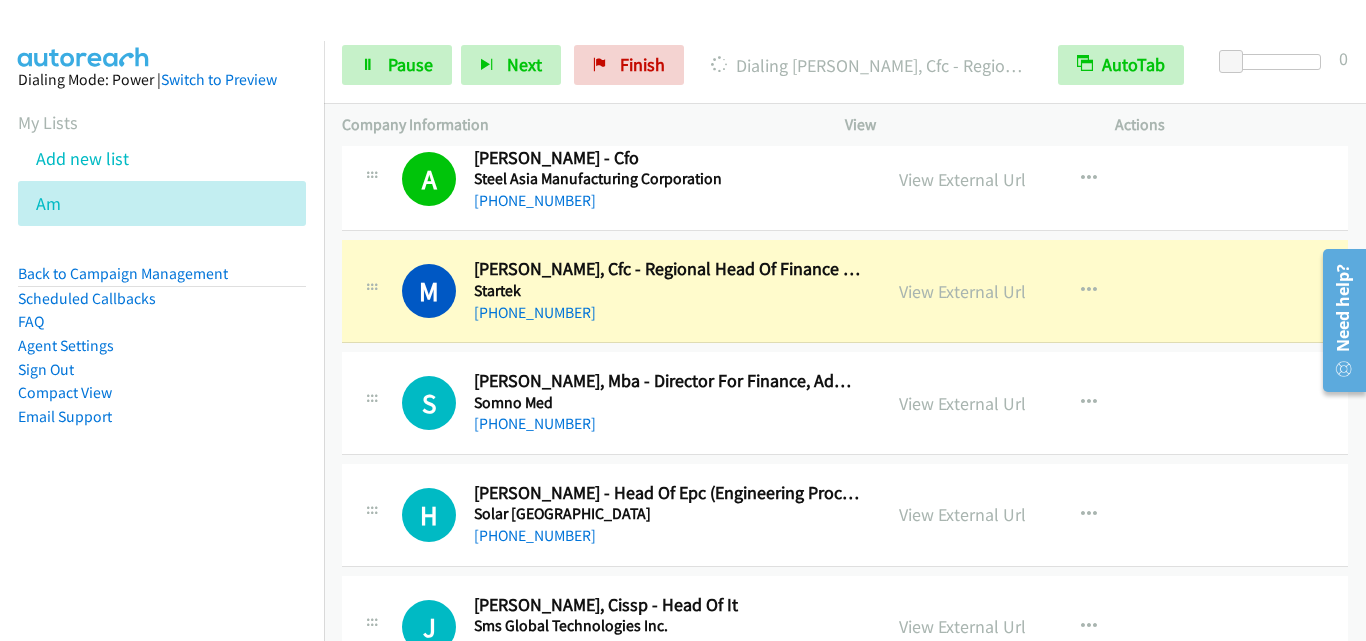 click on "S
Callback Scheduled
[PERSON_NAME], Mba - Director For Finance, Admin And Global Supply Chain
Somno Med
[GEOGRAPHIC_DATA]/[GEOGRAPHIC_DATA]
[PHONE_NUMBER]
View External Url
View External Url
Schedule/Manage Callback
Start Calls Here
Remove from list
Add to do not call list
Reset Call Status" at bounding box center (845, 403) 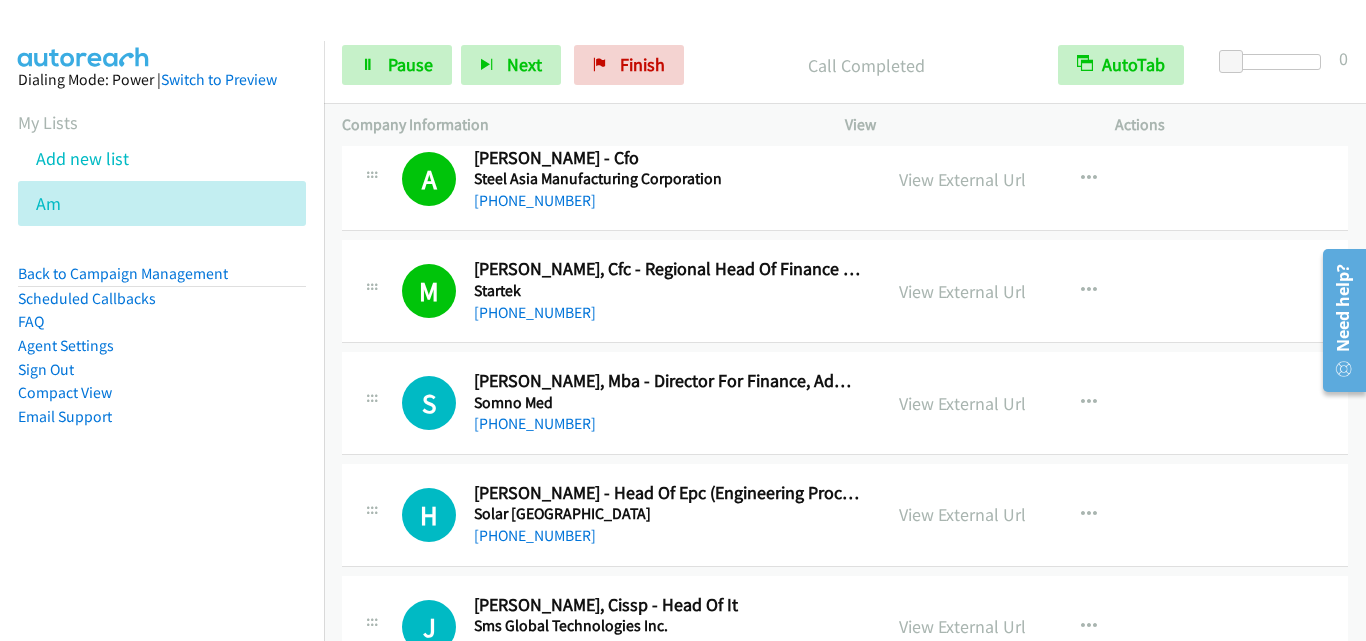 drag, startPoint x: 359, startPoint y: 351, endPoint x: 644, endPoint y: 11, distance: 443.64963 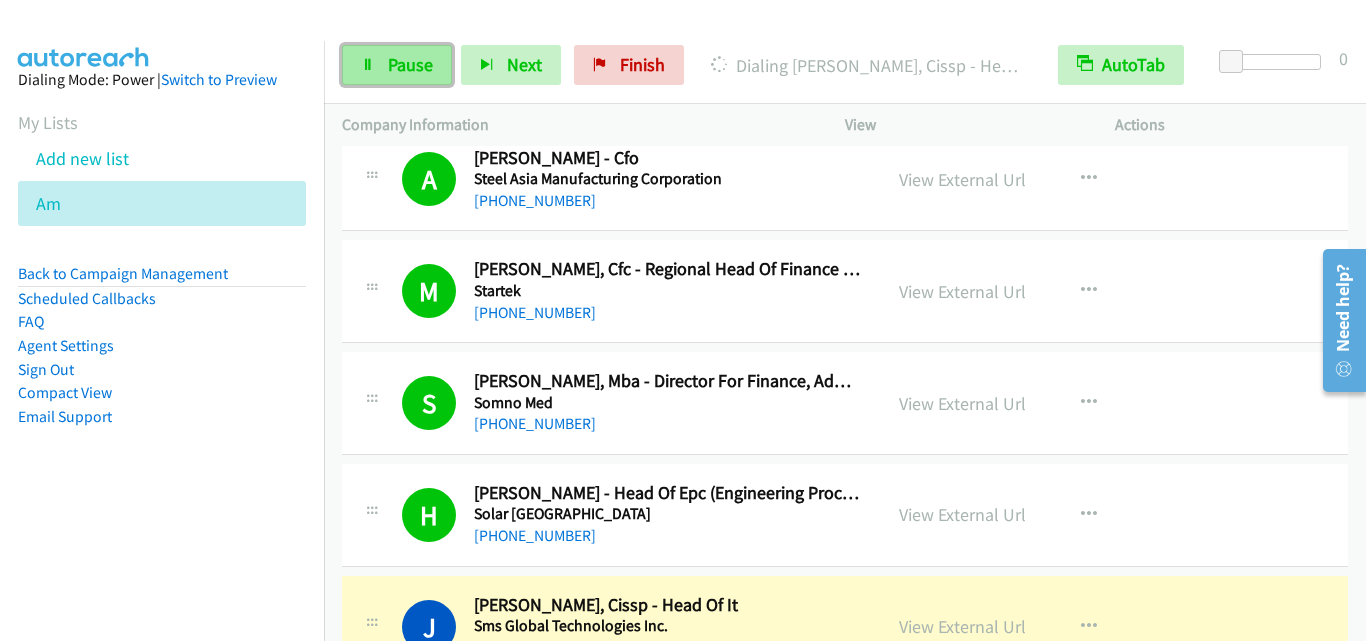 click on "Pause" at bounding box center (410, 64) 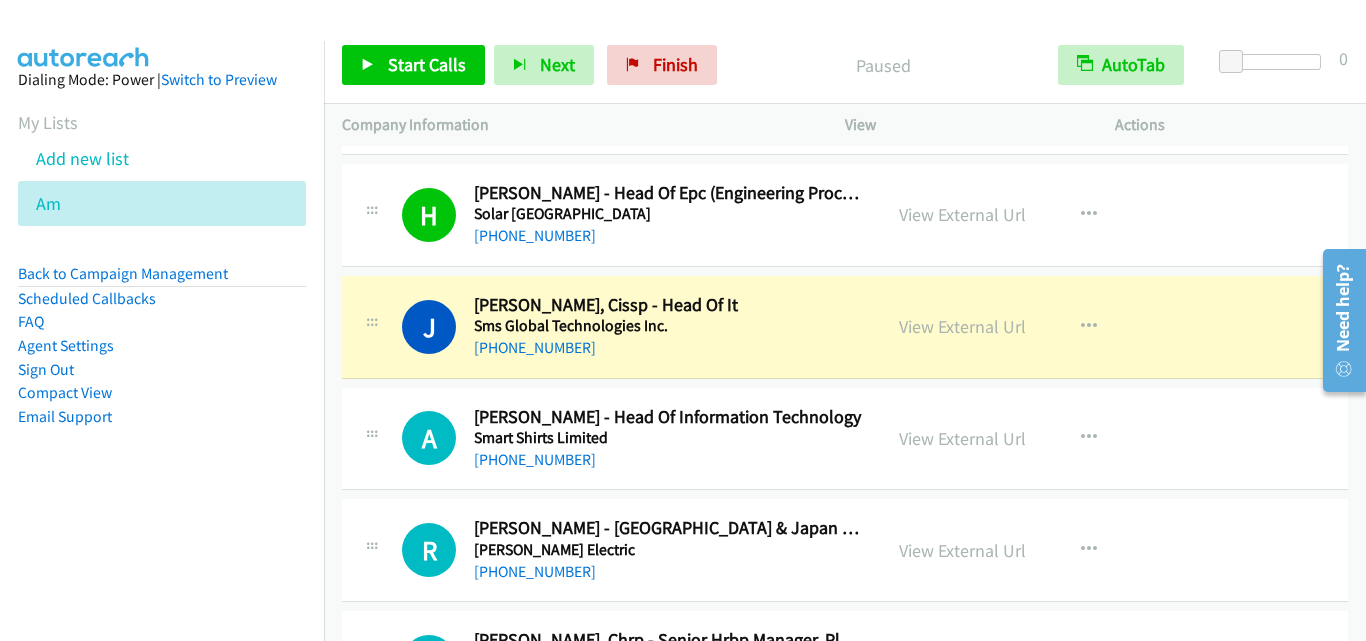 scroll, scrollTop: 4000, scrollLeft: 0, axis: vertical 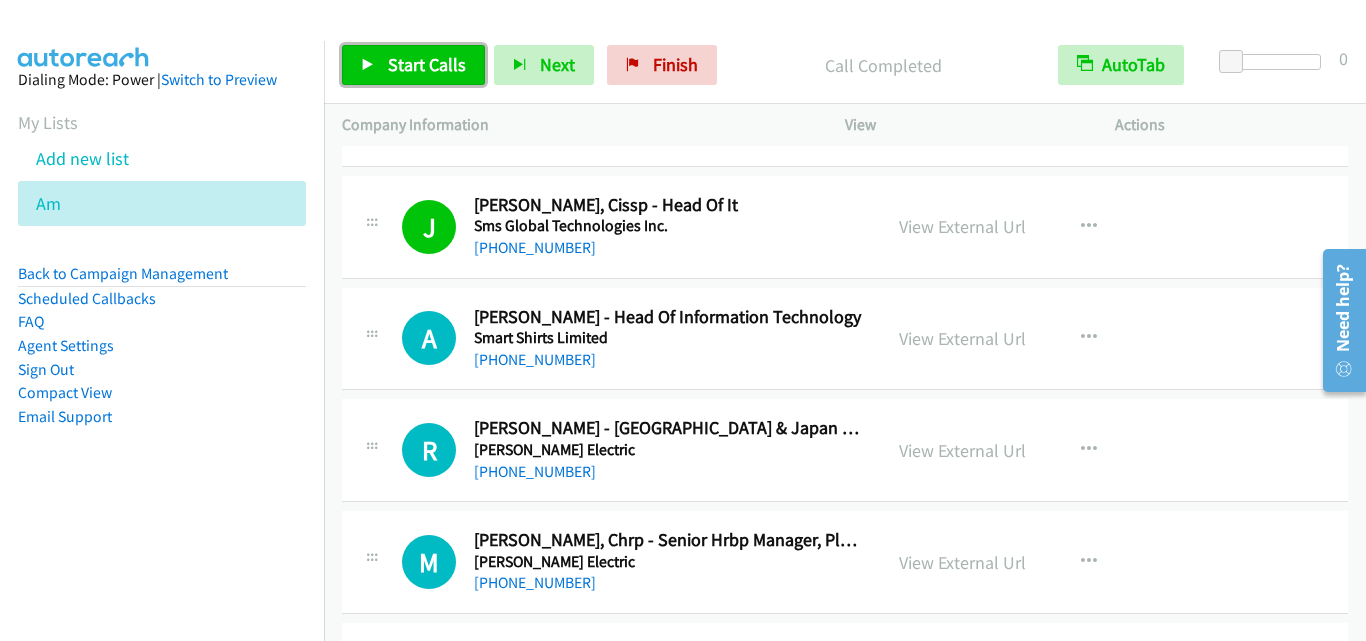 click on "Start Calls" at bounding box center (427, 64) 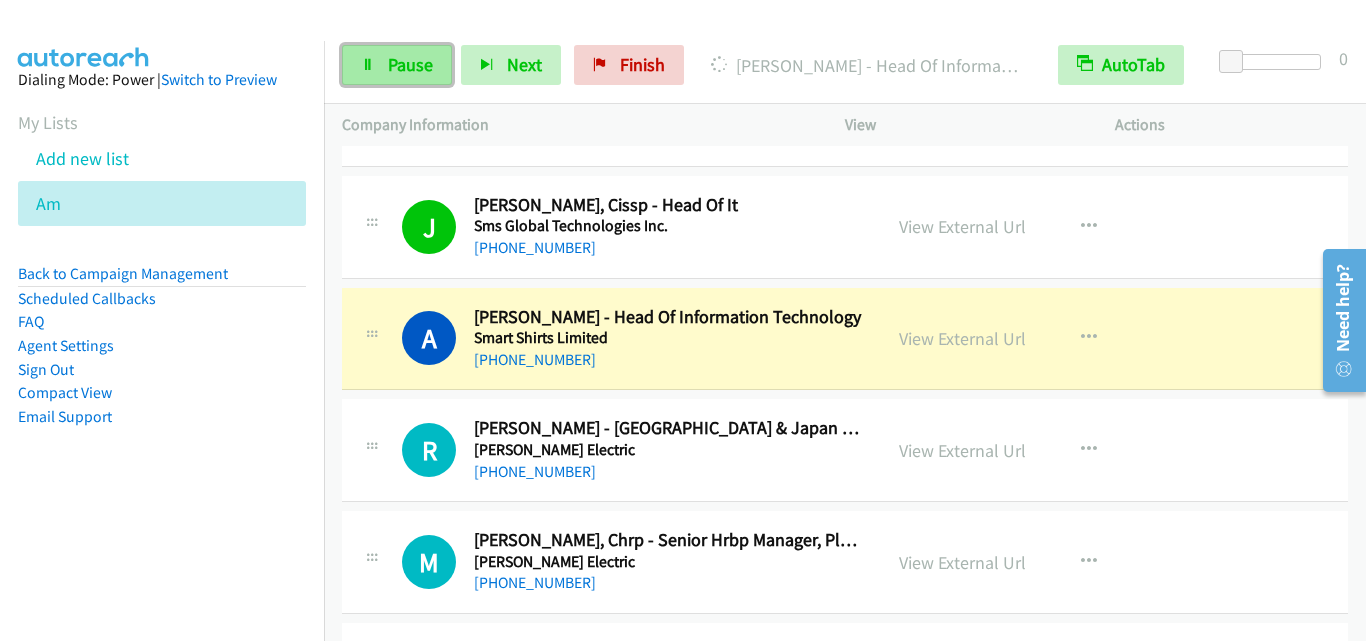 click on "Pause" at bounding box center [410, 64] 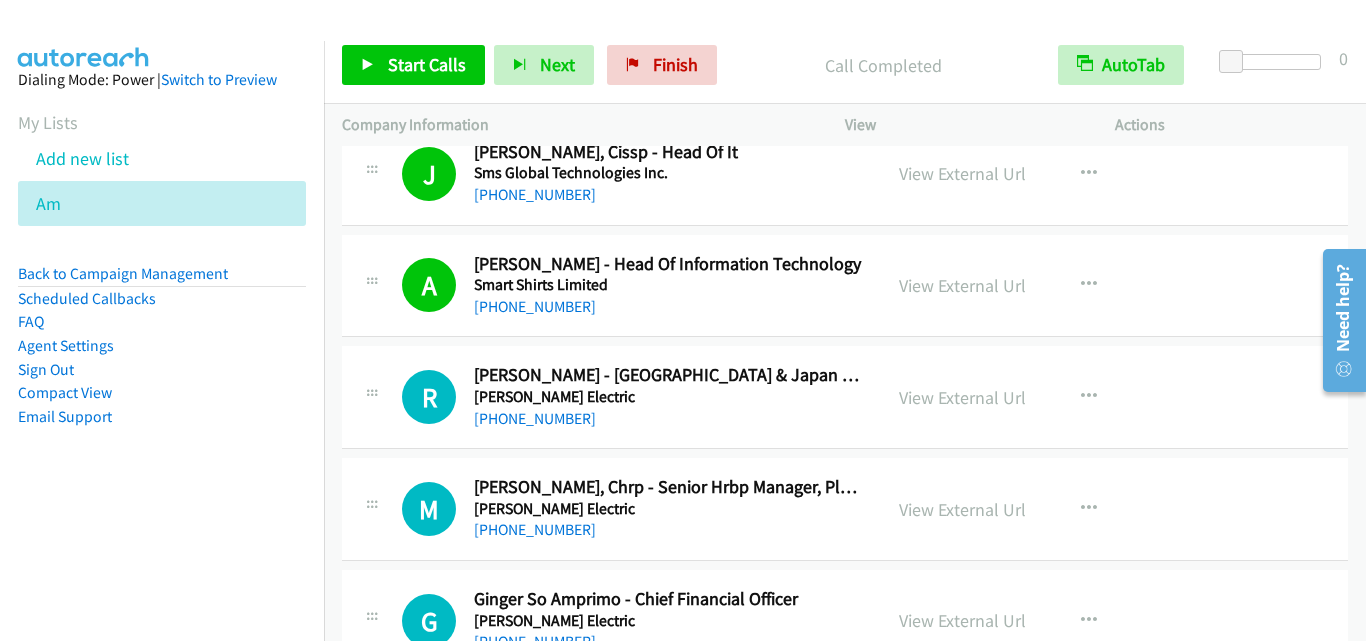 scroll, scrollTop: 4100, scrollLeft: 0, axis: vertical 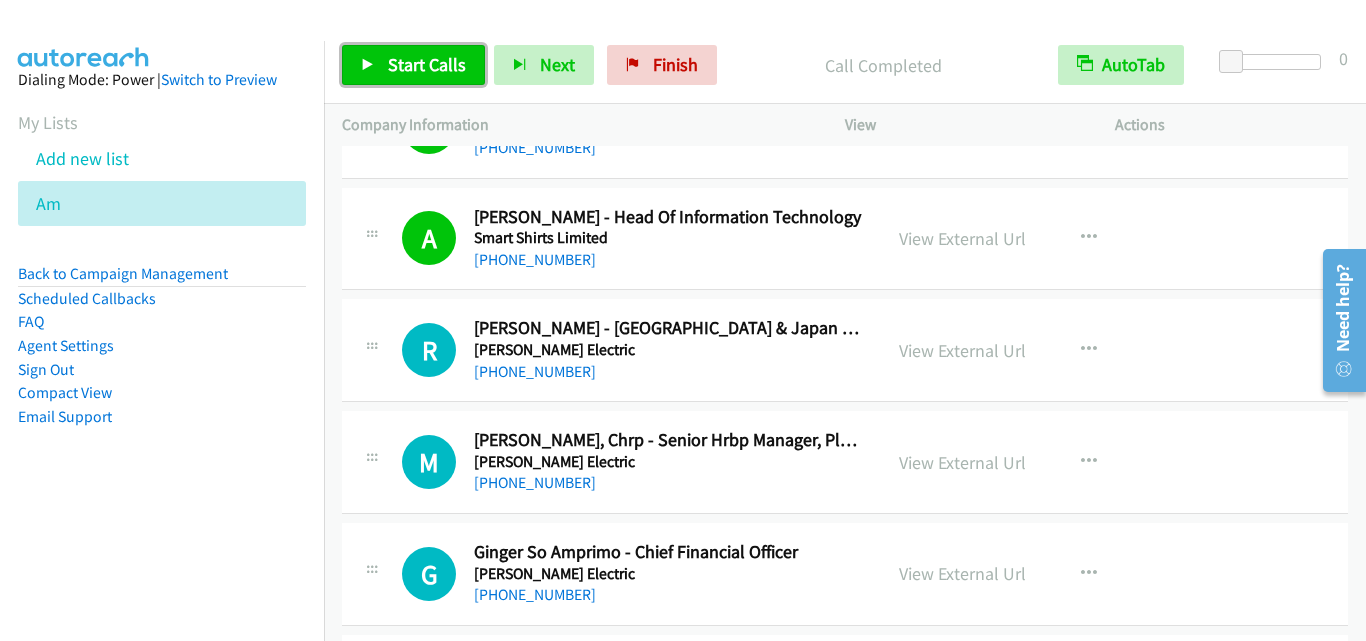 click on "Start Calls" at bounding box center [427, 64] 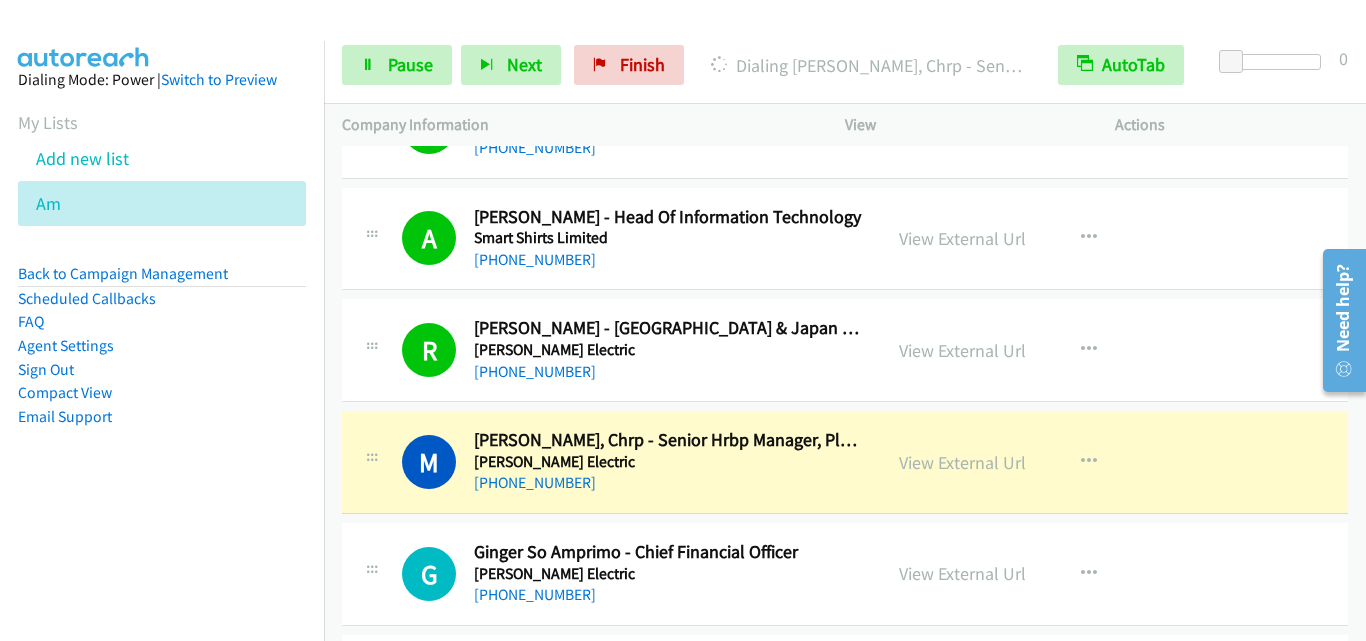 click on "R
Callback Scheduled
[PERSON_NAME] - [GEOGRAPHIC_DATA] & Japan Field Service Supply Chain Head
[PERSON_NAME] Electric
[GEOGRAPHIC_DATA]/[GEOGRAPHIC_DATA]
[PHONE_NUMBER]
View External Url
View External Url
Schedule/Manage Callback
Start Calls Here
Remove from list
Add to do not call list
Reset Call Status" at bounding box center (845, 350) 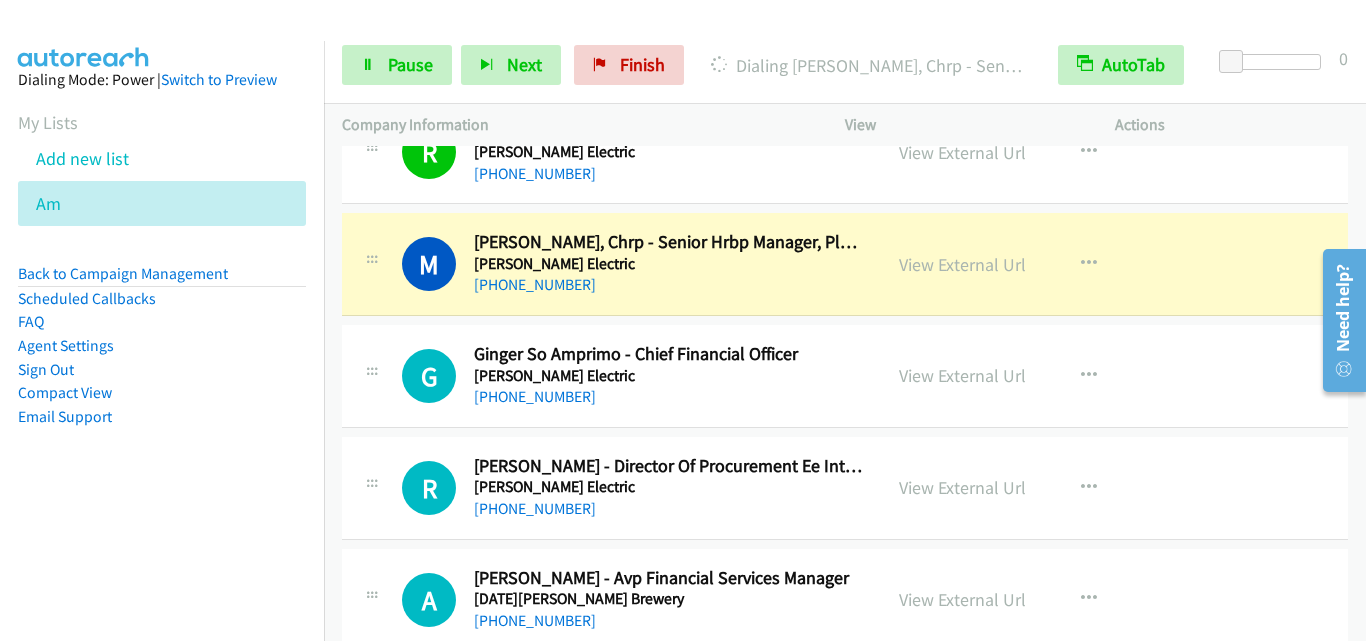 scroll, scrollTop: 4300, scrollLeft: 0, axis: vertical 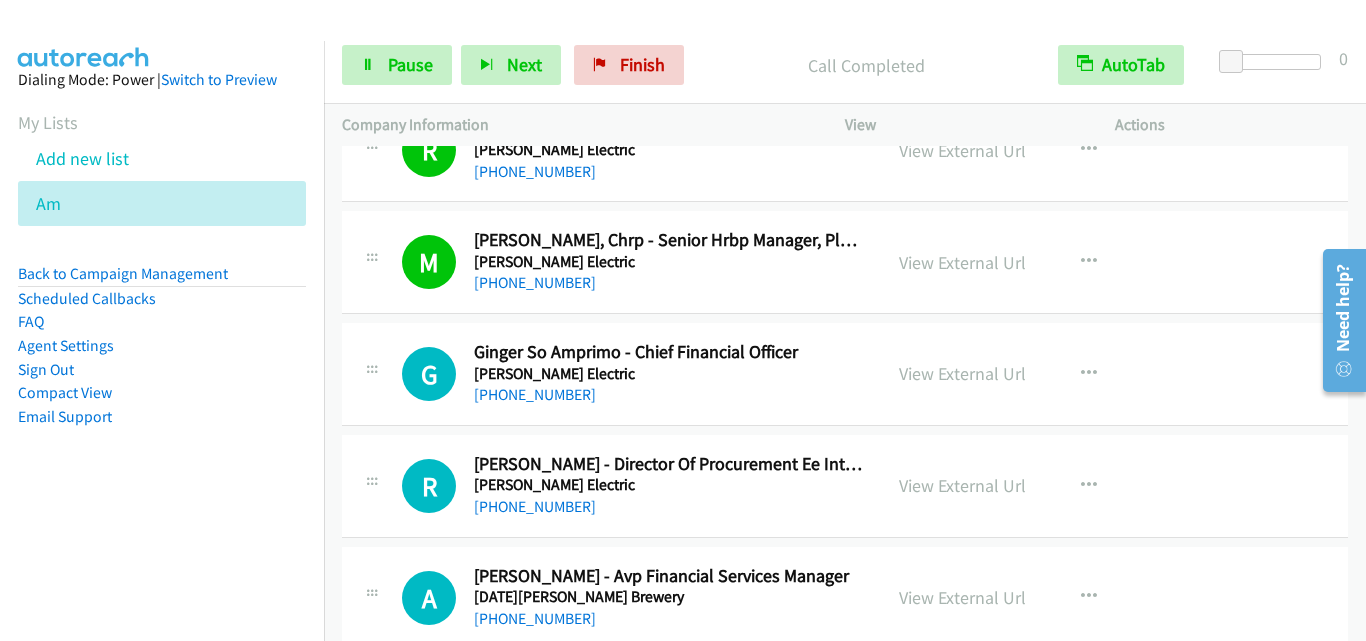 click at bounding box center [372, 368] 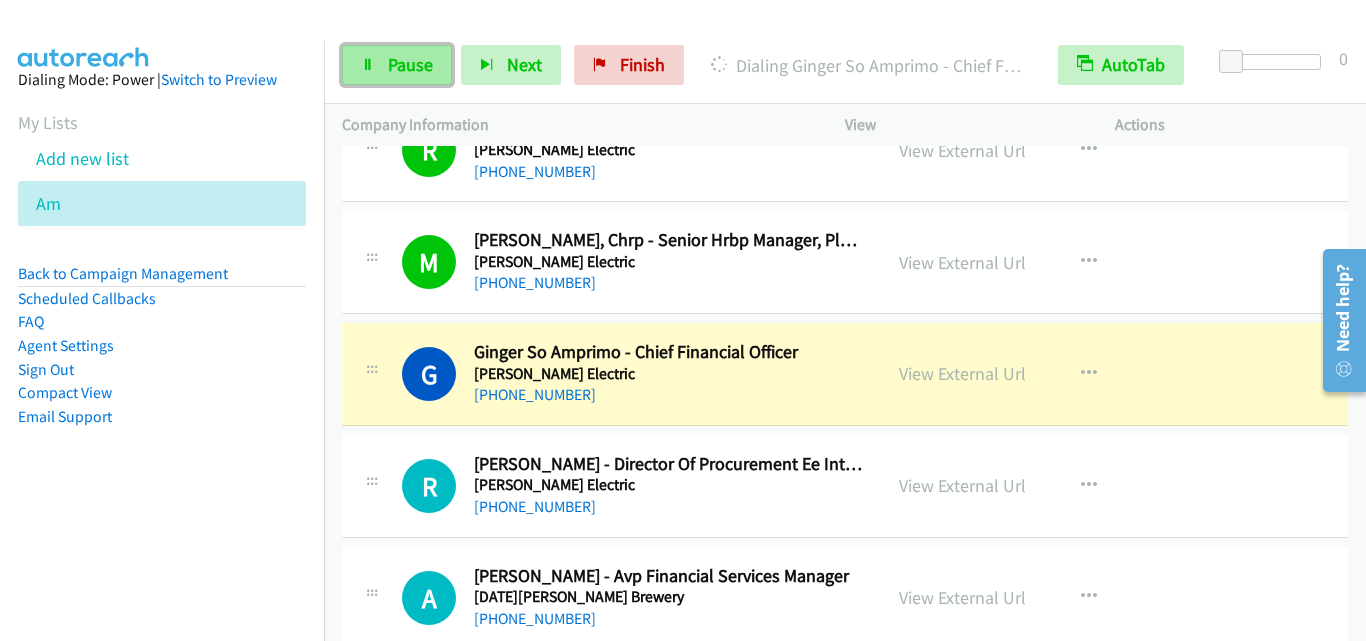 click at bounding box center [368, 66] 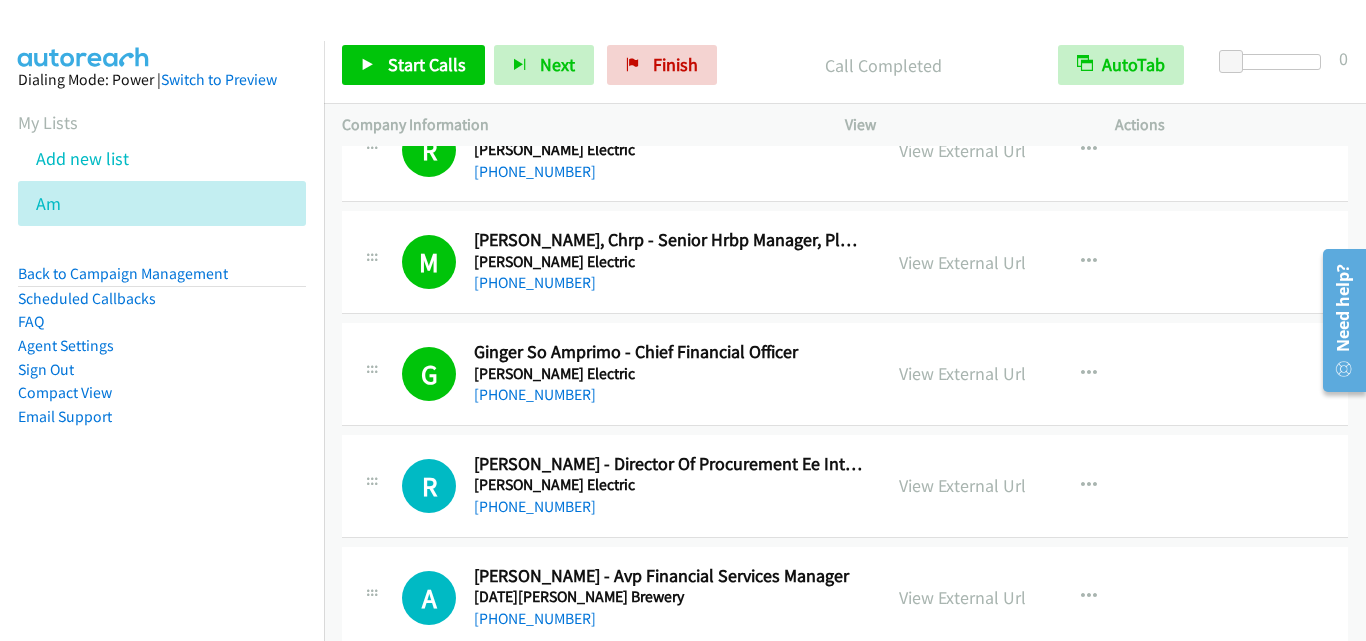click on "G
Callback Scheduled
Ginger So Amprimo - Chief Financial Officer
[PERSON_NAME] Electric
[GEOGRAPHIC_DATA]/[GEOGRAPHIC_DATA]
[PHONE_NUMBER]
View External Url
View External Url
Schedule/Manage Callback
Start Calls Here
Remove from list
Add to do not call list
Reset Call Status" at bounding box center [845, 374] 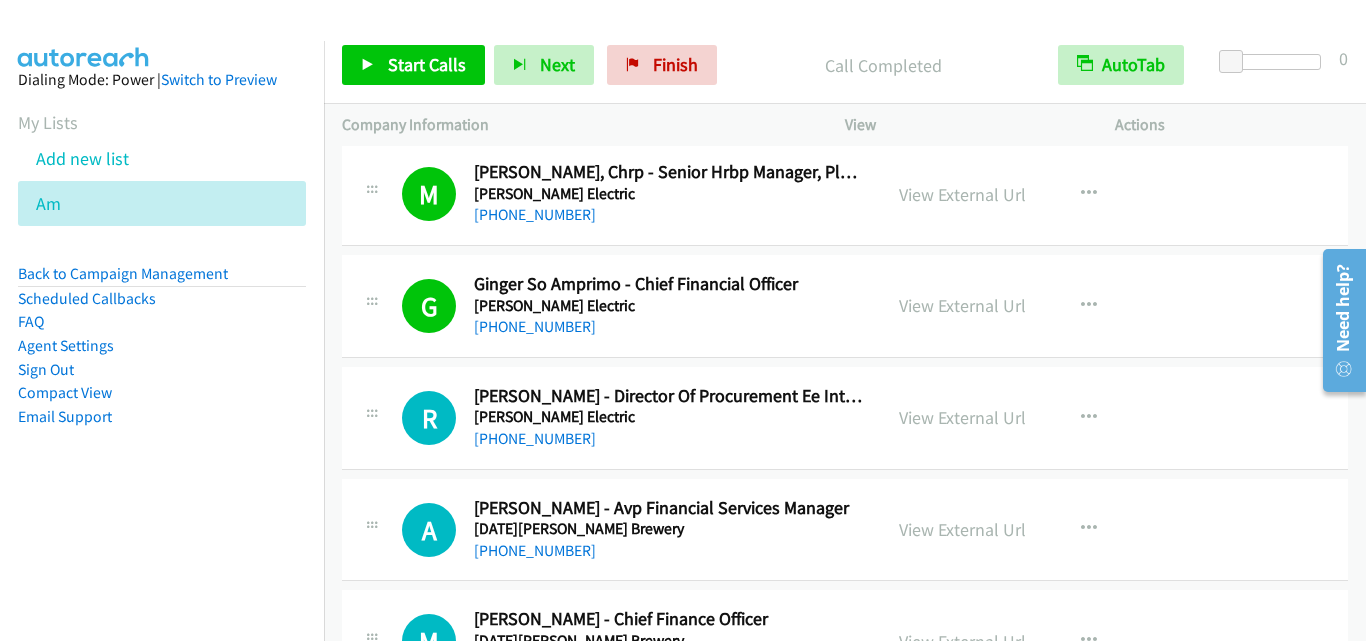 scroll, scrollTop: 4400, scrollLeft: 0, axis: vertical 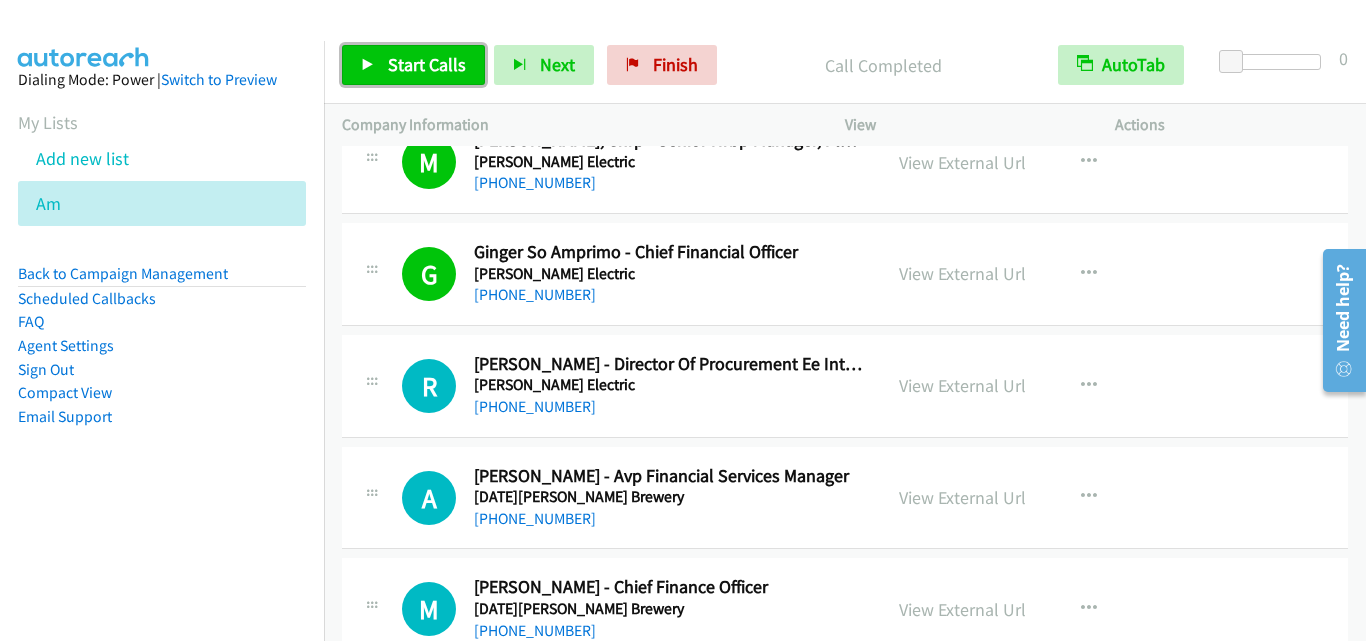 click on "Start Calls" at bounding box center [427, 64] 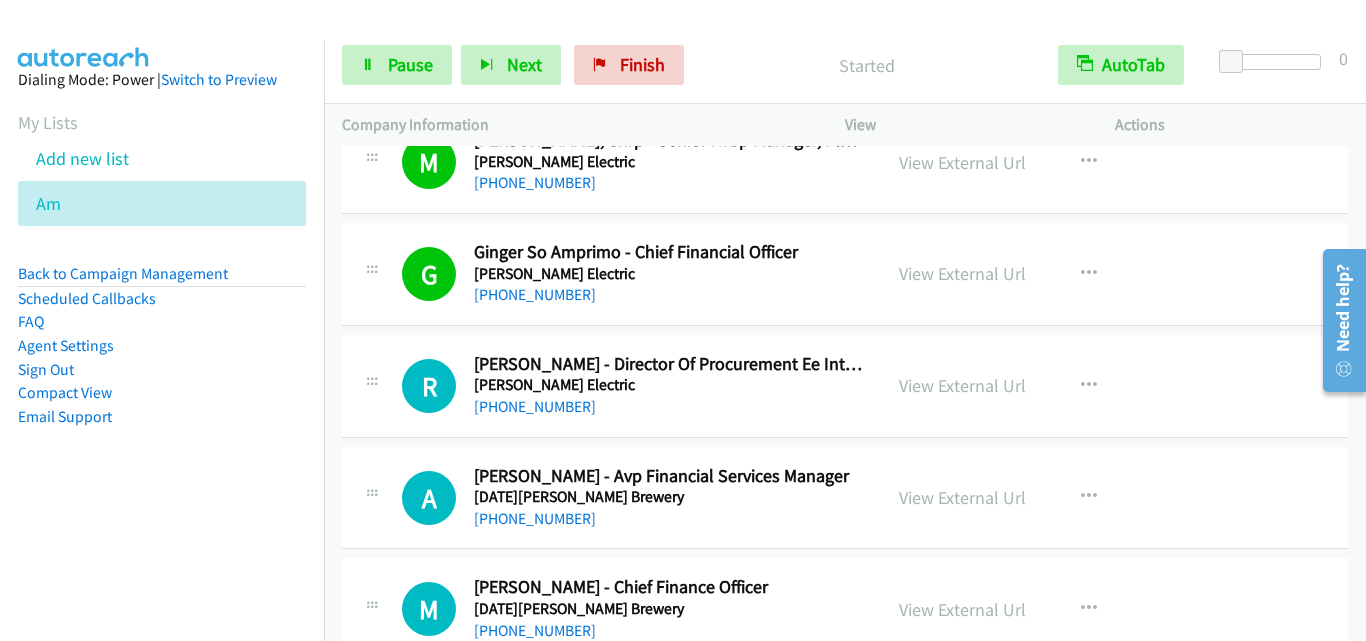 click on "A
Callback Scheduled
[PERSON_NAME] - Avp   Financial Services Manager
[DATE][GEOGRAPHIC_DATA][PERSON_NAME]
[GEOGRAPHIC_DATA]/[GEOGRAPHIC_DATA]
[PHONE_NUMBER]
View External Url
View External Url
Schedule/Manage Callback
Start Calls Here
Remove from list
Add to do not call list
Reset Call Status" at bounding box center [845, 498] 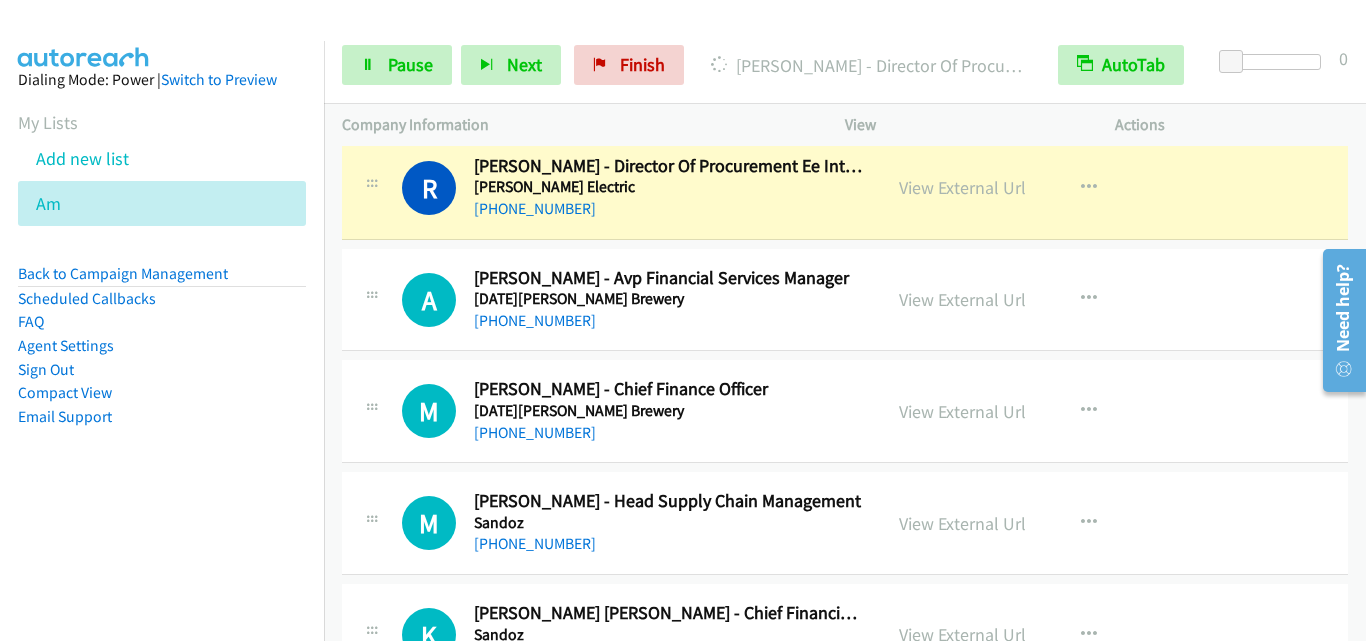 scroll, scrollTop: 4600, scrollLeft: 0, axis: vertical 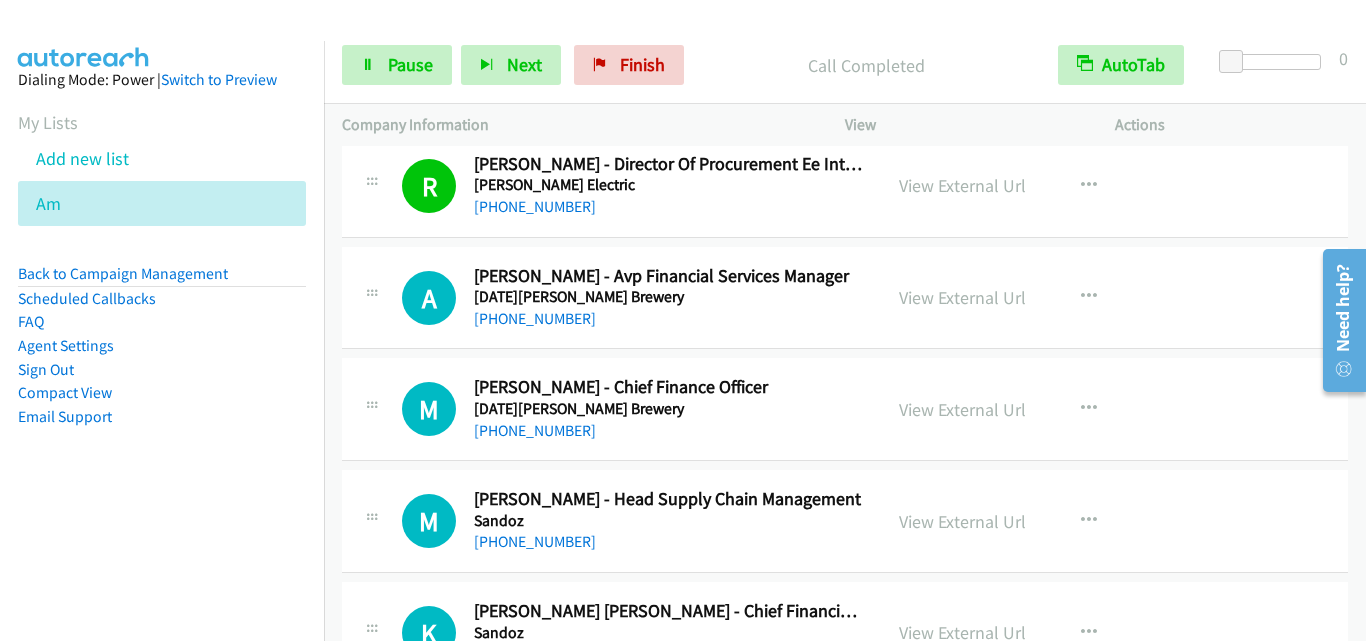 click on "A
Callback Scheduled
[PERSON_NAME] - Avp   Financial Services Manager
[DATE][GEOGRAPHIC_DATA][PERSON_NAME]
[GEOGRAPHIC_DATA]/[GEOGRAPHIC_DATA]
[PHONE_NUMBER]
View External Url
View External Url
Schedule/Manage Callback
Start Calls Here
Remove from list
Add to do not call list
Reset Call Status" at bounding box center [845, 298] 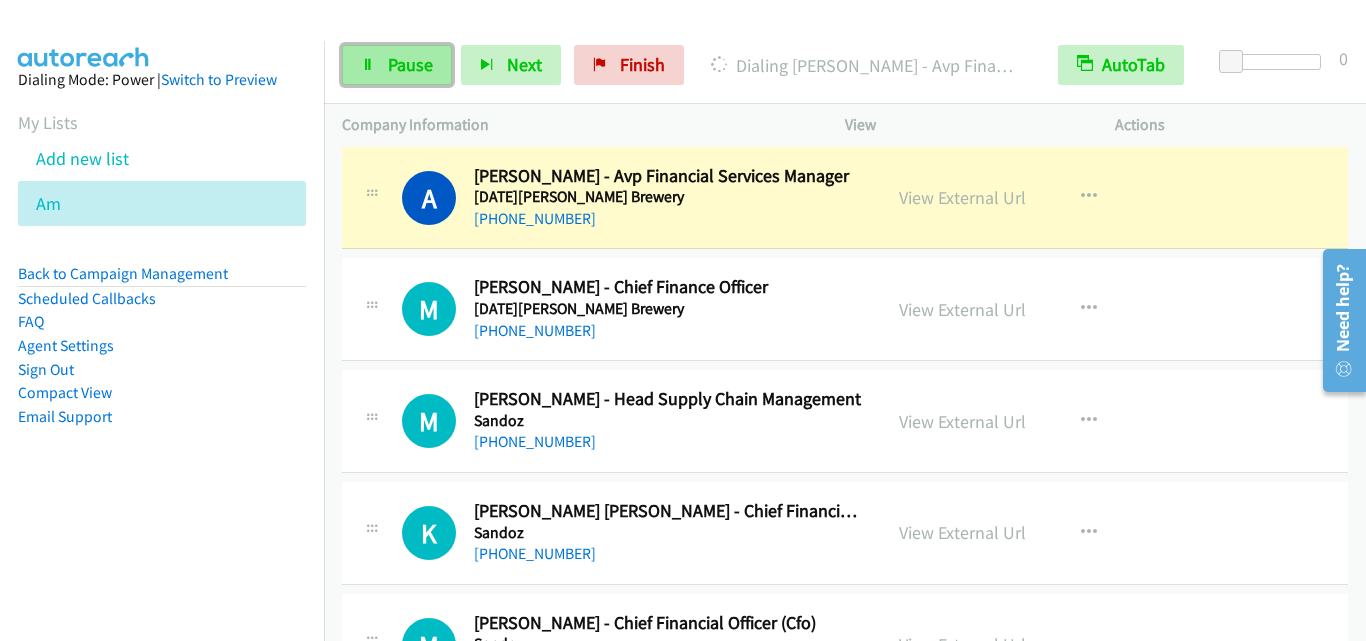 click on "Pause" at bounding box center [410, 64] 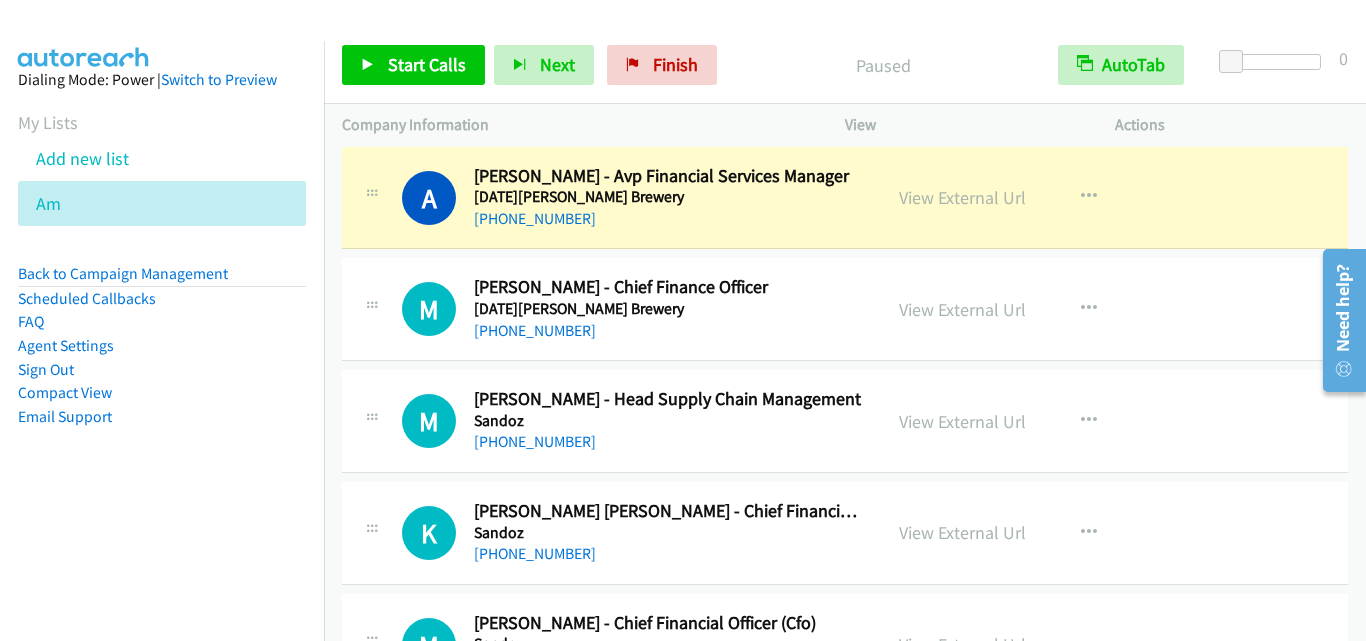 click at bounding box center (372, 308) 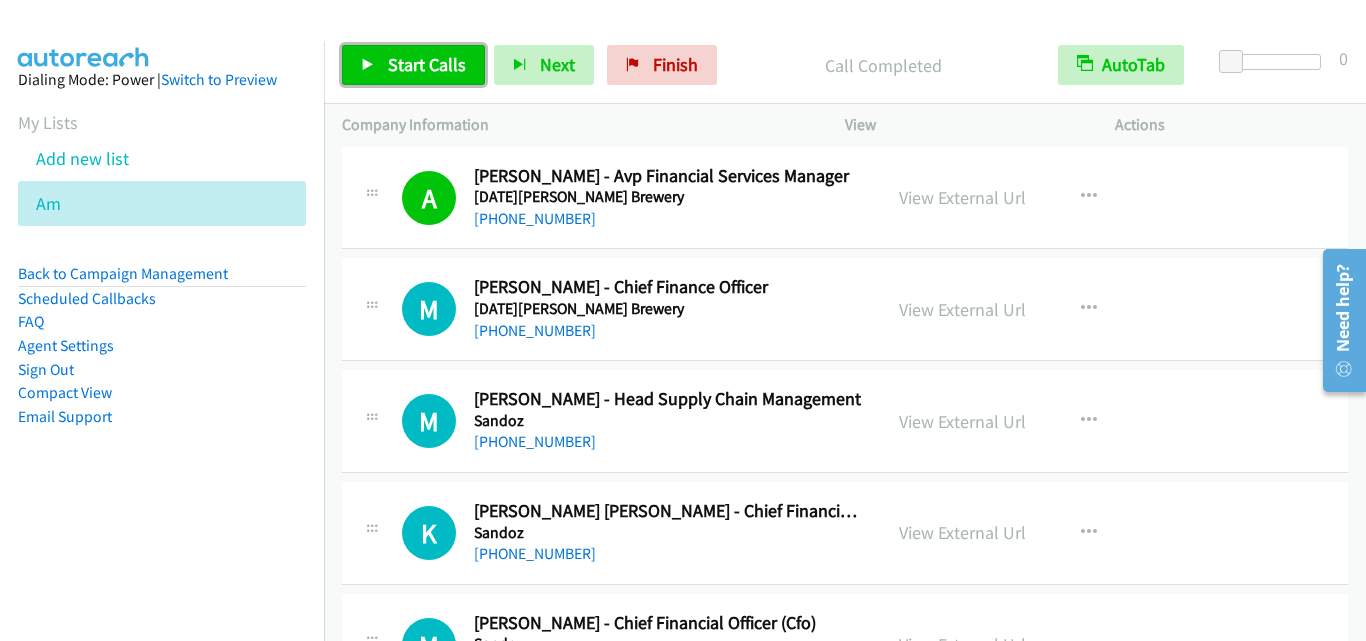 click on "Start Calls" at bounding box center [427, 64] 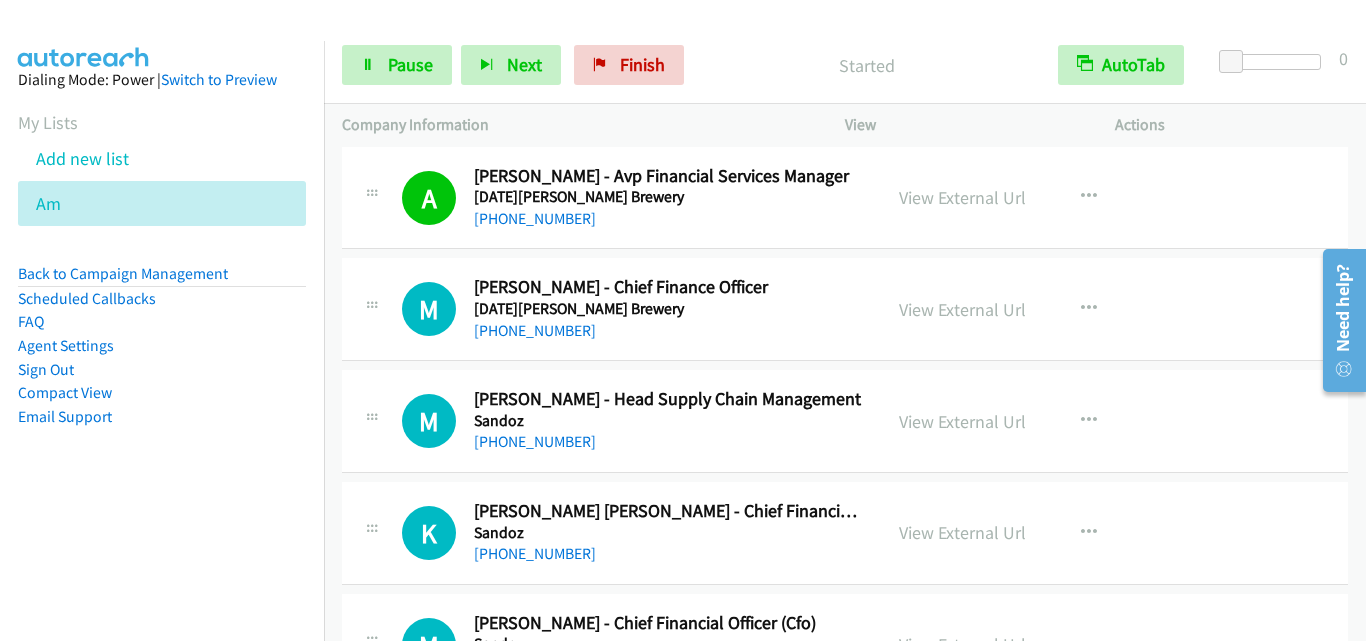 click on "M
Callback Scheduled
[PERSON_NAME] - Chief Finance Officer
[DATE][PERSON_NAME] Brewery
[GEOGRAPHIC_DATA]/[GEOGRAPHIC_DATA]
[PHONE_NUMBER]
View External Url
View External Url
Schedule/Manage Callback
Start Calls Here
Remove from list
Add to do not call list
Reset Call Status" at bounding box center (845, 309) 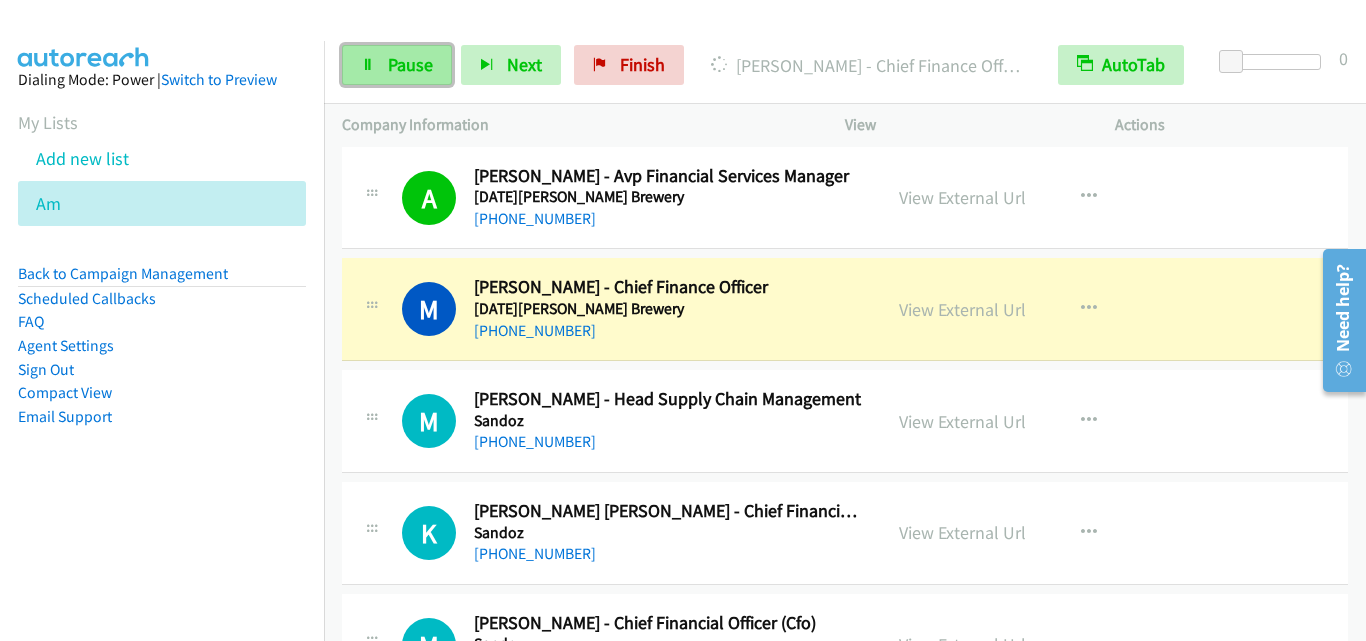 click on "Pause" at bounding box center (397, 65) 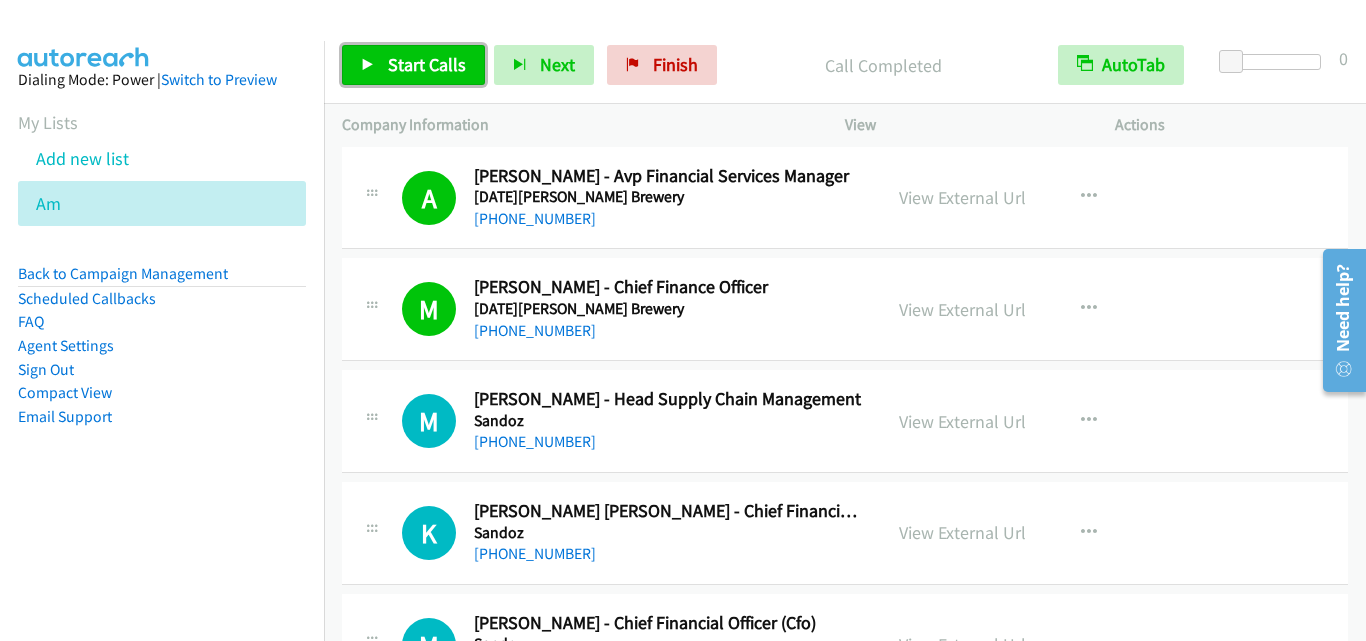click on "Start Calls" at bounding box center (427, 64) 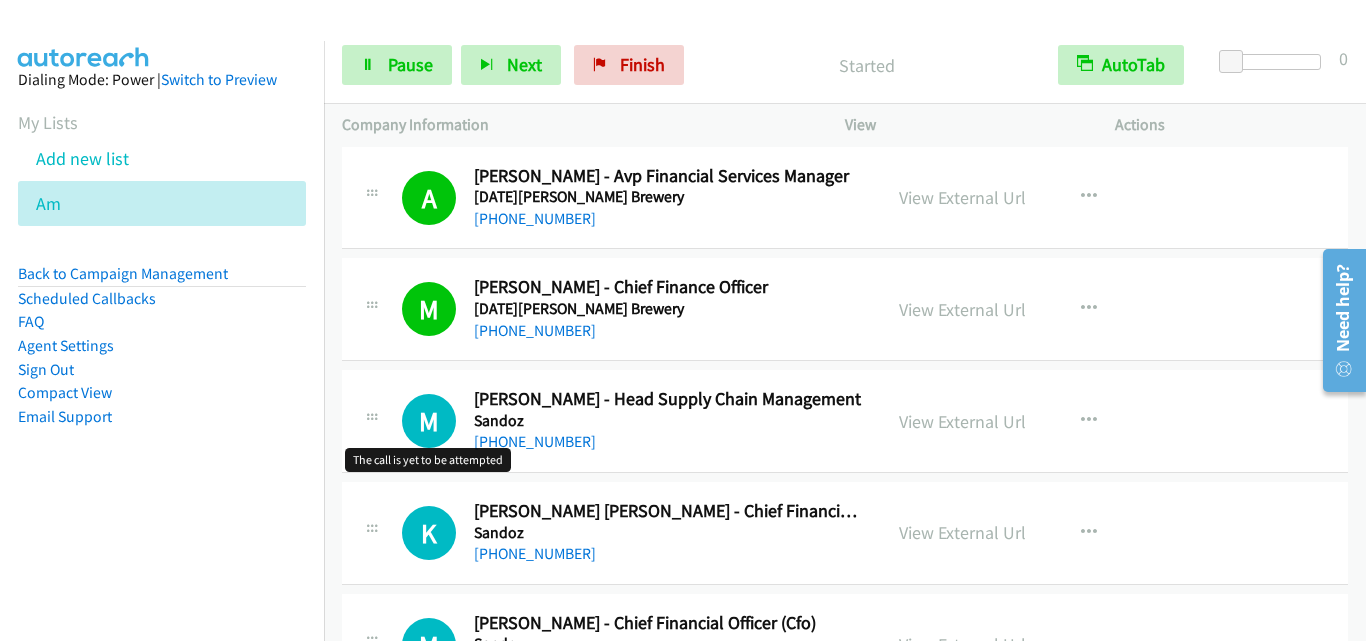 click on "M" at bounding box center (429, 421) 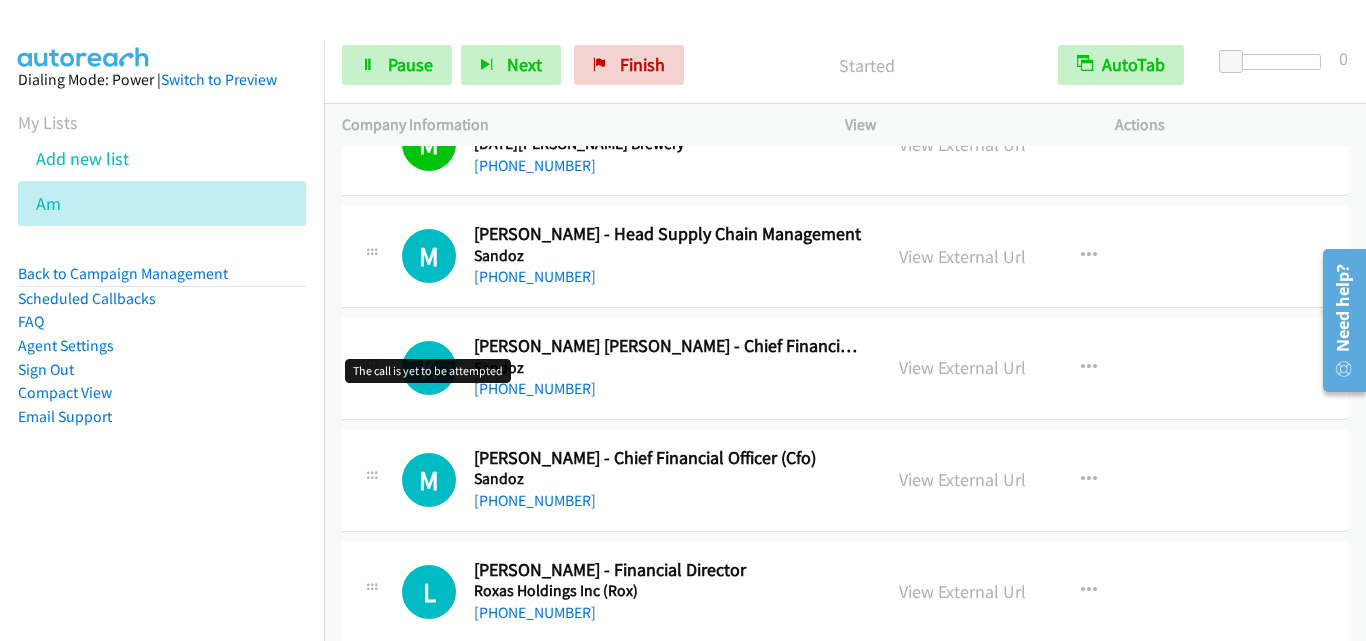 scroll, scrollTop: 4900, scrollLeft: 0, axis: vertical 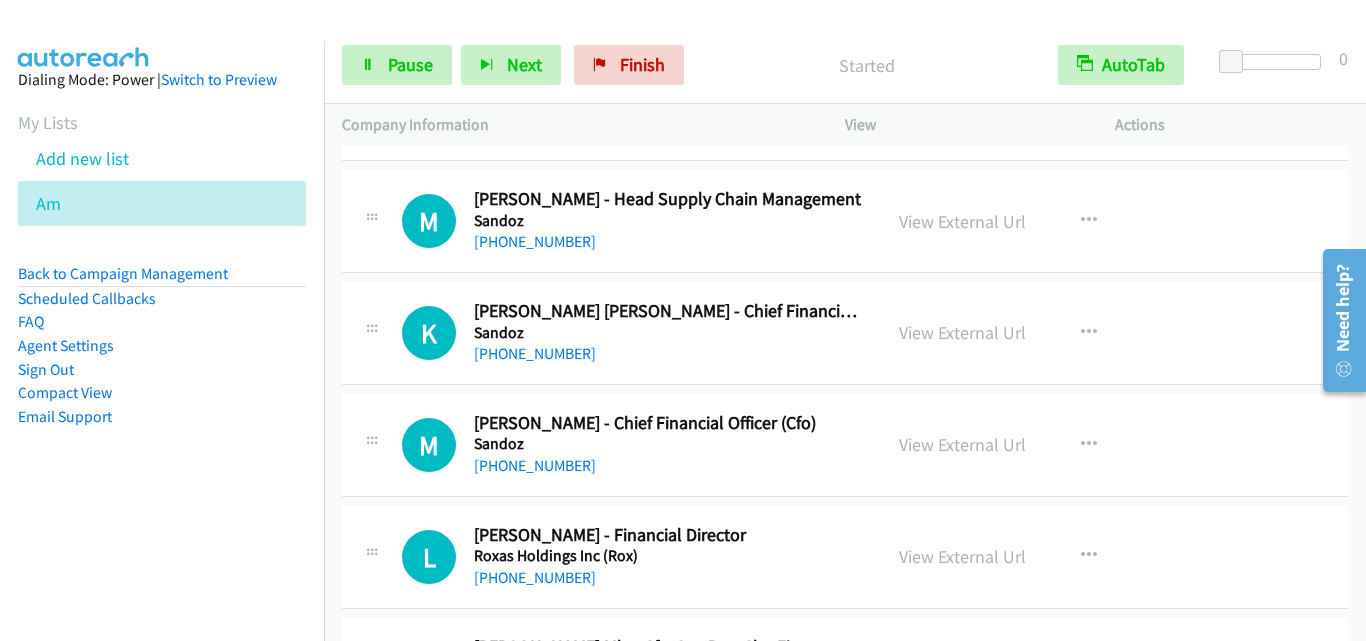 click at bounding box center (372, 215) 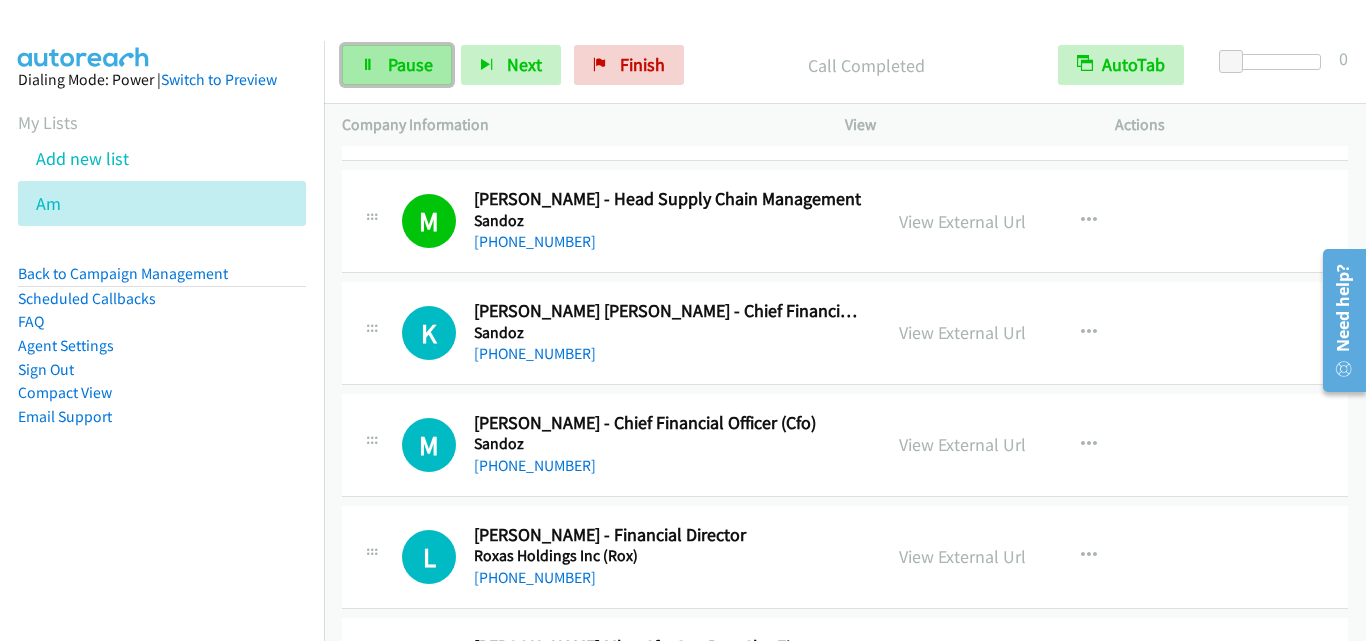 click on "Pause" at bounding box center (397, 65) 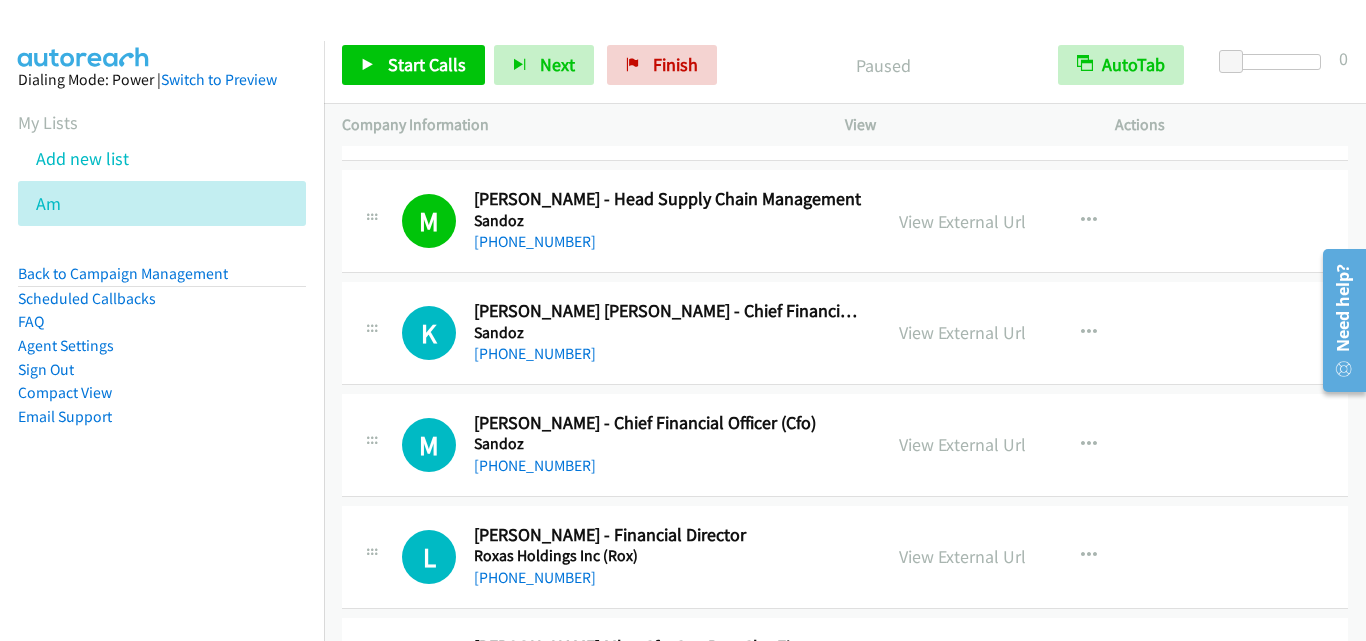 click on "M
Callback Scheduled
[PERSON_NAME] - Head   Supply Chain Management
Sandoz
[GEOGRAPHIC_DATA]/[GEOGRAPHIC_DATA]
[PHONE_NUMBER]
View External Url
View External Url
Schedule/Manage Callback
Start Calls Here
Remove from list
Add to do not call list
Reset Call Status" at bounding box center [845, 221] 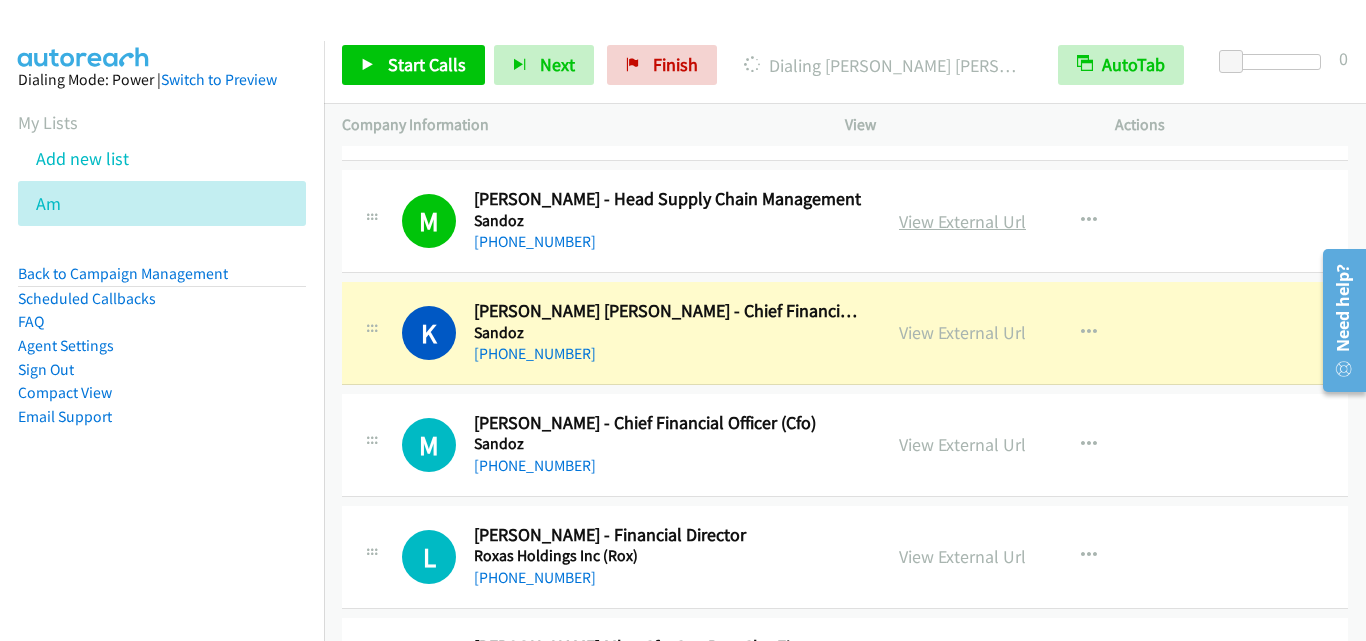 click on "View External Url" at bounding box center (962, 221) 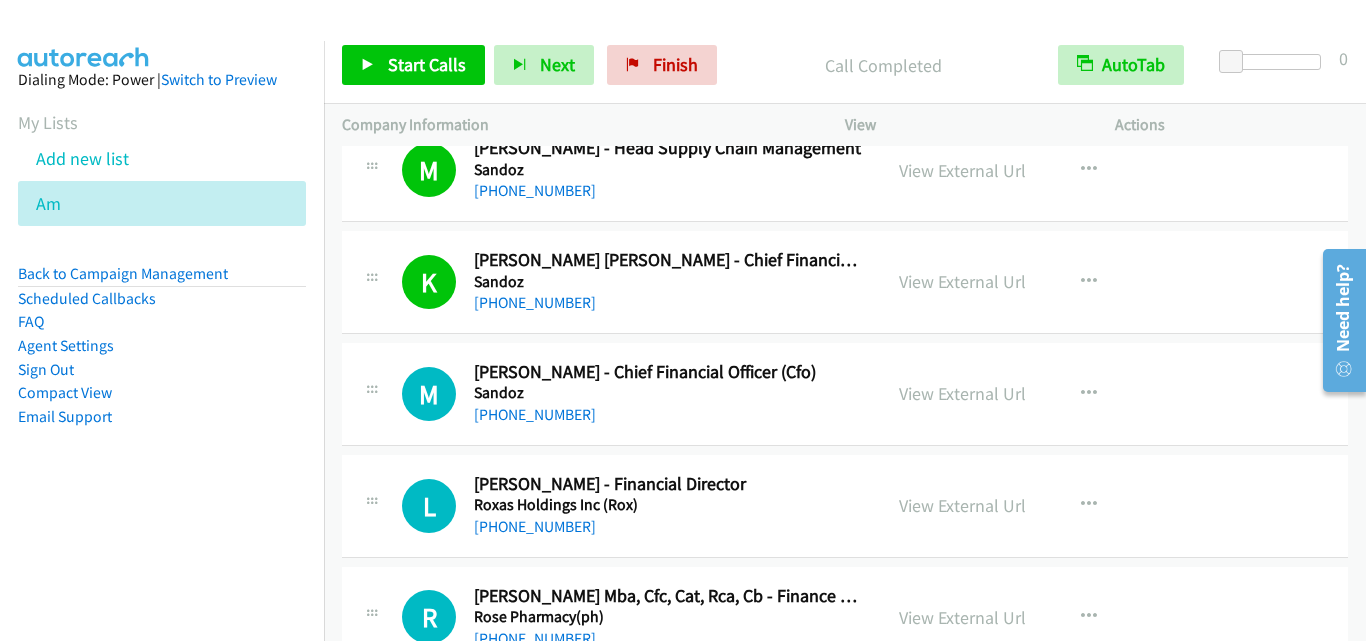 scroll, scrollTop: 5000, scrollLeft: 0, axis: vertical 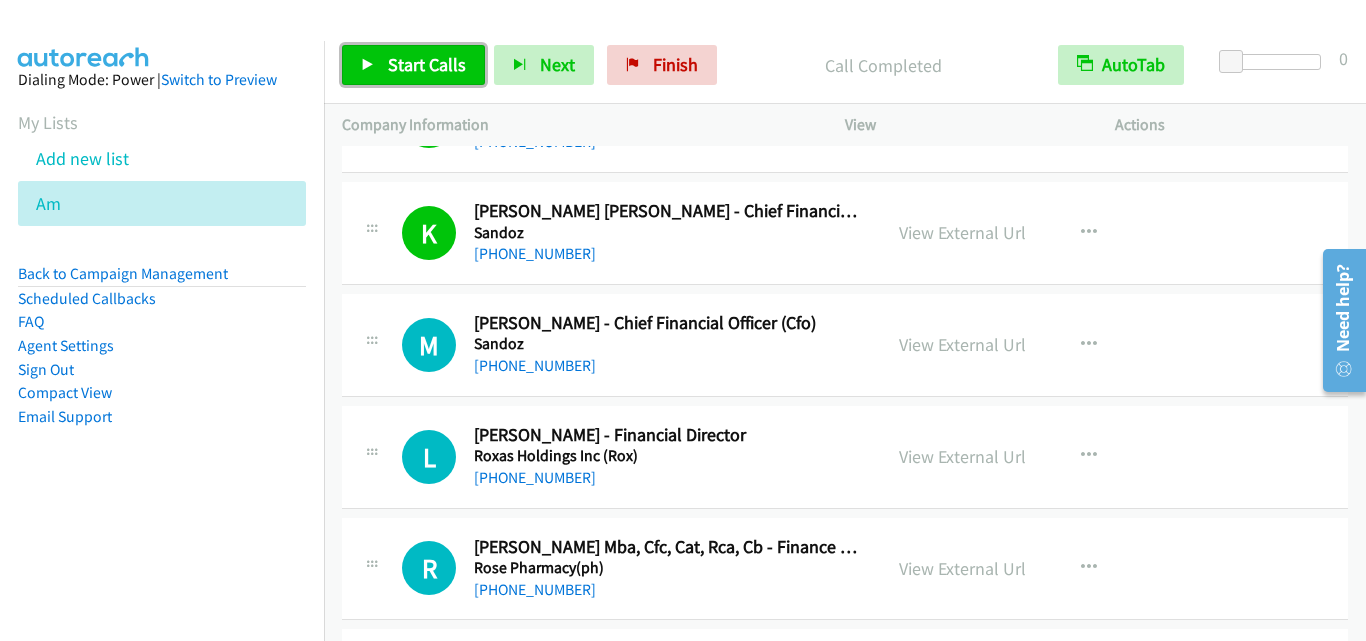 click on "Start Calls" at bounding box center (413, 65) 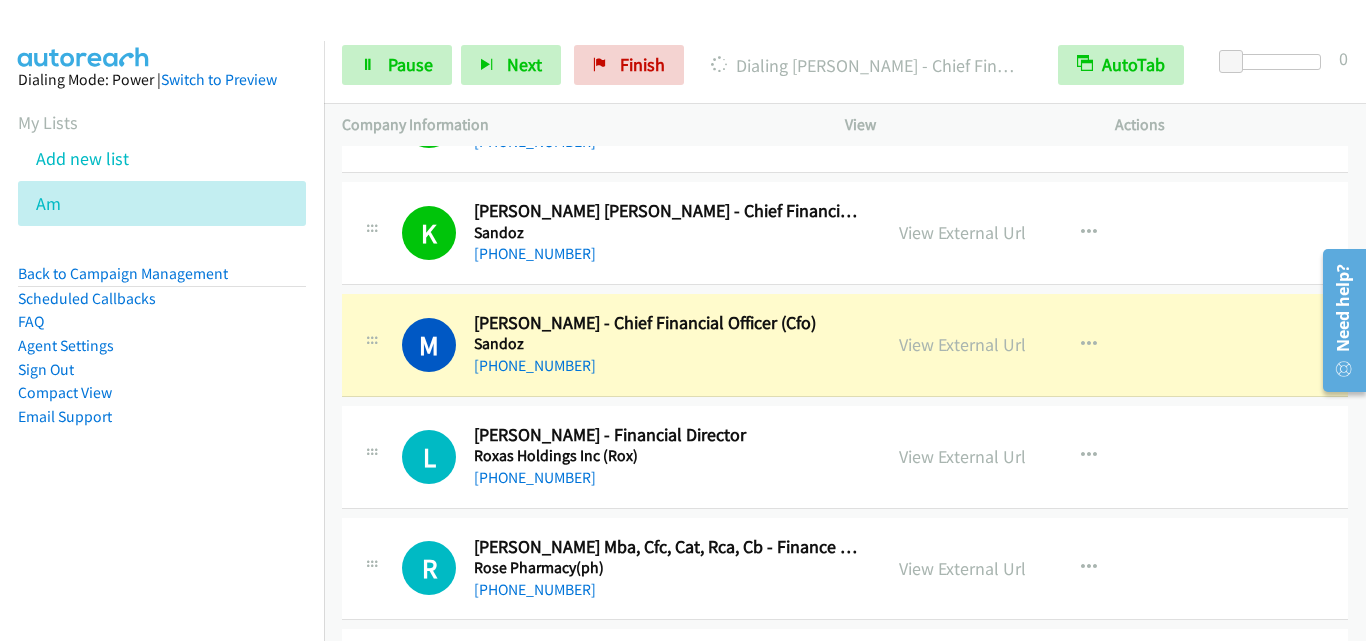 click on "M
Callback Scheduled
[PERSON_NAME] - Chief Financial Officer (Cfo)
[PERSON_NAME]
[GEOGRAPHIC_DATA]/[GEOGRAPHIC_DATA]
[PHONE_NUMBER]
View External Url
View External Url
Schedule/Manage Callback
Start Calls Here
Remove from list
Add to do not call list
Reset Call Status" at bounding box center (845, 345) 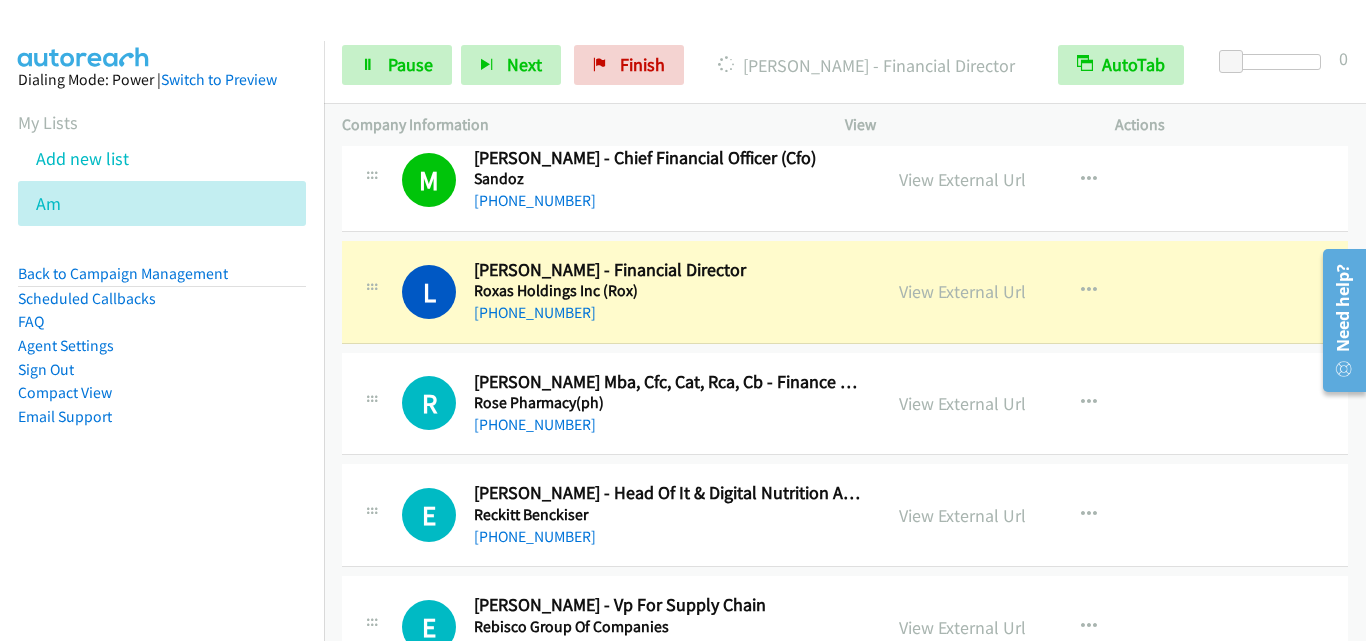 scroll, scrollTop: 5200, scrollLeft: 0, axis: vertical 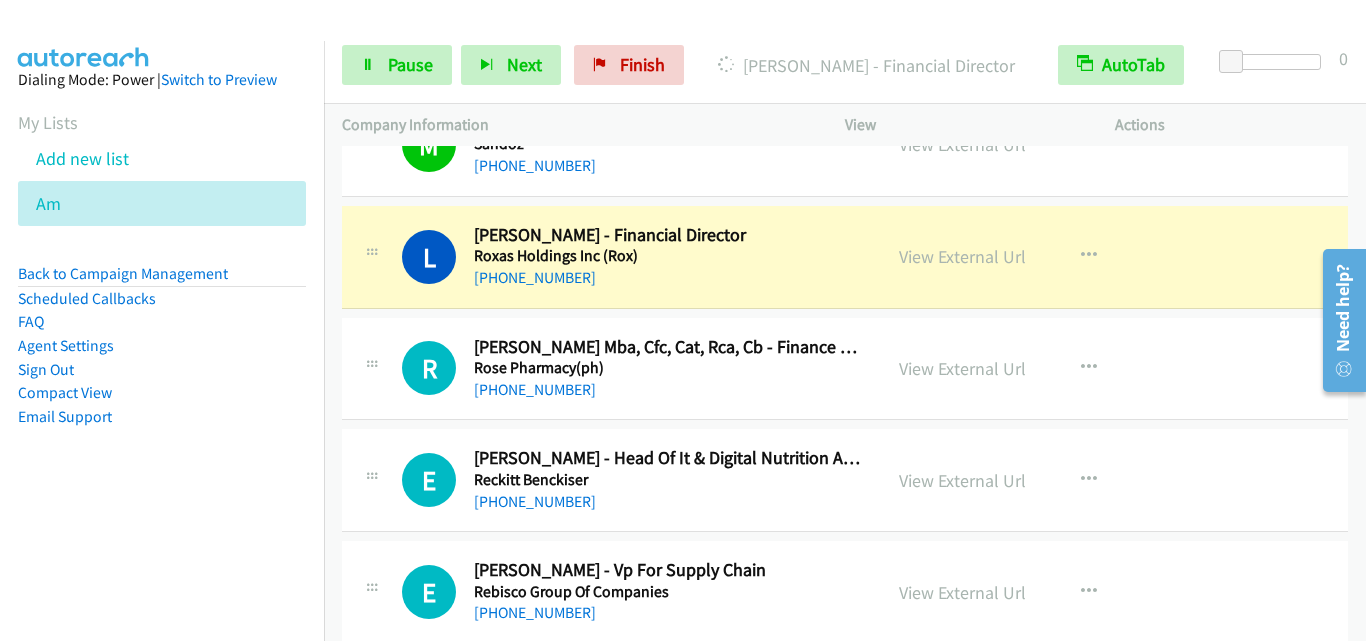 drag, startPoint x: 384, startPoint y: 311, endPoint x: 406, endPoint y: 290, distance: 30.413813 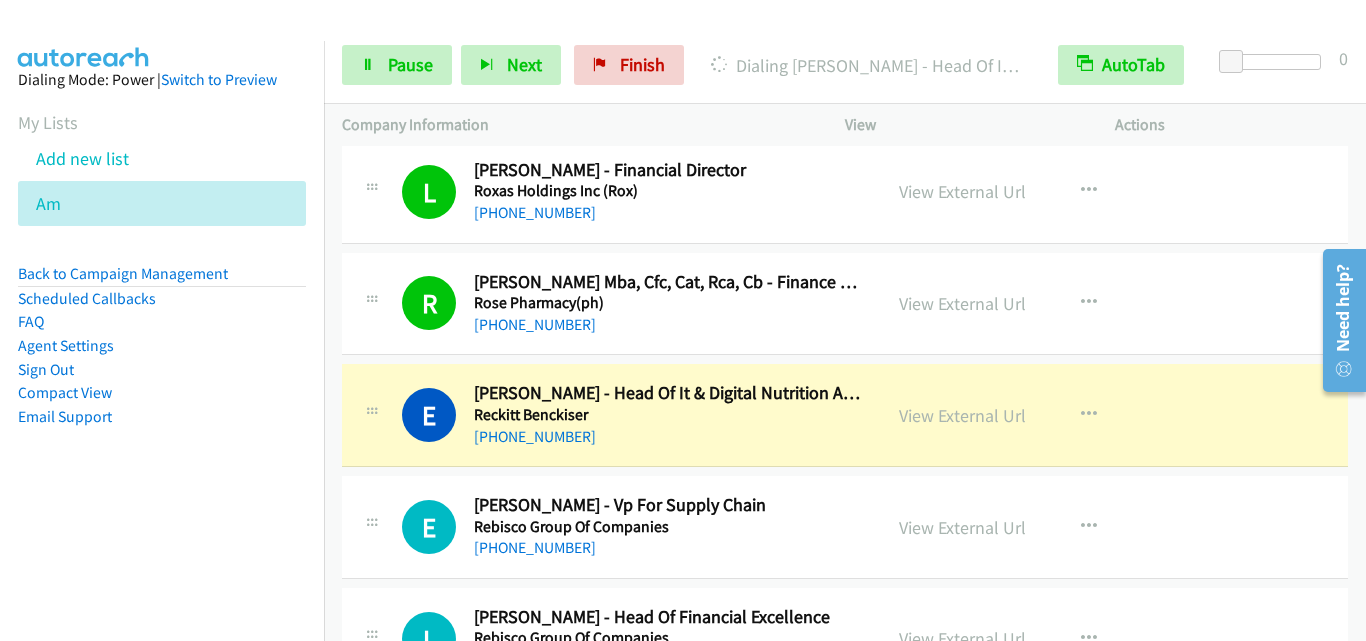 scroll, scrollTop: 5400, scrollLeft: 0, axis: vertical 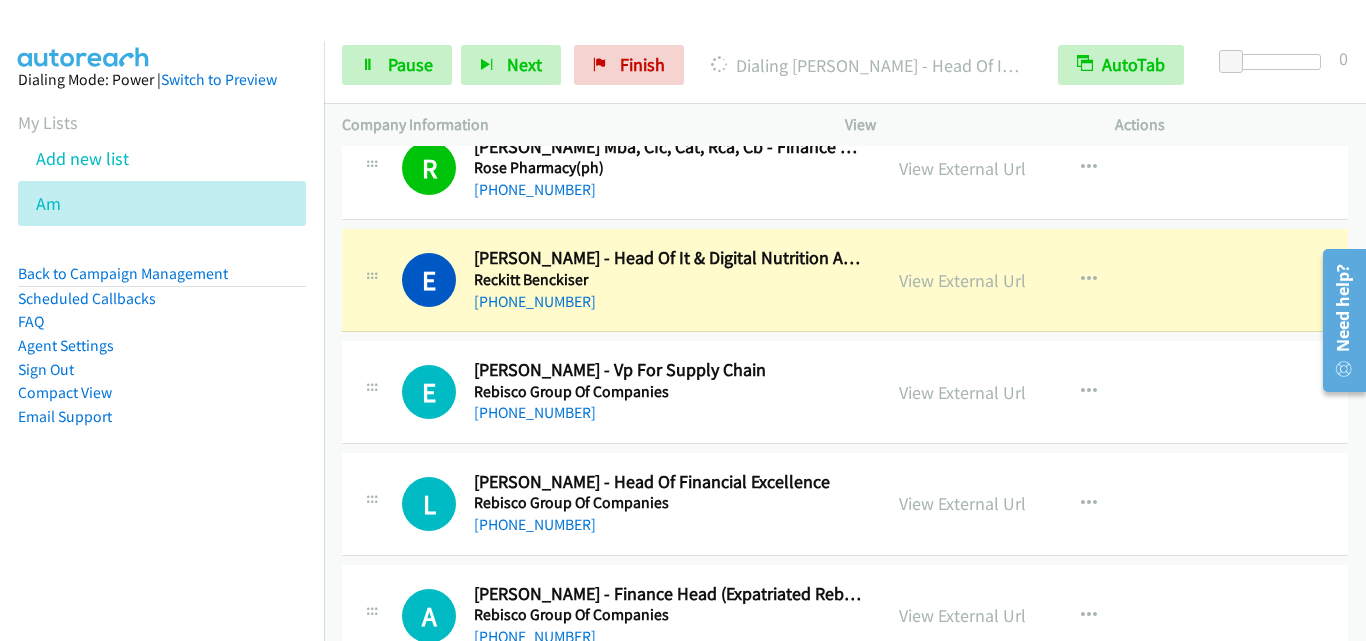 click at bounding box center [372, 386] 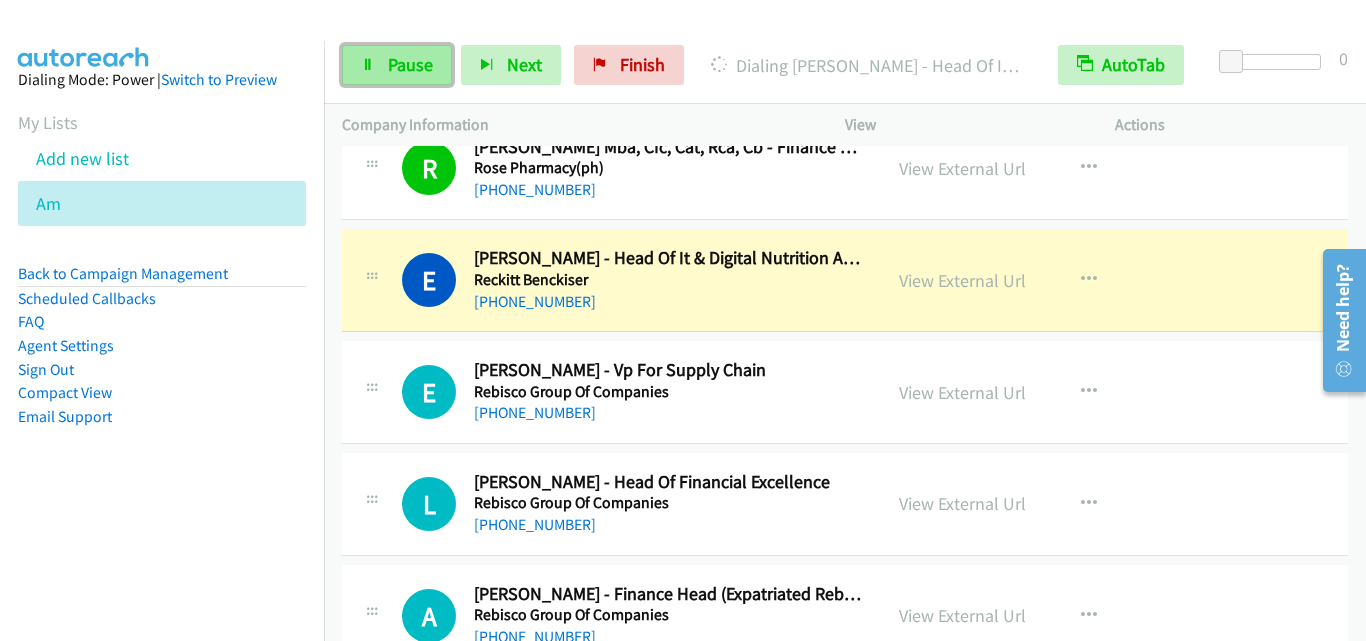 click on "Pause" at bounding box center [410, 64] 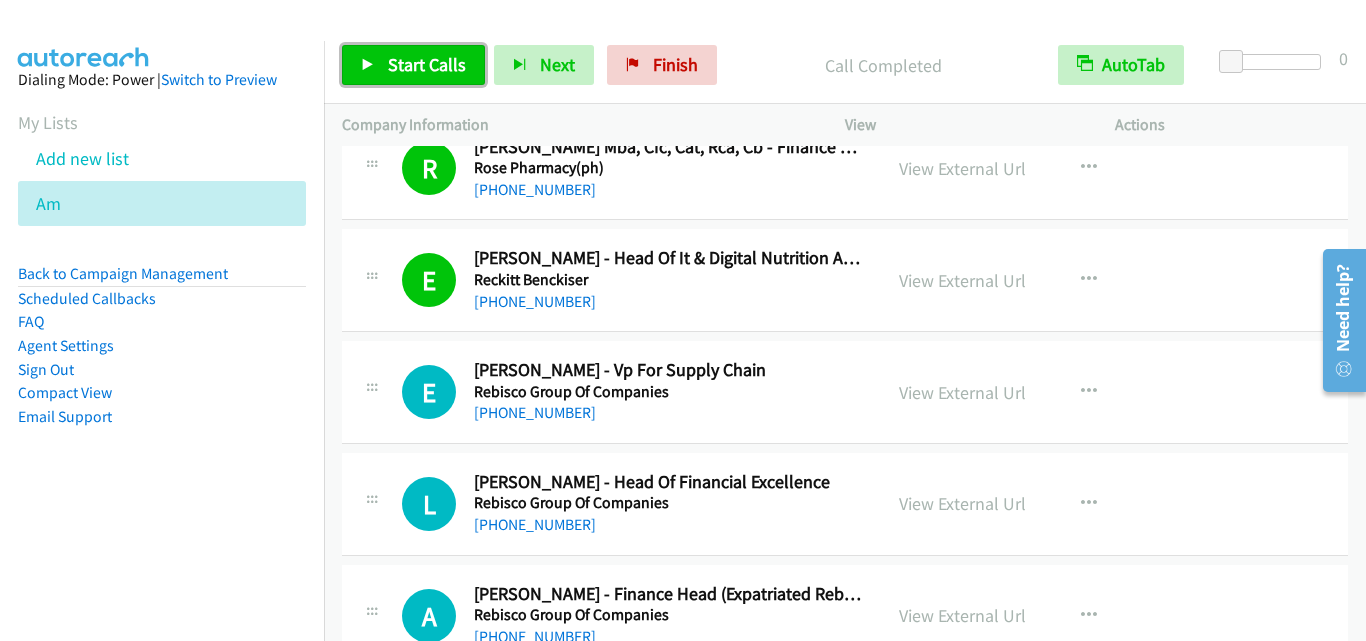 click on "Start Calls" at bounding box center (413, 65) 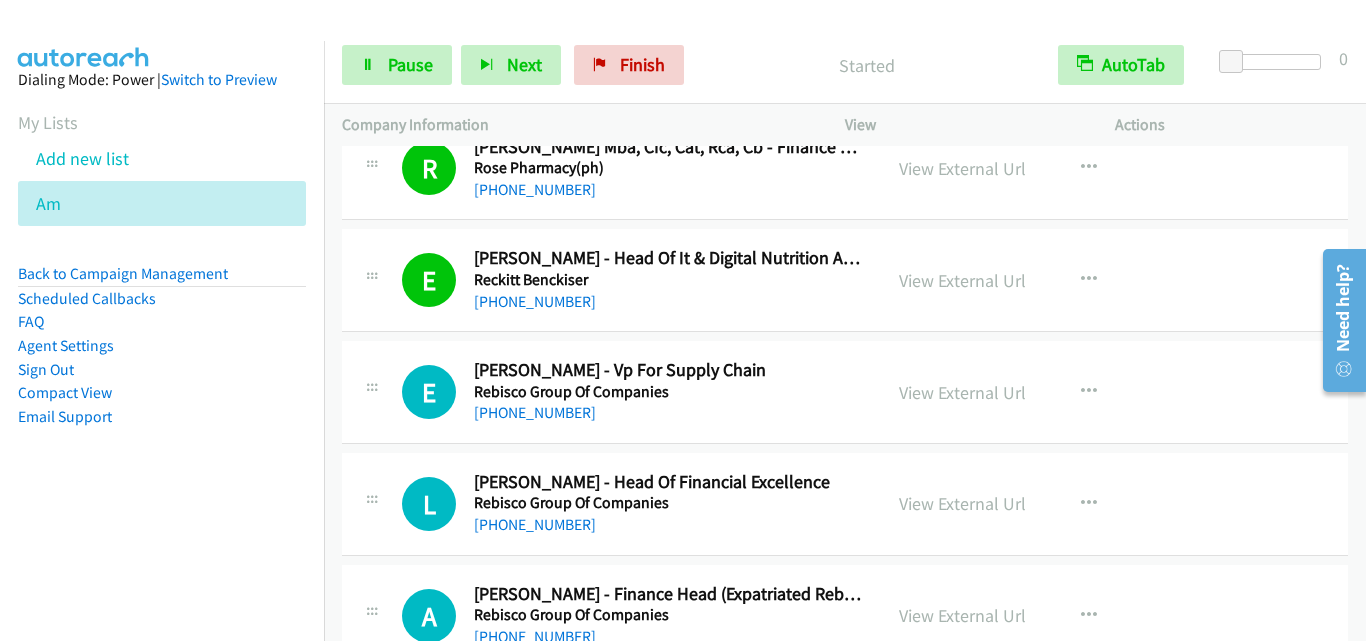 scroll, scrollTop: 5500, scrollLeft: 0, axis: vertical 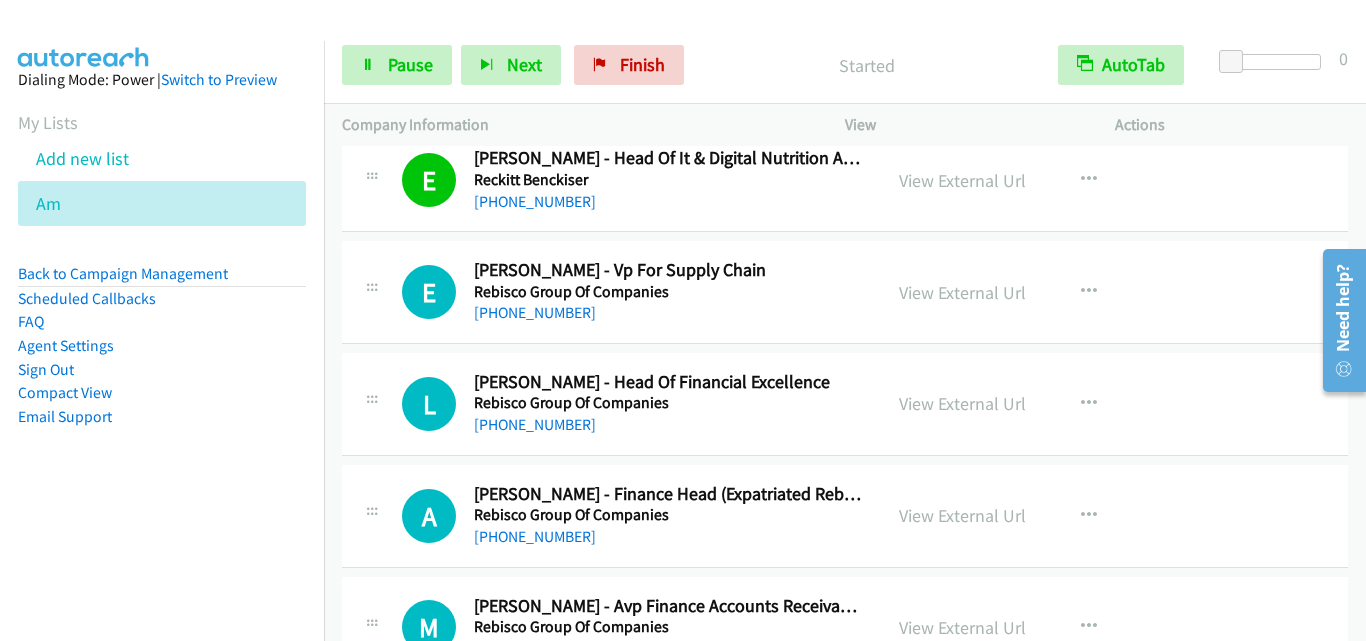 drag, startPoint x: 366, startPoint y: 318, endPoint x: 399, endPoint y: 182, distance: 139.94641 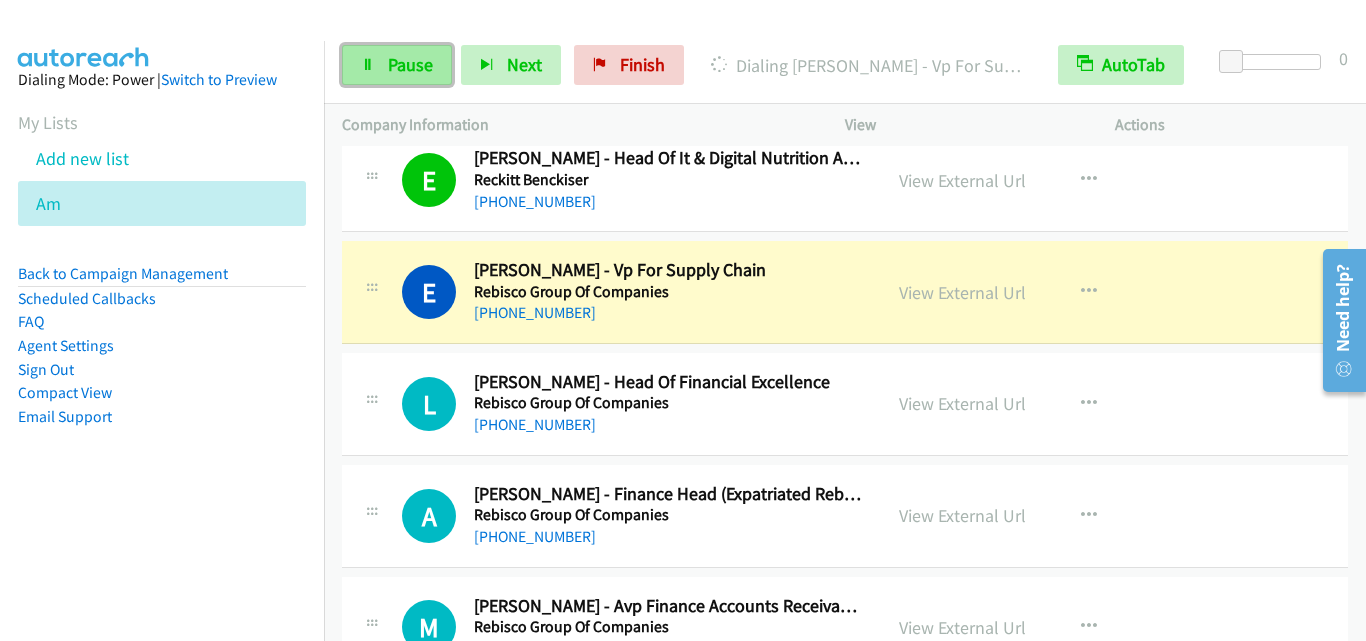 click on "Pause" at bounding box center [410, 64] 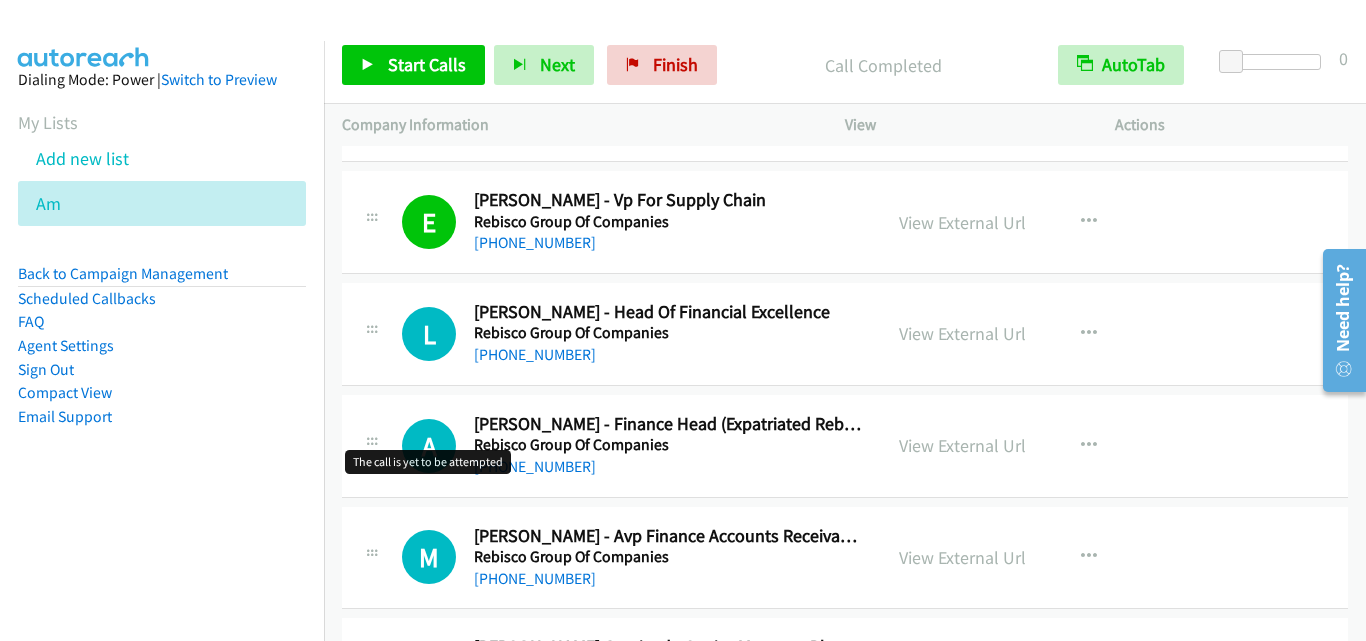 scroll, scrollTop: 5600, scrollLeft: 0, axis: vertical 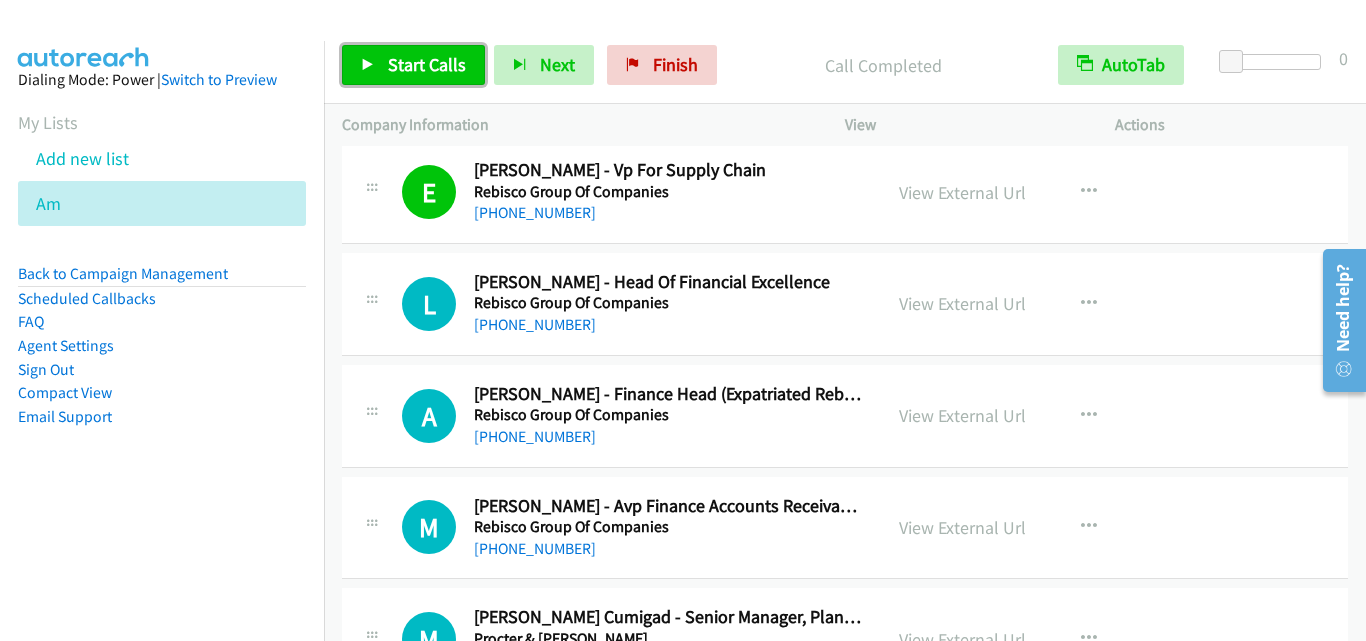 click on "Start Calls" at bounding box center [413, 65] 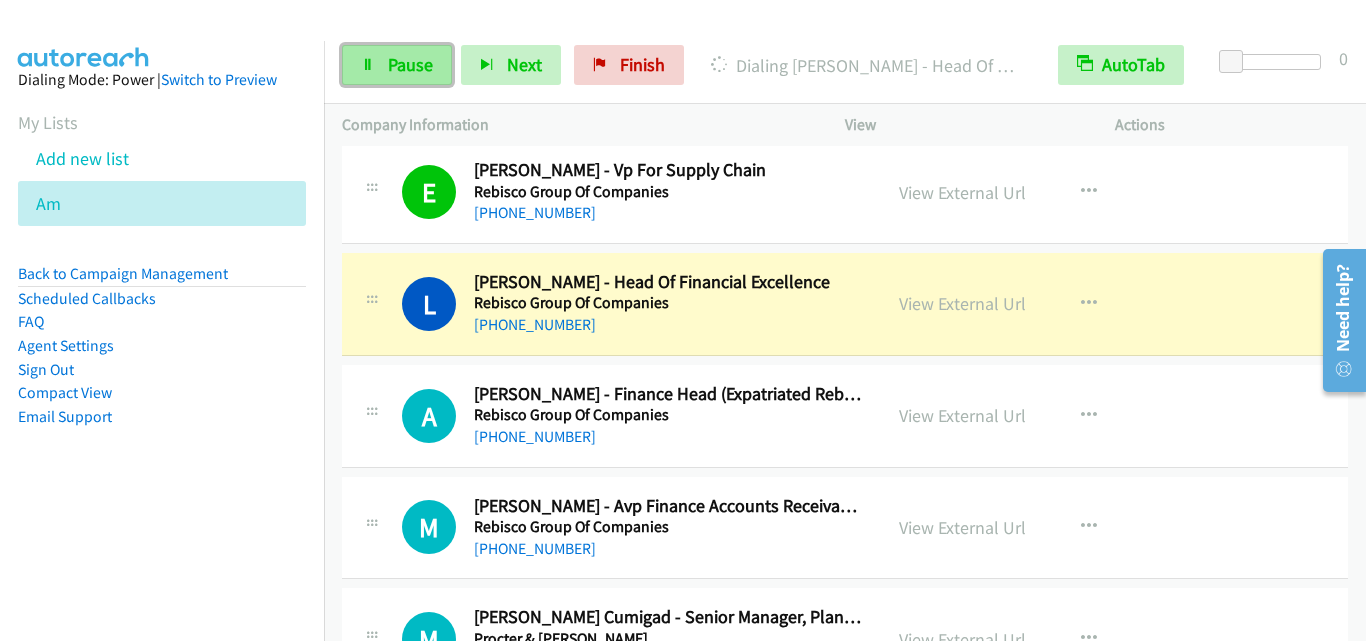 click on "Pause" at bounding box center (410, 64) 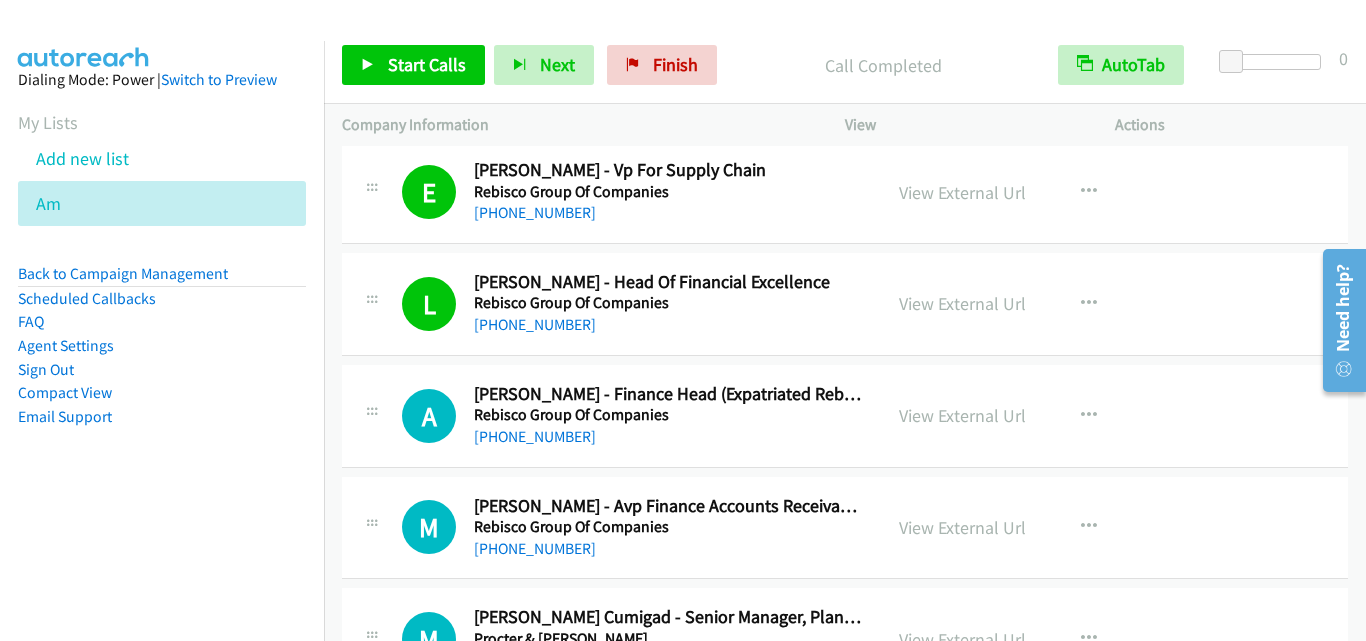 click on "A
Callback Scheduled
[PERSON_NAME] - Finance Head (Expatriated   Rebisco Joint Stock Company)
Rebisco Group Of Companies
[GEOGRAPHIC_DATA]/[GEOGRAPHIC_DATA]
[PHONE_NUMBER]" at bounding box center (611, 416) 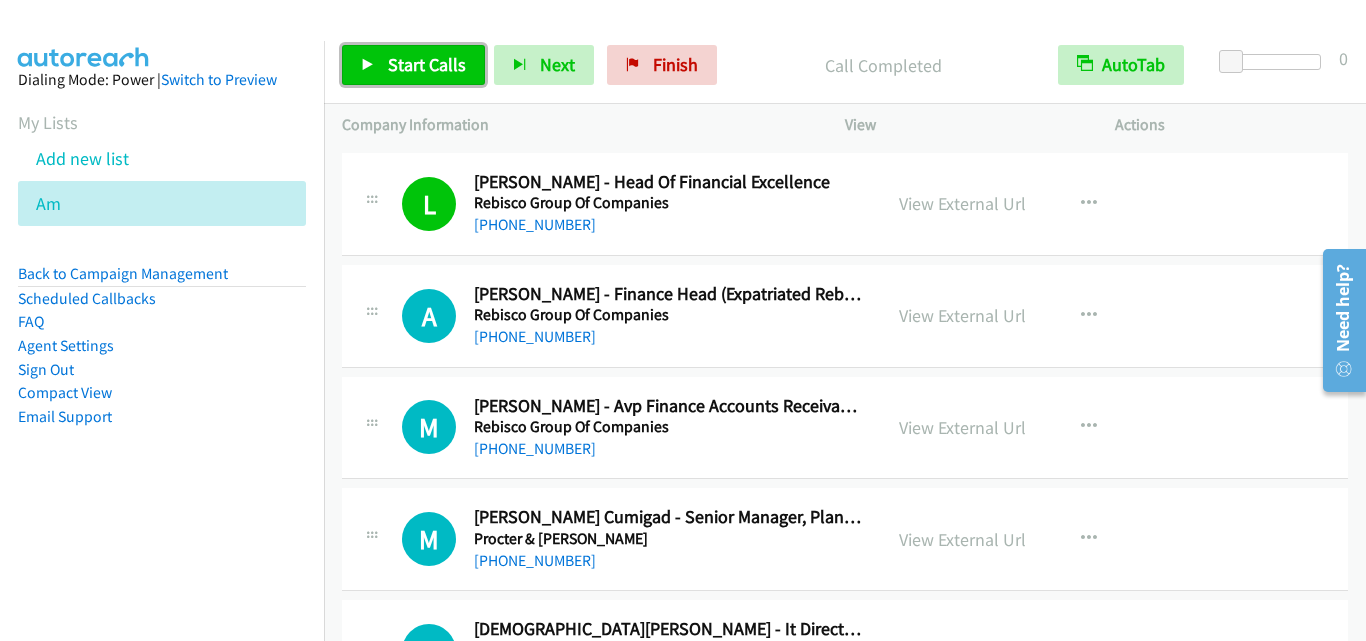 click on "Start Calls" at bounding box center (427, 64) 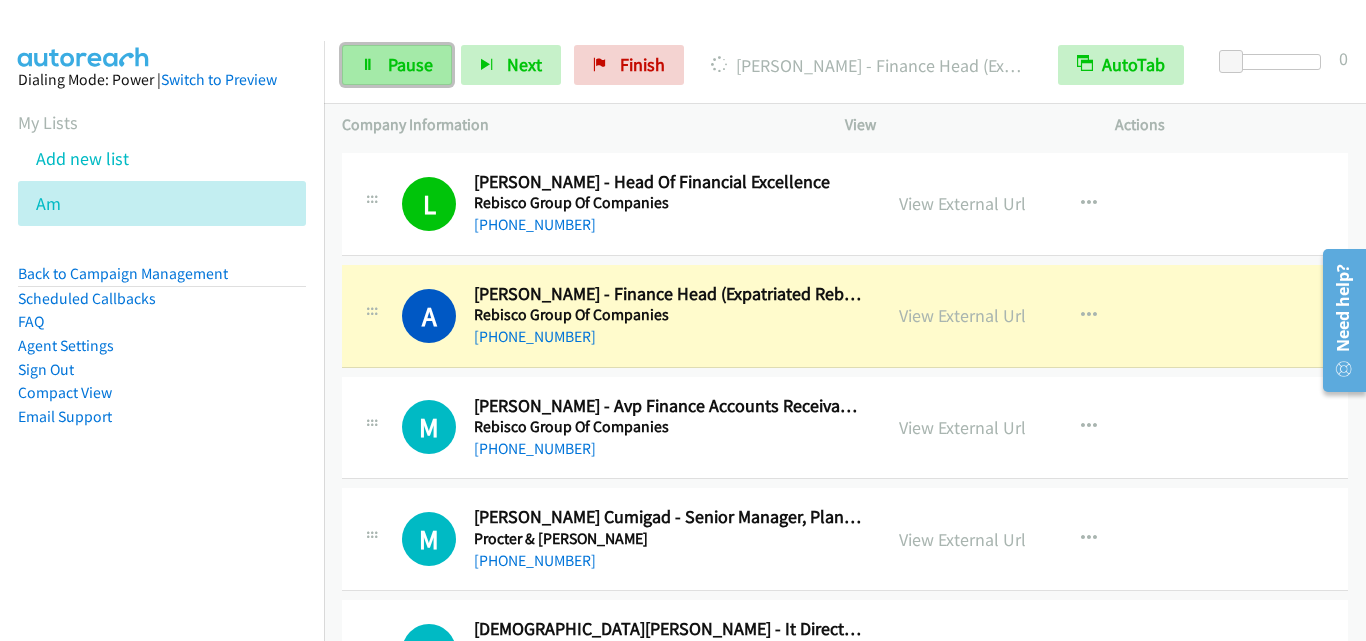 click on "Pause" at bounding box center [397, 65] 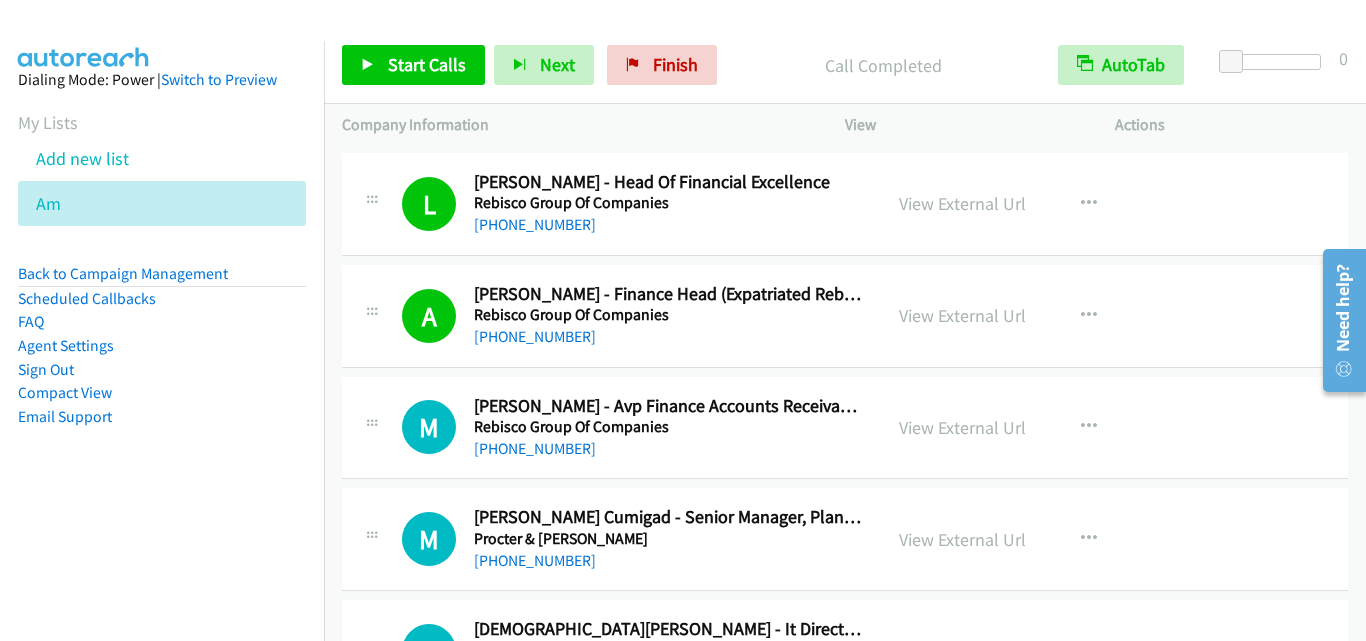 click on "M
Callback Scheduled
[PERSON_NAME] - Avp Finance Accounts Receivable Head
Rebisco Group Of Companies
[GEOGRAPHIC_DATA]/[GEOGRAPHIC_DATA]
[PHONE_NUMBER]" at bounding box center (611, 428) 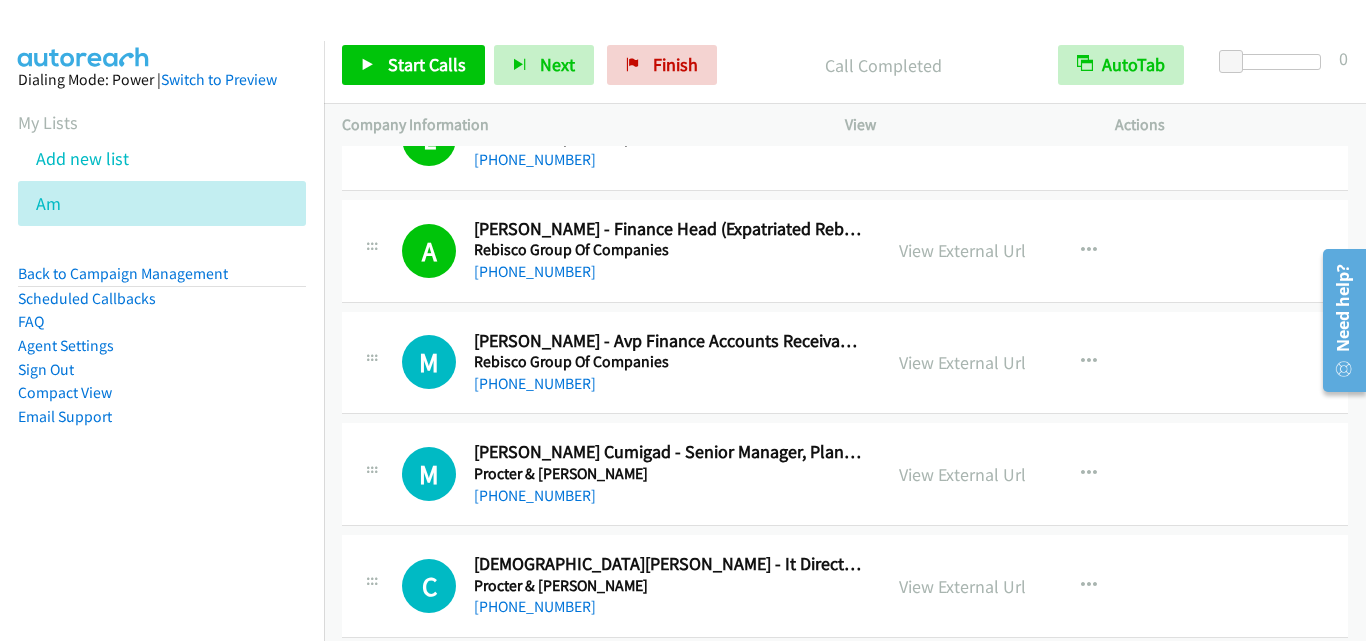 scroll, scrollTop: 5800, scrollLeft: 0, axis: vertical 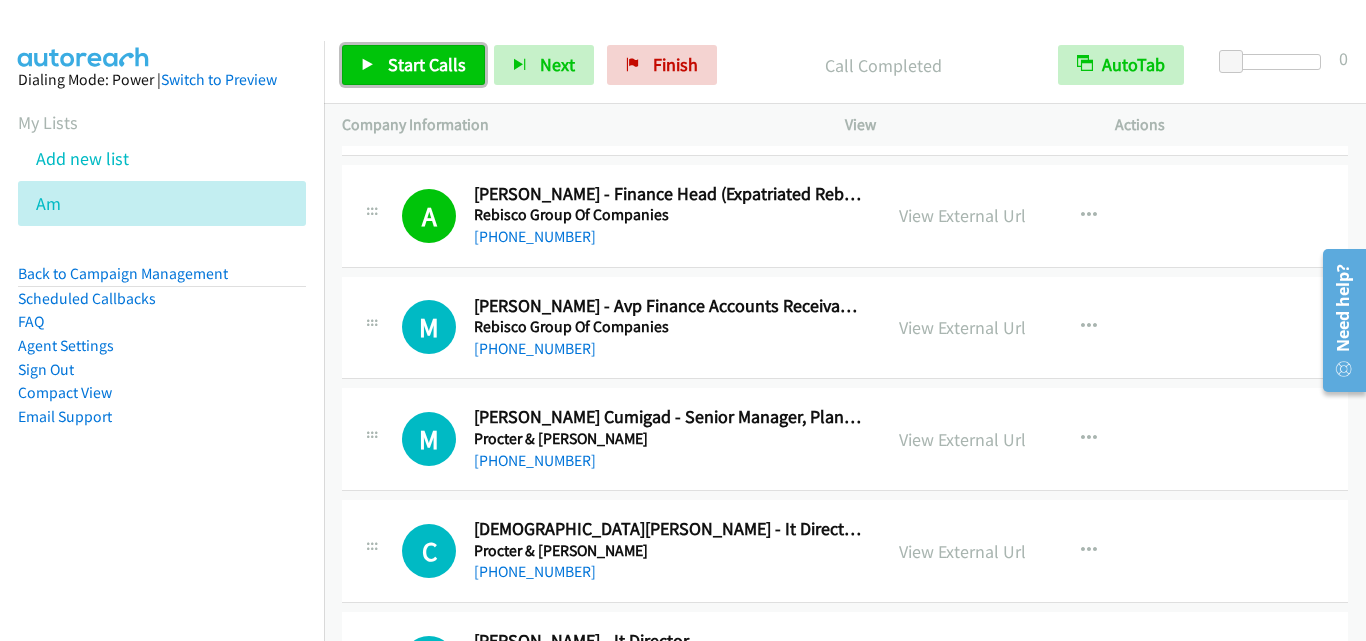 click on "Start Calls" at bounding box center (427, 64) 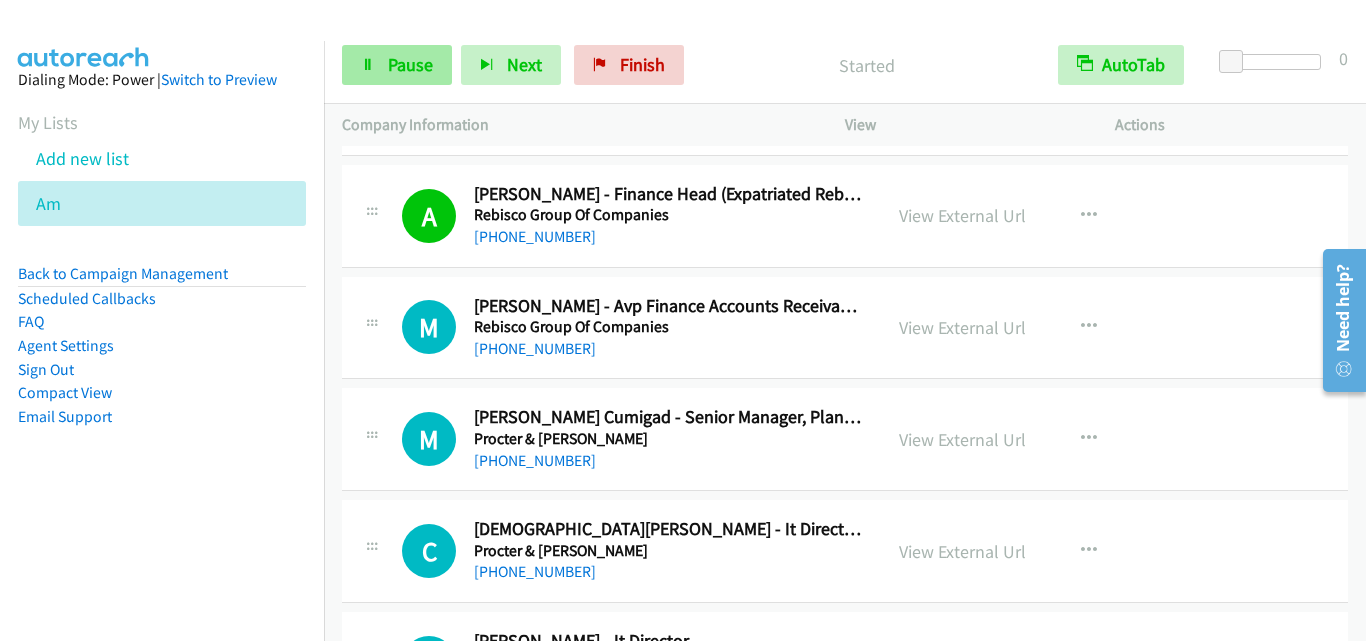 click on "Pause" at bounding box center (410, 64) 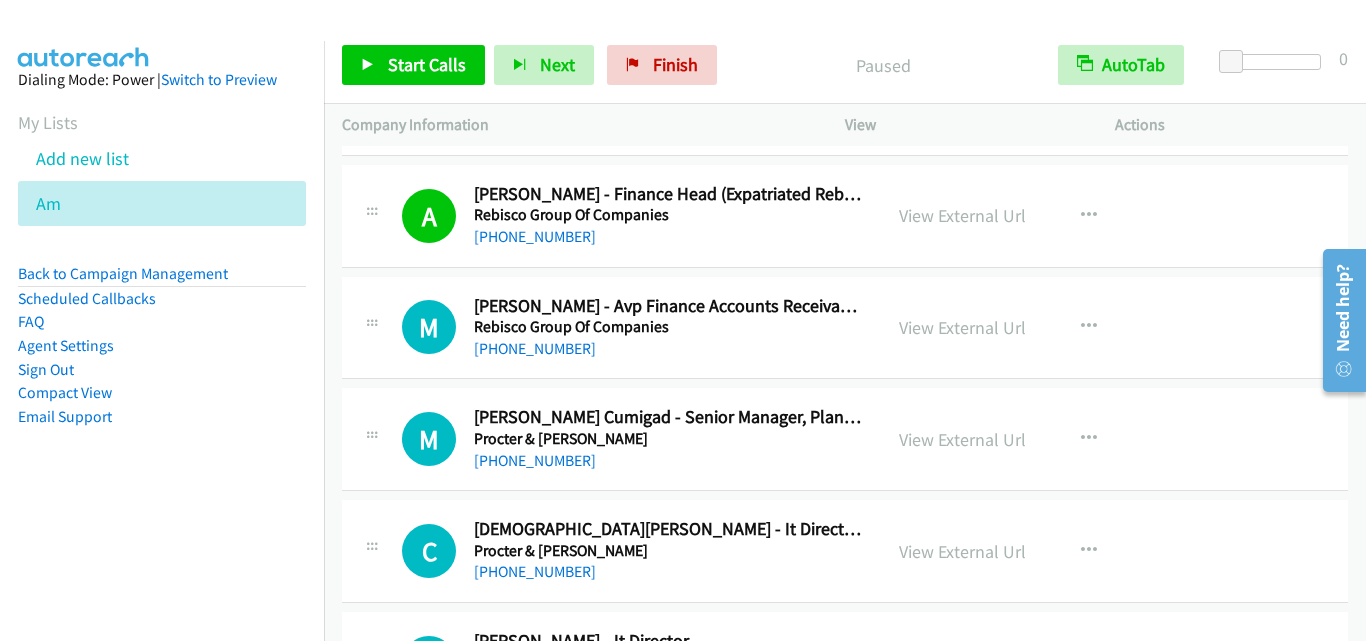 click on "M
Callback Scheduled
[PERSON_NAME] - Avp Finance Accounts Receivable Head
Rebisco Group Of Companies
[GEOGRAPHIC_DATA]/[GEOGRAPHIC_DATA]
[PHONE_NUMBER]
View External Url
View External Url
Schedule/Manage Callback
Start Calls Here
Remove from list
Add to do not call list
Reset Call Status" at bounding box center (845, 328) 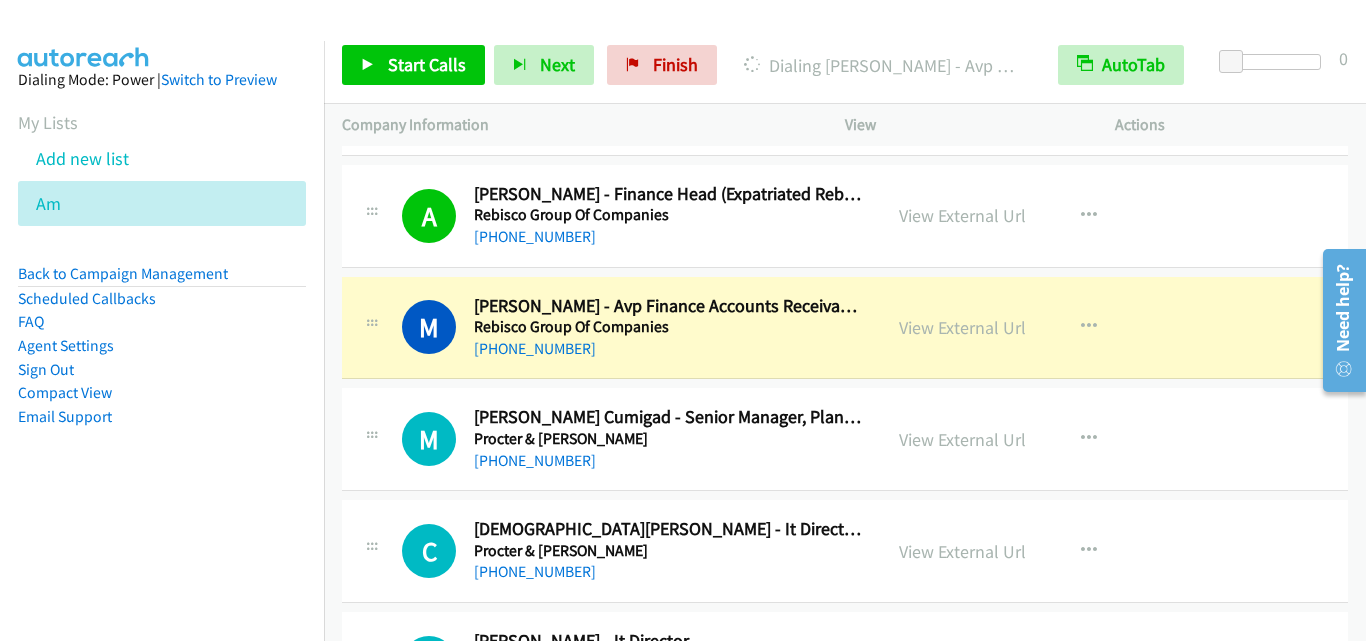 scroll, scrollTop: 5900, scrollLeft: 0, axis: vertical 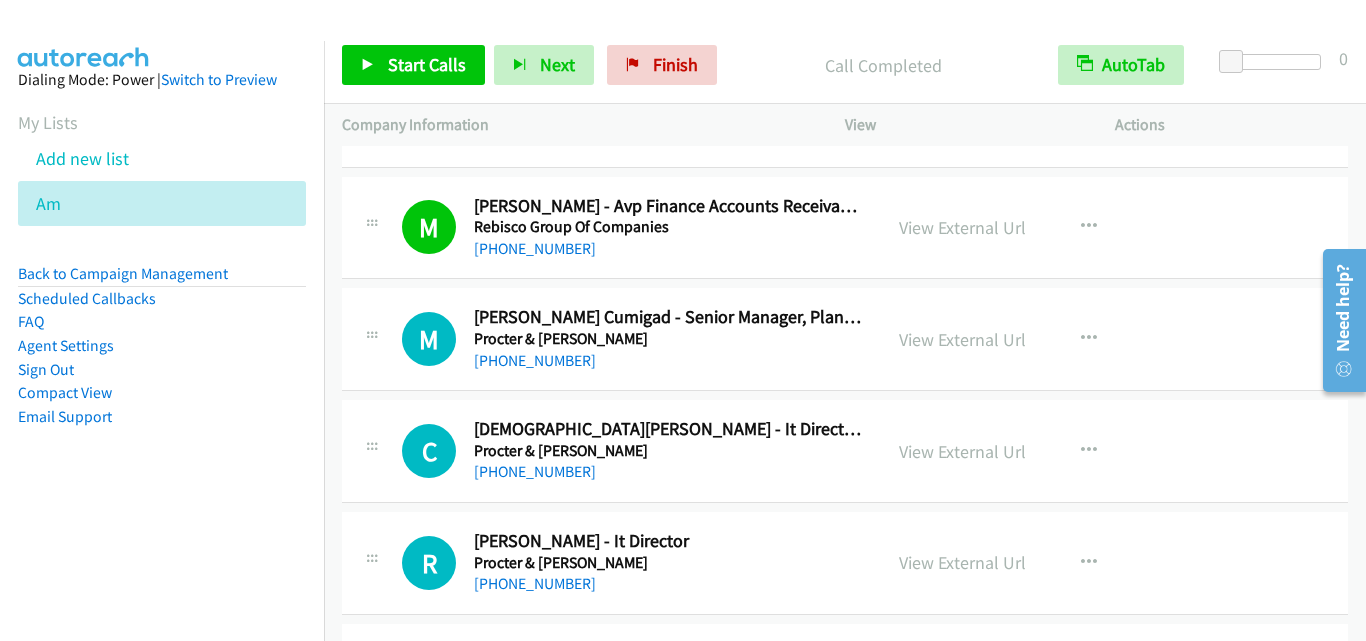 click on "M
Callback Scheduled
[PERSON_NAME] - Senior Manager, Plant Finance P & G Cabuyao Plant
Procter & [PERSON_NAME]
[GEOGRAPHIC_DATA]/[GEOGRAPHIC_DATA]
[PHONE_NUMBER]
View External Url
View External Url
Schedule/Manage Callback
Start Calls Here
Remove from list
Add to do not call list
Reset Call Status" at bounding box center (845, 339) 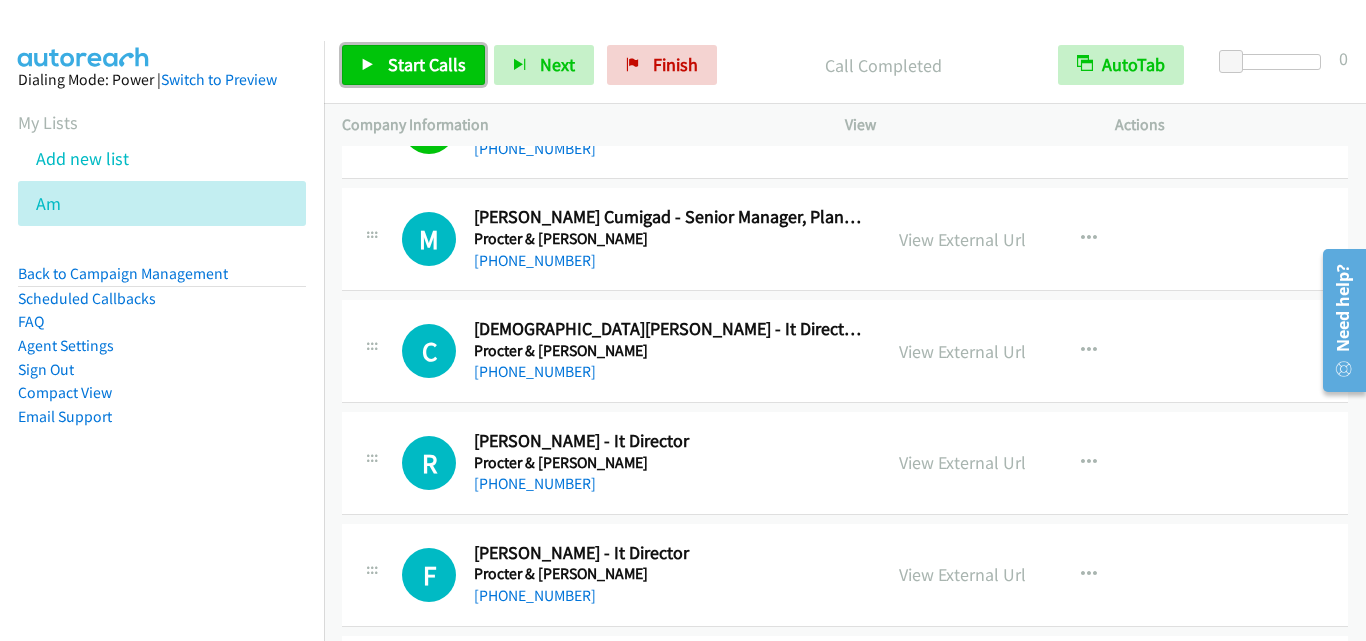 click on "Start Calls" at bounding box center (427, 64) 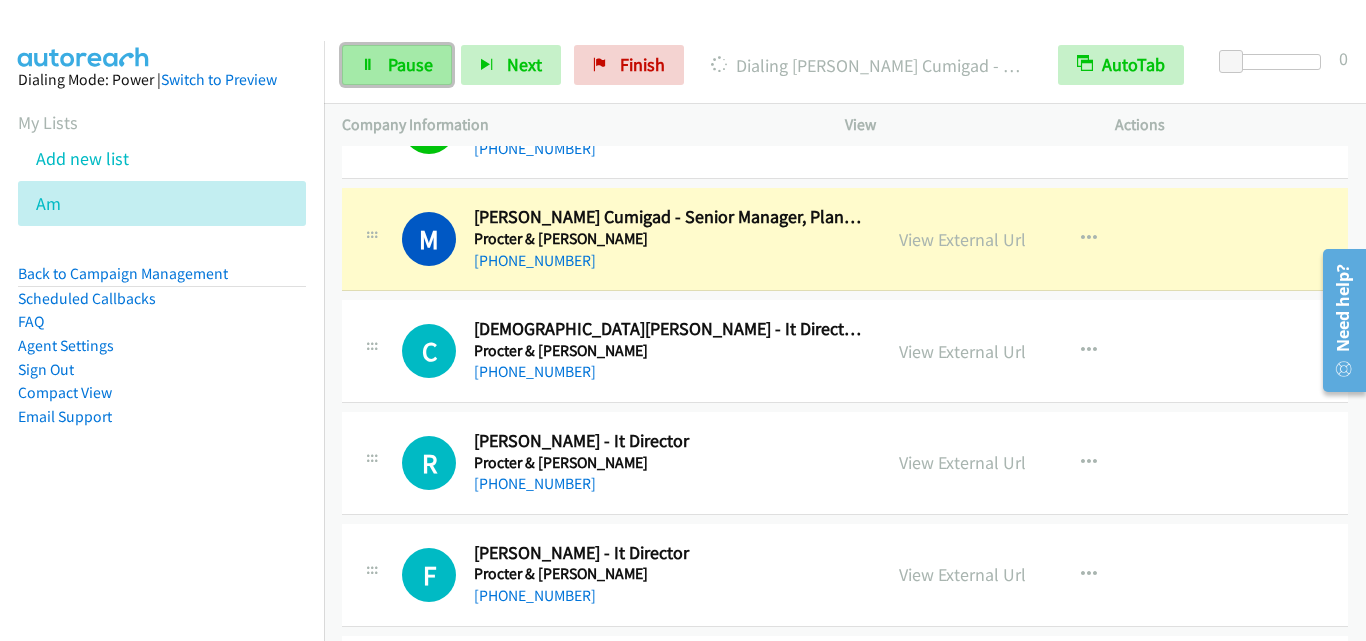 click on "Pause" at bounding box center (397, 65) 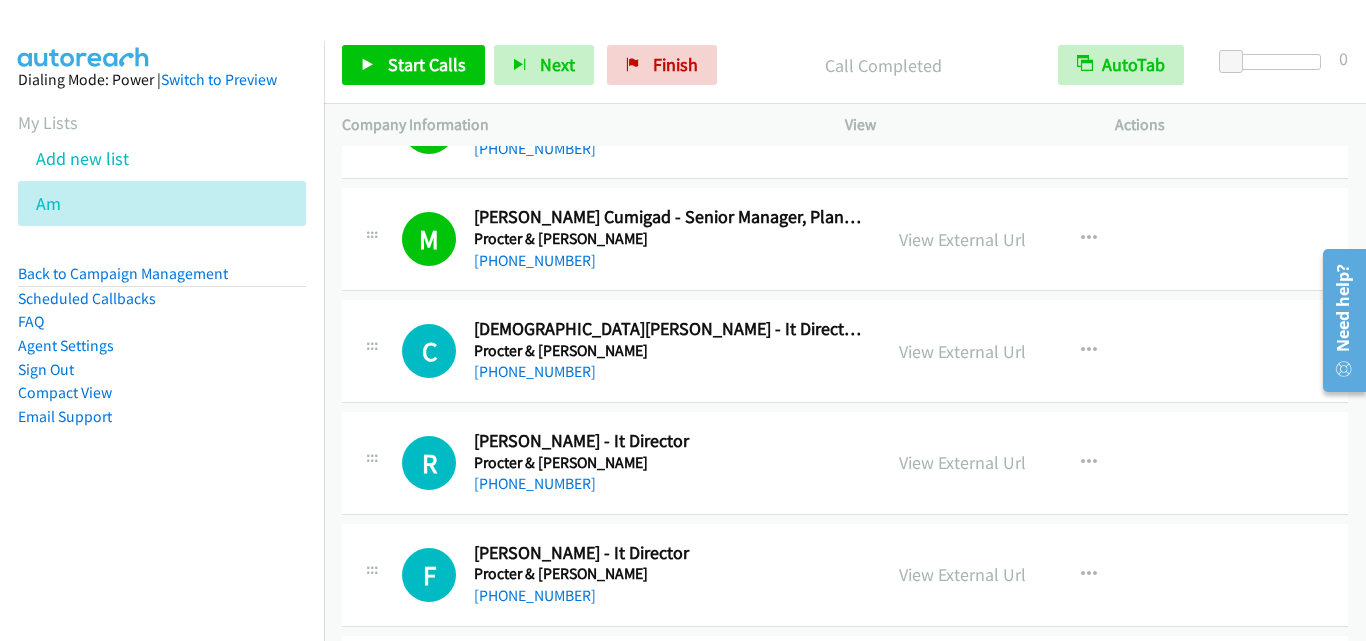 click on "R
Callback Scheduled
[PERSON_NAME] - It Director
Procter & [PERSON_NAME]
[GEOGRAPHIC_DATA]/[GEOGRAPHIC_DATA]
[PHONE_NUMBER]
View External Url
View External Url
Schedule/Manage Callback
Start Calls Here
Remove from list
Add to do not call list
Reset Call Status" at bounding box center [845, 463] 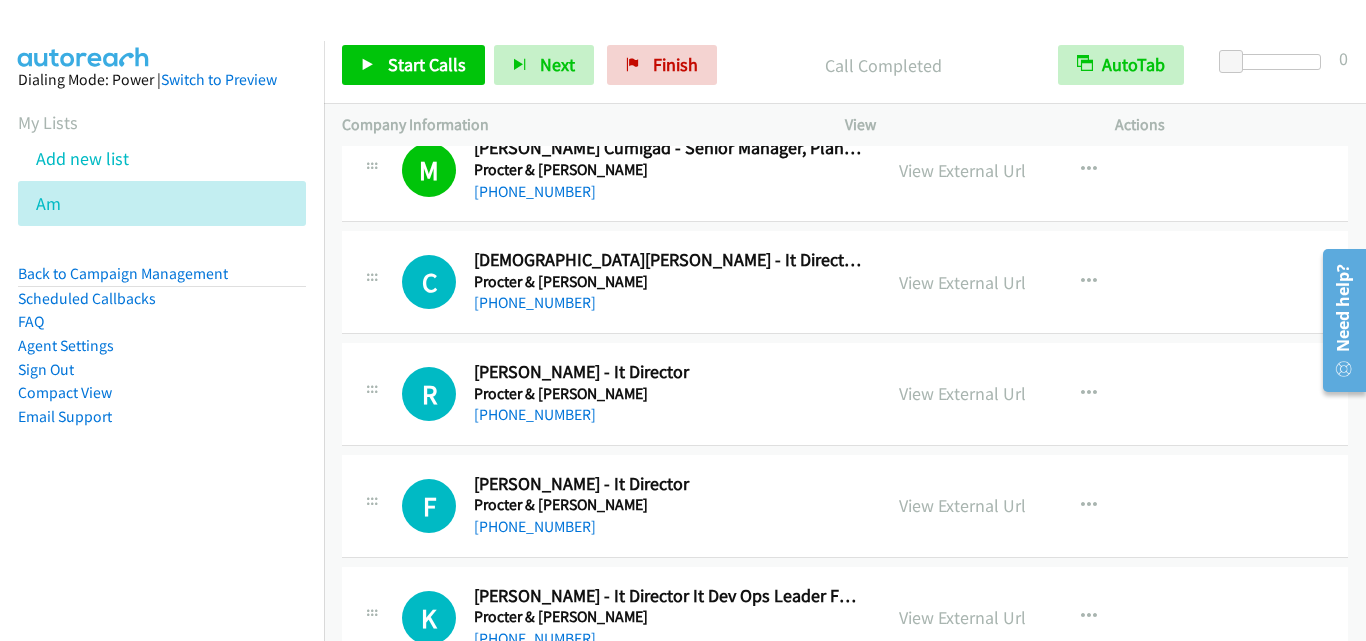 scroll, scrollTop: 6100, scrollLeft: 0, axis: vertical 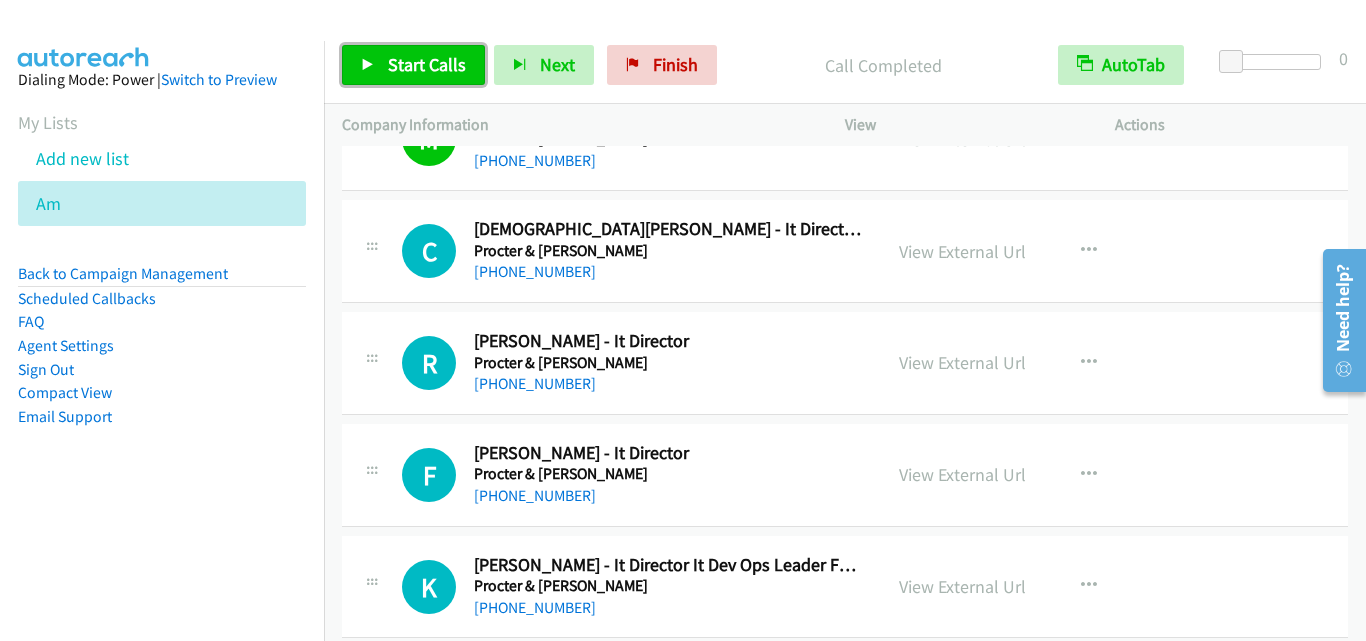 click on "Start Calls" at bounding box center [427, 64] 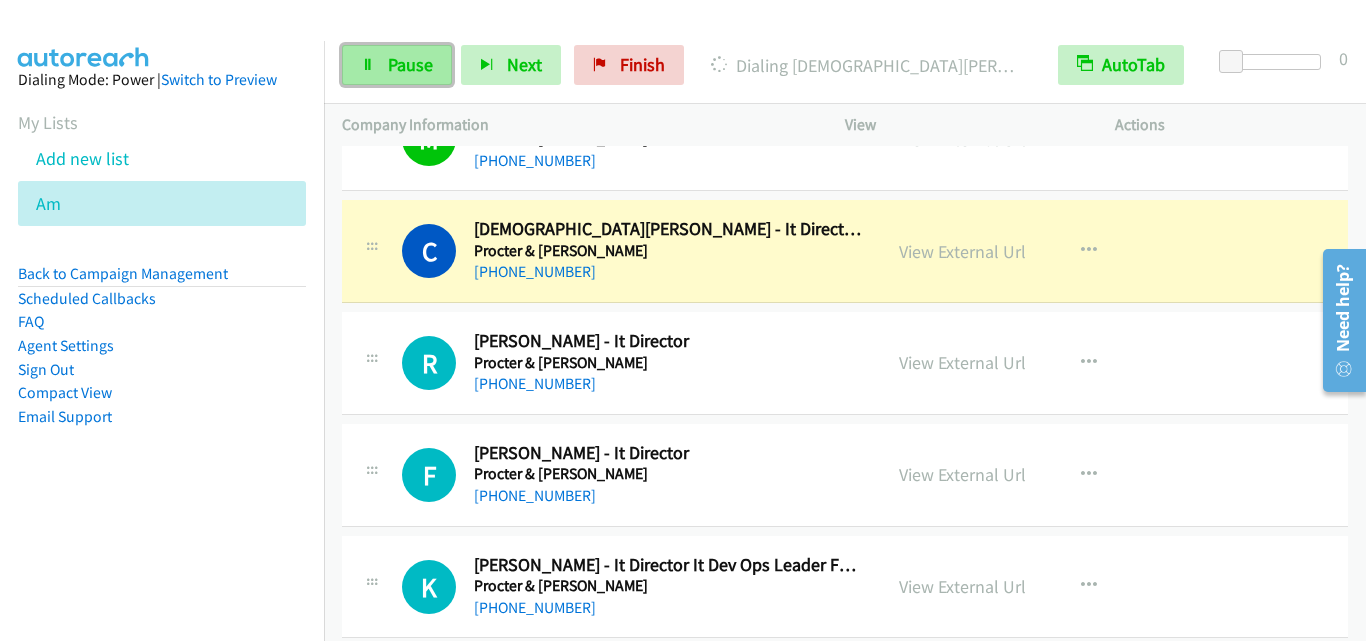 click on "Pause" at bounding box center [410, 64] 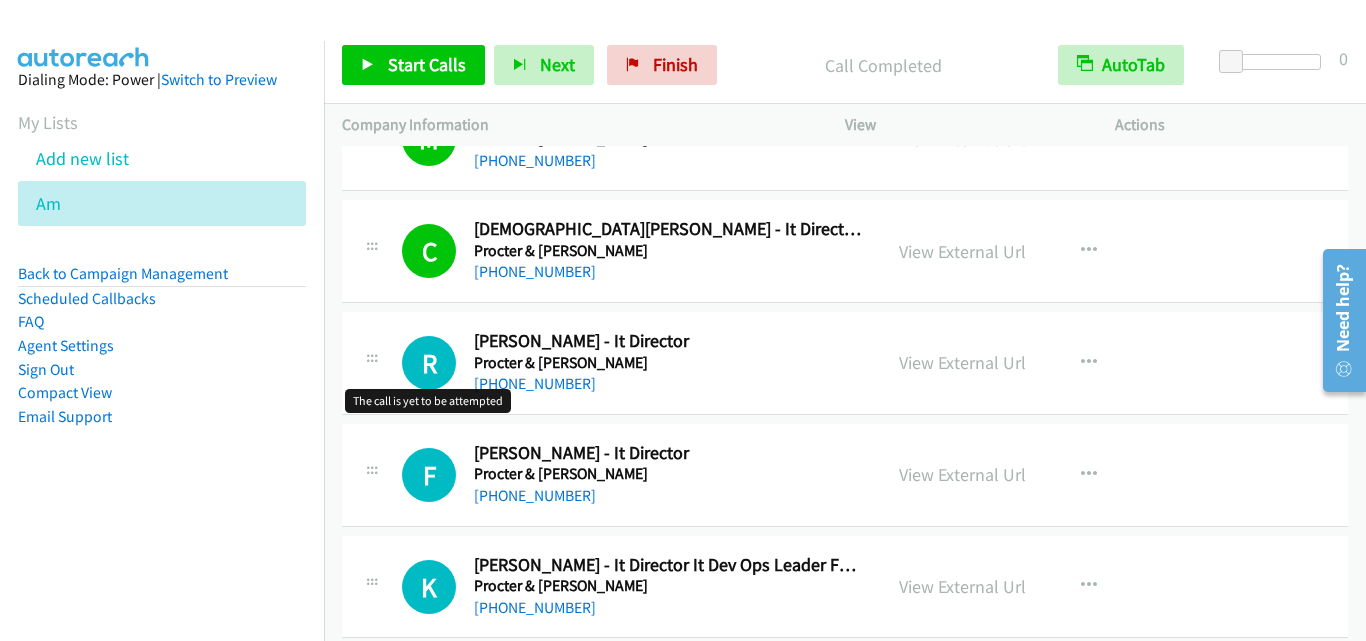 click on "R" at bounding box center [429, 363] 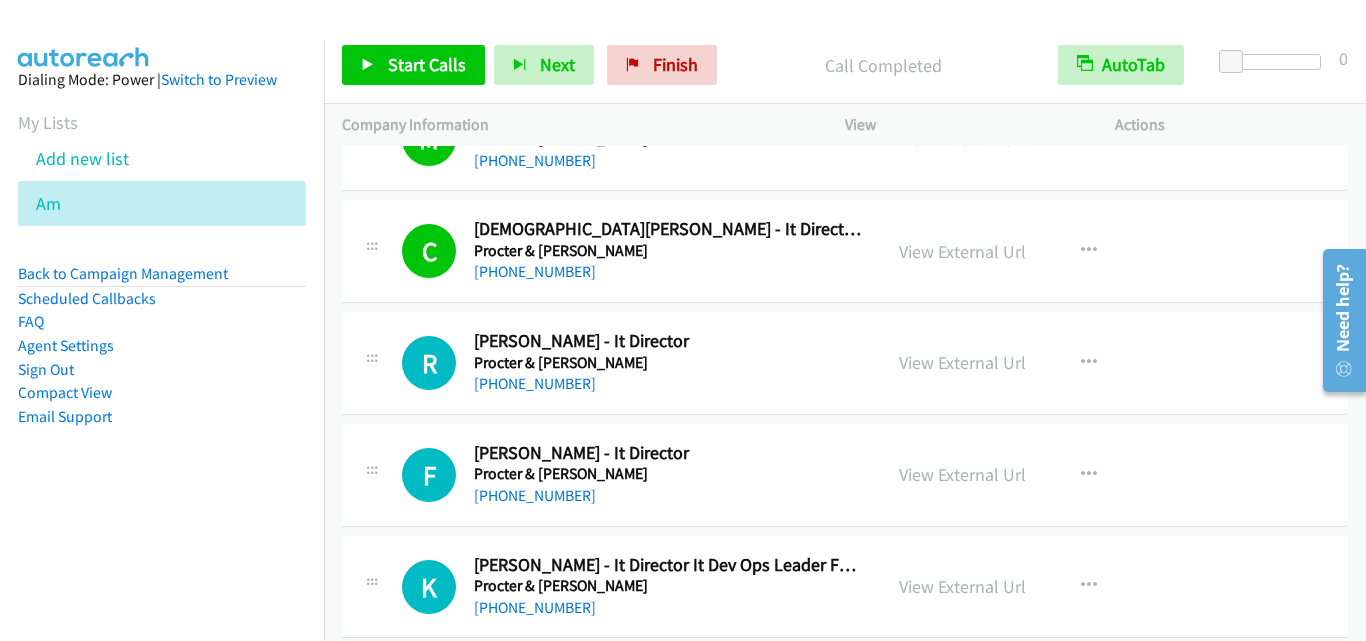 click at bounding box center [372, 245] 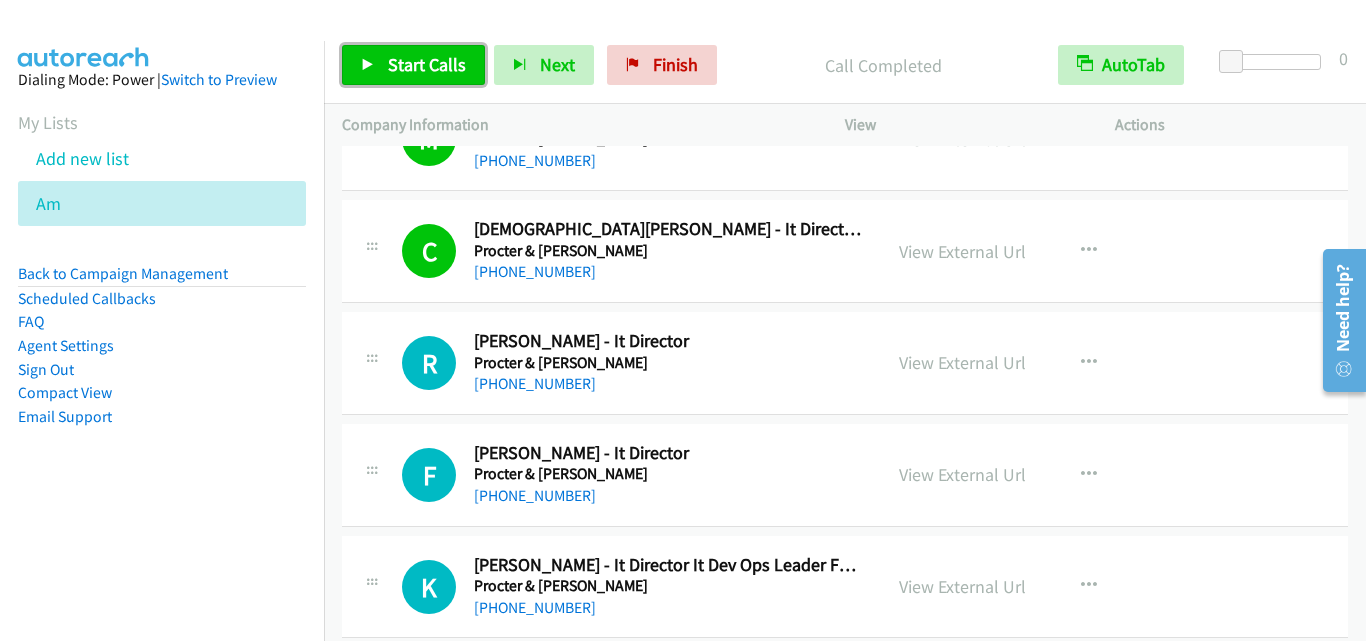 click on "Start Calls" at bounding box center [427, 64] 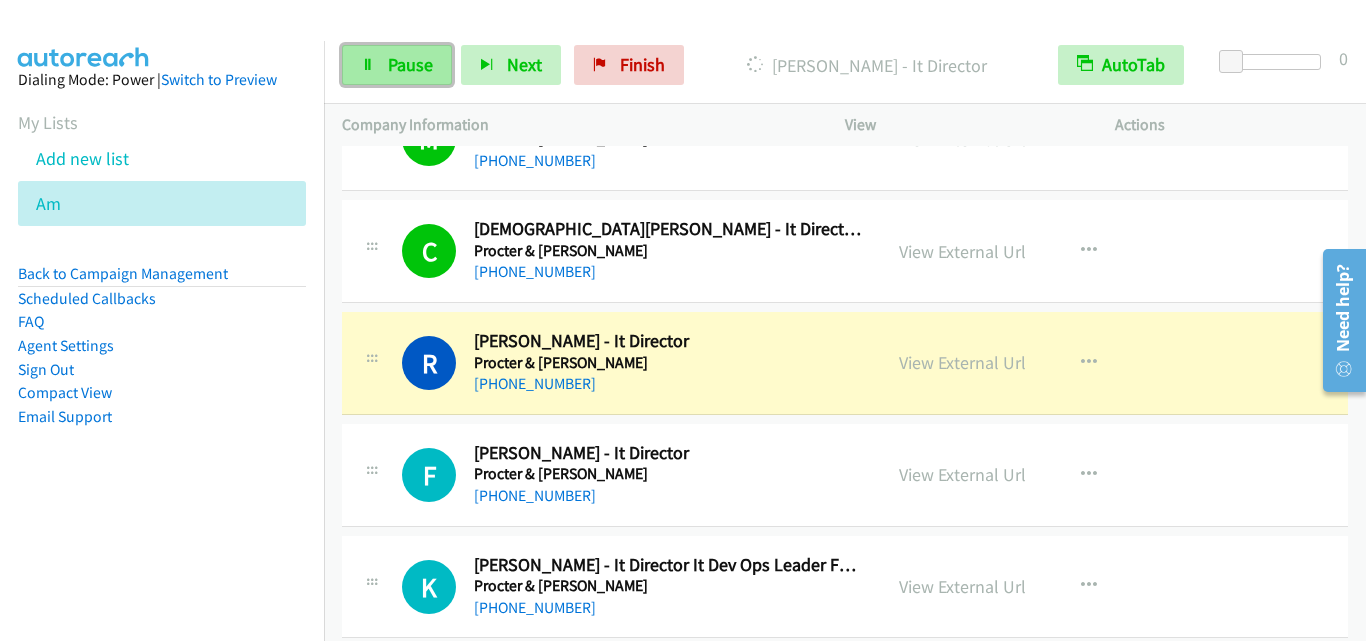 click on "Pause" at bounding box center (410, 64) 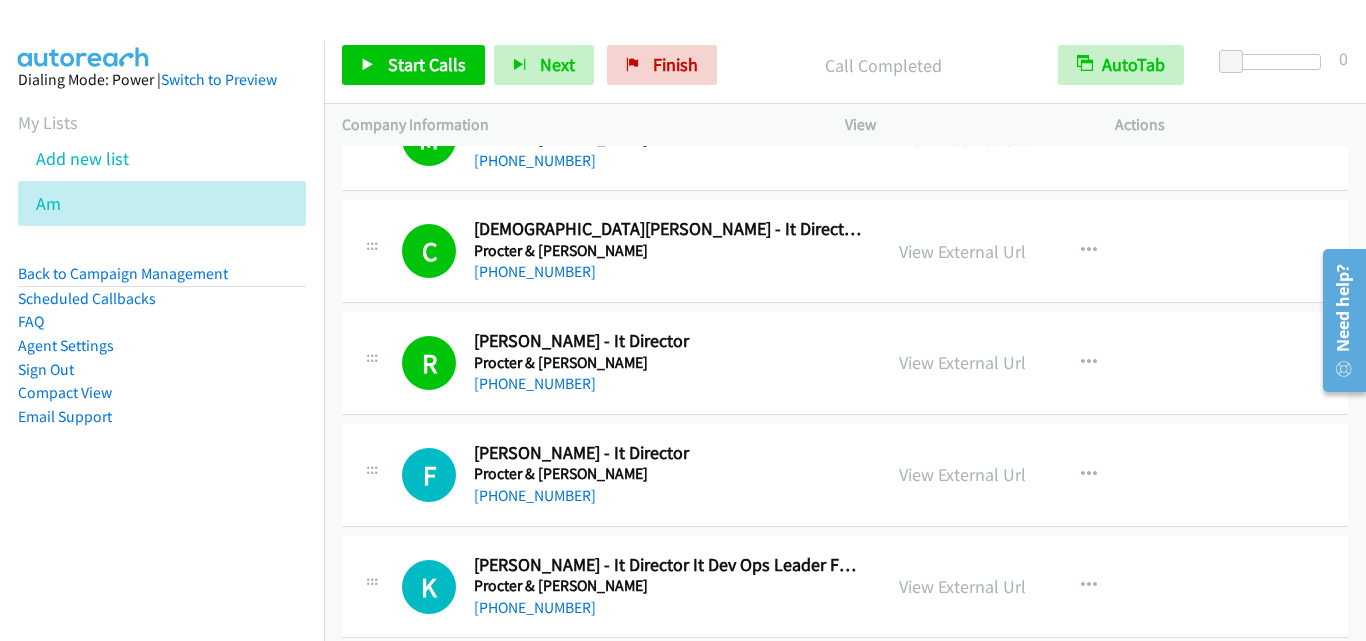 click on "F
Callback Scheduled
[PERSON_NAME] - It Director
Procter & [PERSON_NAME]
[GEOGRAPHIC_DATA]/[GEOGRAPHIC_DATA]
[PHONE_NUMBER]
View External Url
View External Url
Schedule/Manage Callback
Start Calls Here
Remove from list
Add to do not call list
Reset Call Status" at bounding box center (845, 475) 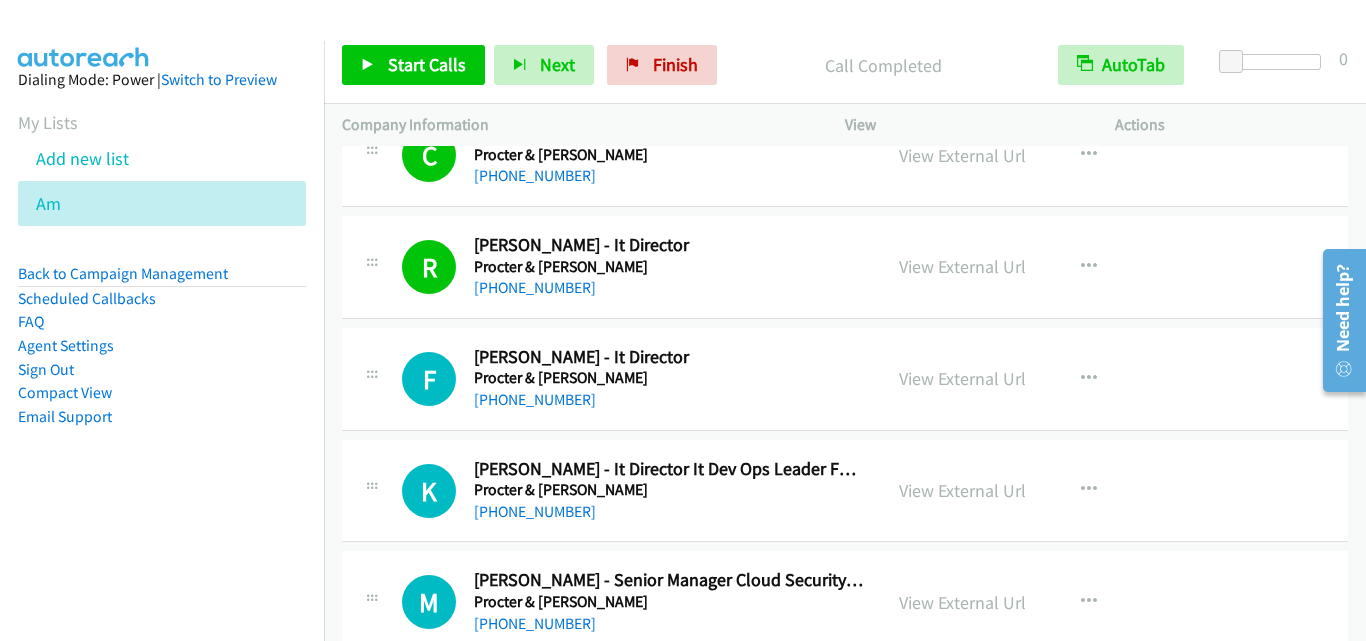 scroll, scrollTop: 6200, scrollLeft: 0, axis: vertical 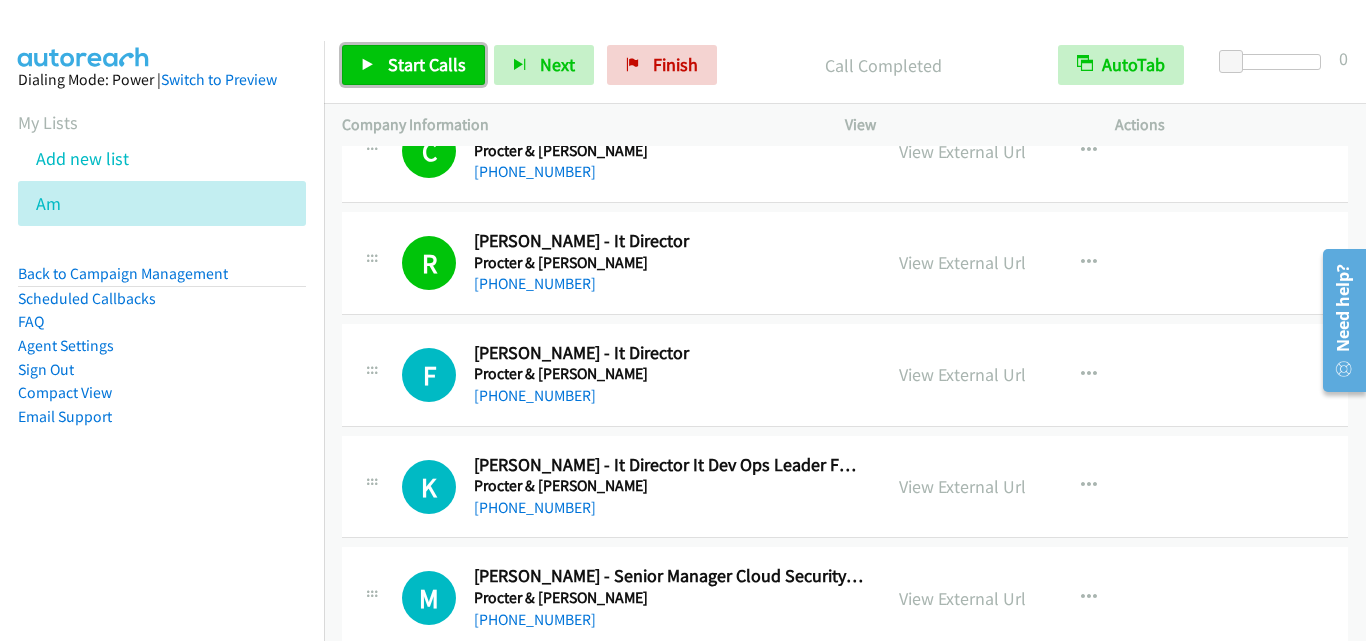 click on "Start Calls" at bounding box center [413, 65] 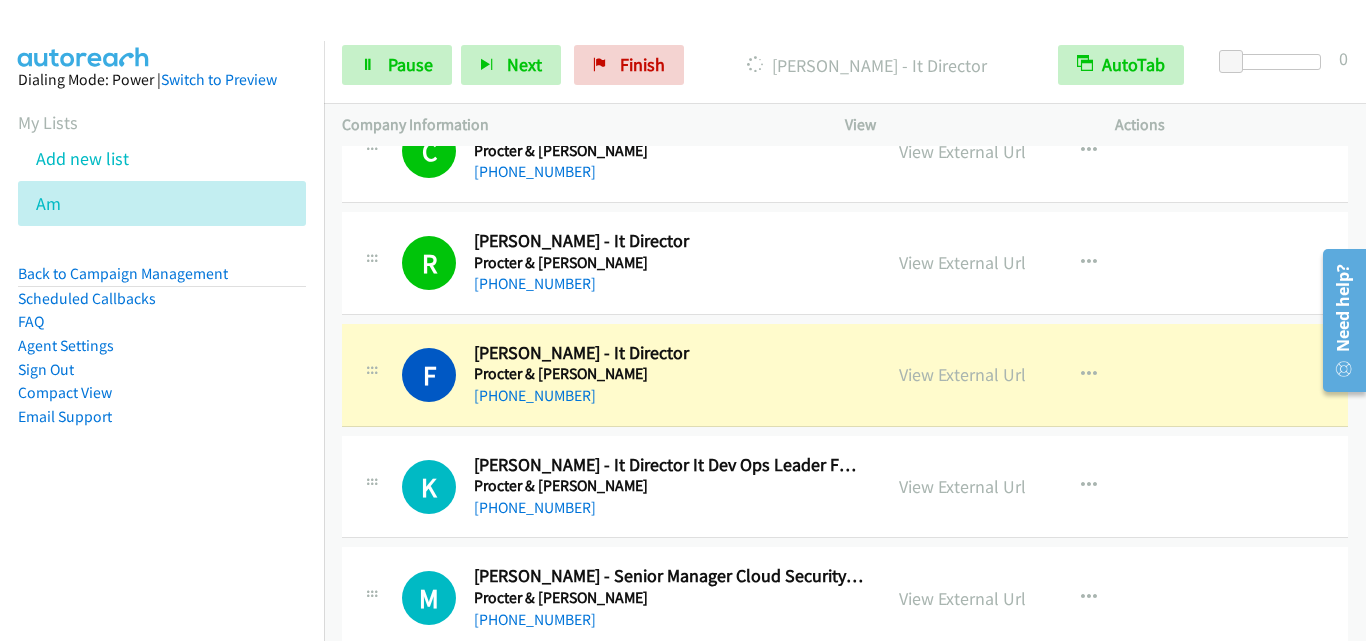 click on "K
Callback Scheduled
[PERSON_NAME] - It Director   It Dev Ops Leader For Corporate Qa
Procter & [PERSON_NAME]
[GEOGRAPHIC_DATA]/[GEOGRAPHIC_DATA]
[PHONE_NUMBER]
View External Url
View External Url
Schedule/Manage Callback
Start Calls Here
Remove from list
Add to do not call list
Reset Call Status" at bounding box center [845, 487] 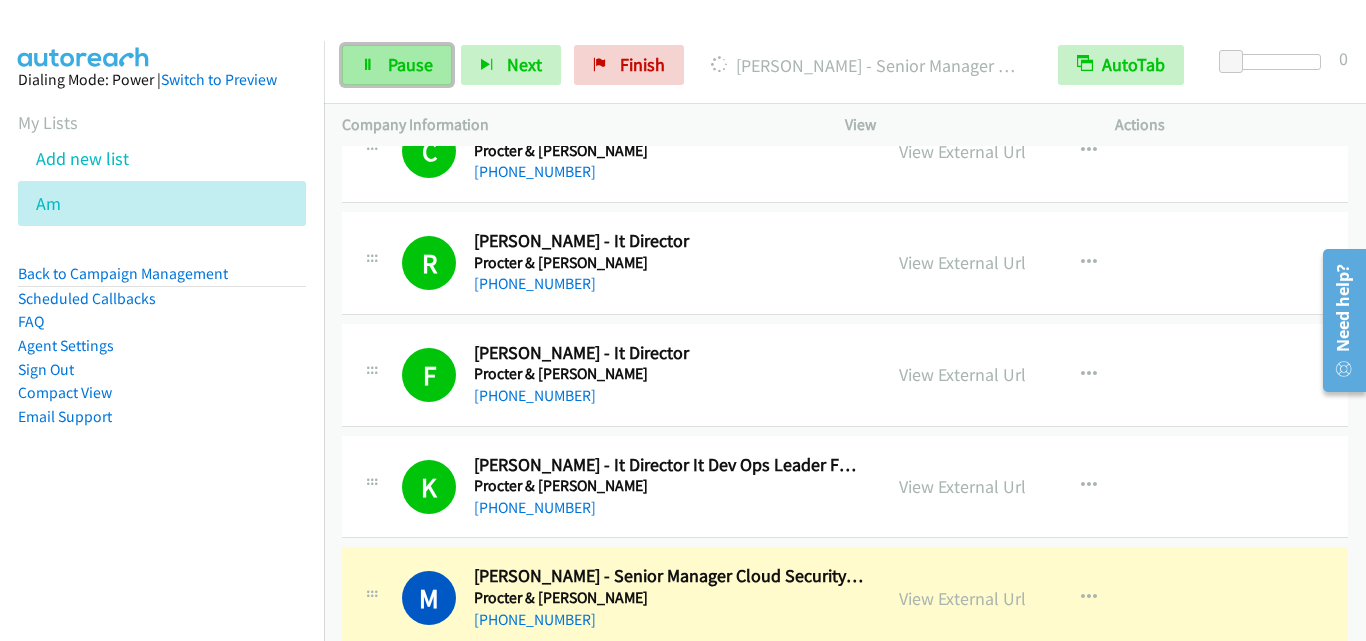 click on "Pause" at bounding box center (410, 64) 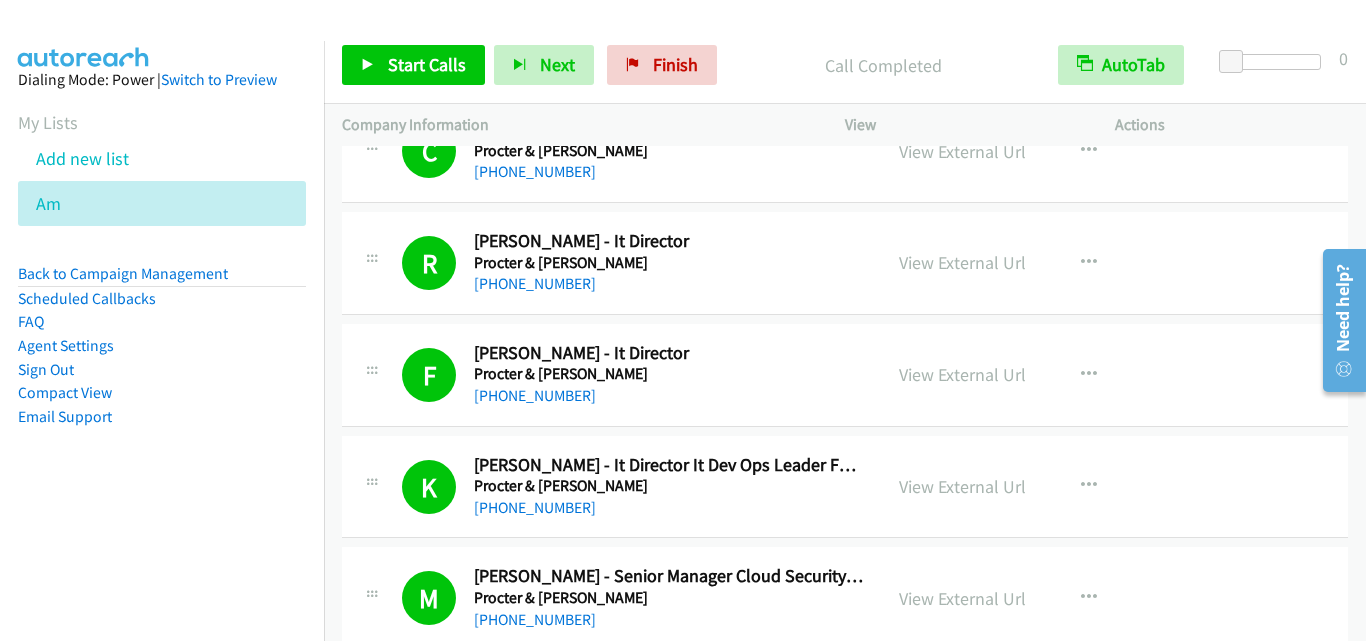 click on "M
Callback Scheduled
[PERSON_NAME] - Senior Manager   Cloud Security Engineer
Procter & [PERSON_NAME]
[GEOGRAPHIC_DATA]/[GEOGRAPHIC_DATA]
[PHONE_NUMBER]
View External Url
View External Url
Schedule/Manage Callback
Start Calls Here
Remove from list
Add to do not call list
Reset Call Status" at bounding box center [845, 598] 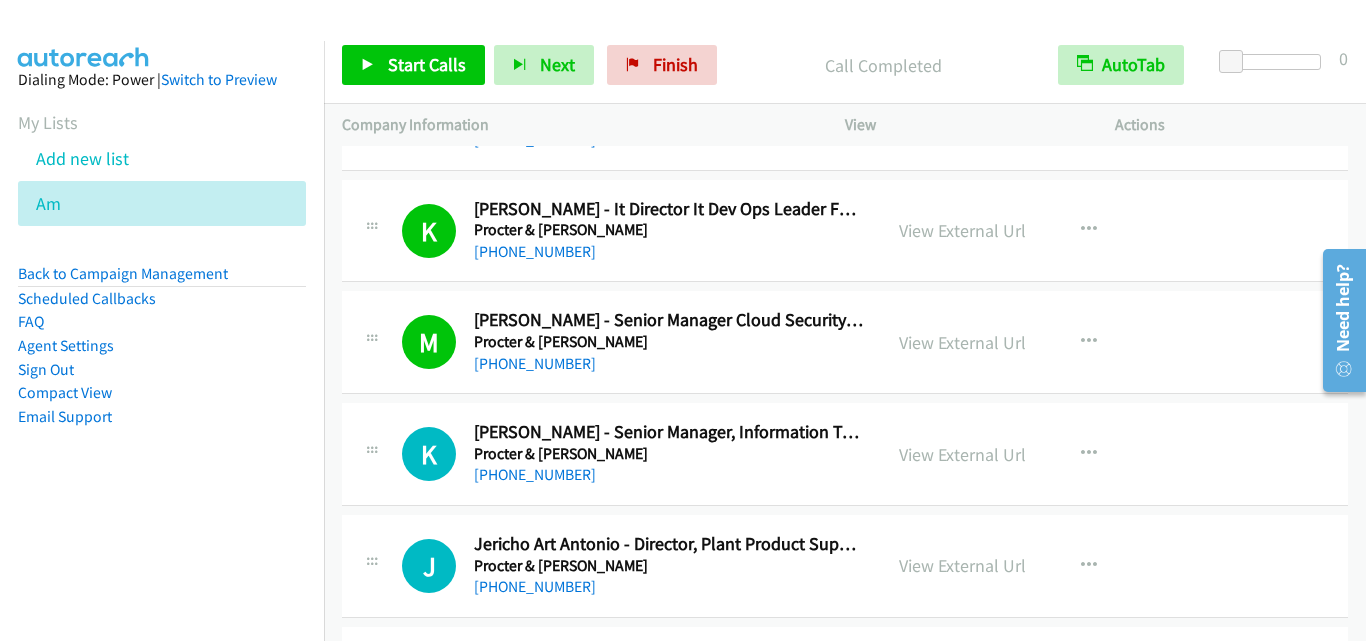 scroll, scrollTop: 6500, scrollLeft: 0, axis: vertical 